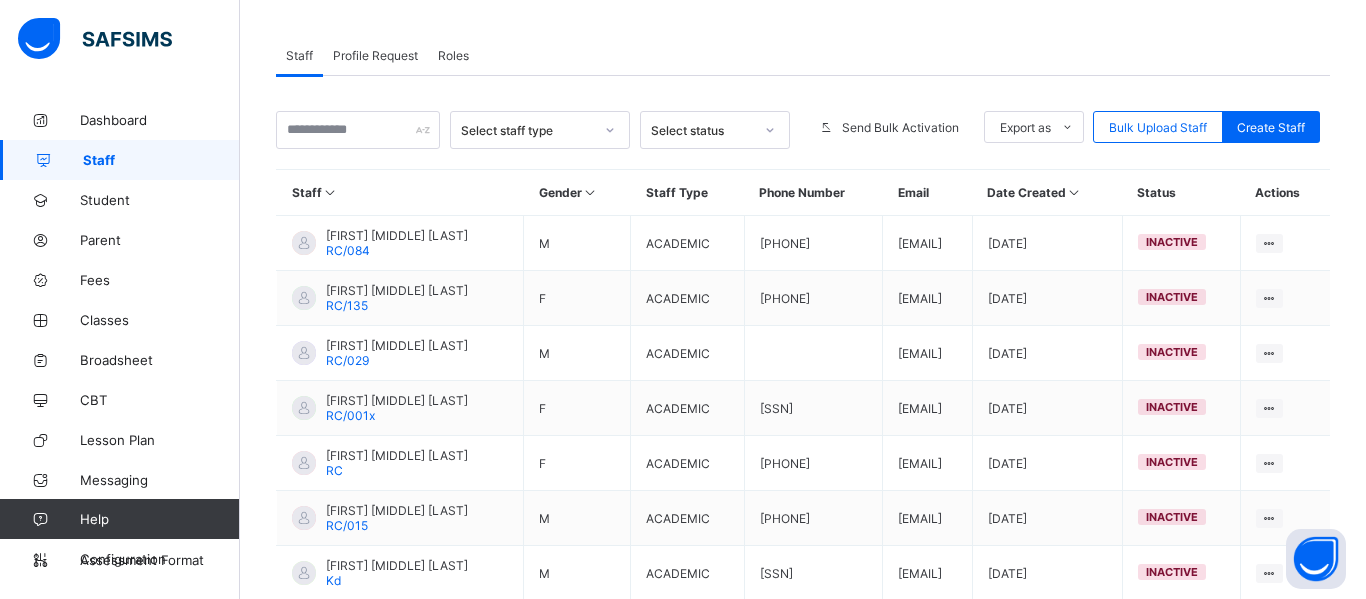 scroll, scrollTop: 326, scrollLeft: 0, axis: vertical 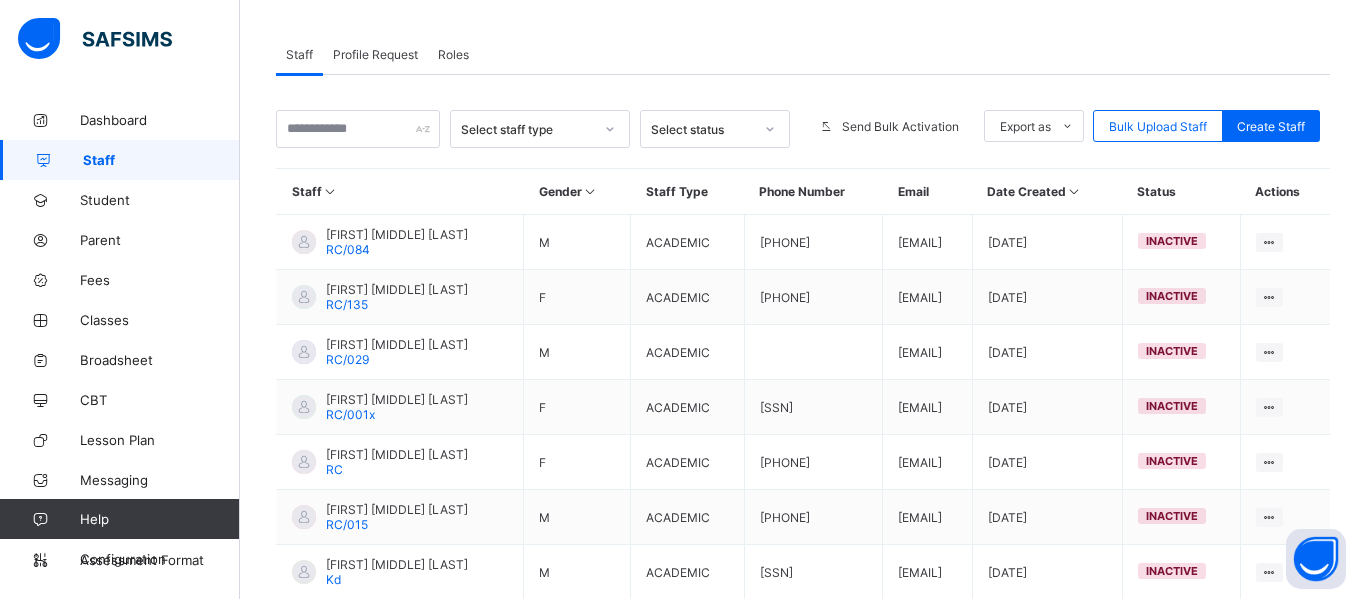 click 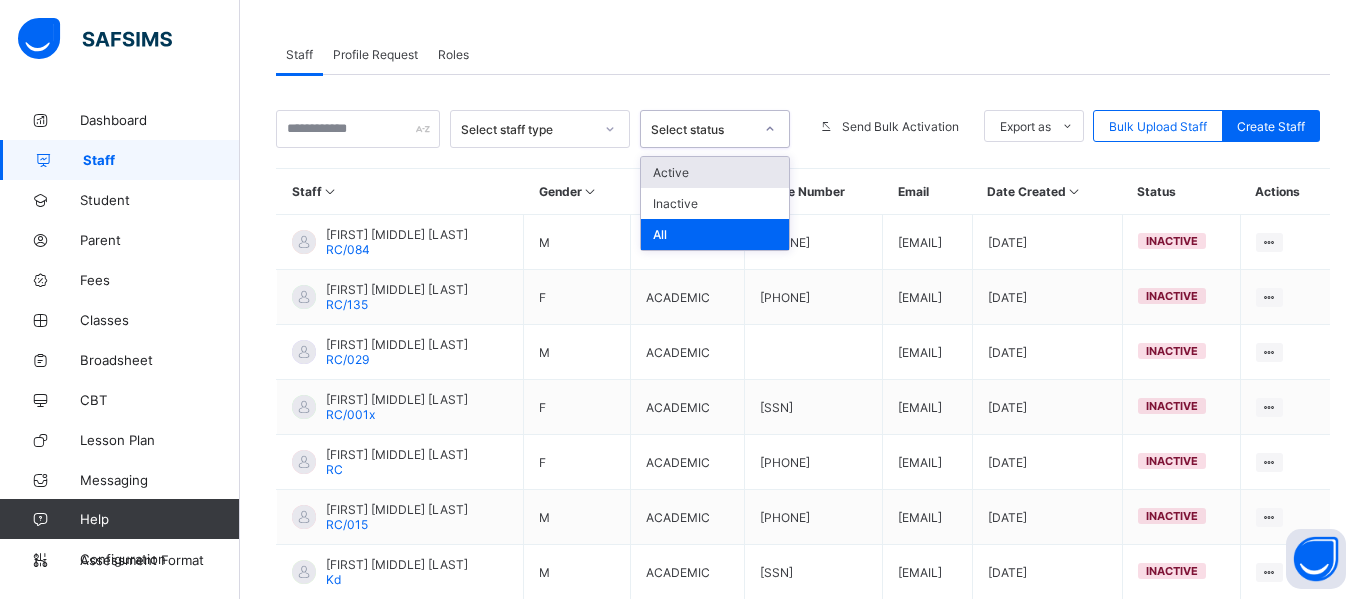 click on "Active" at bounding box center [715, 172] 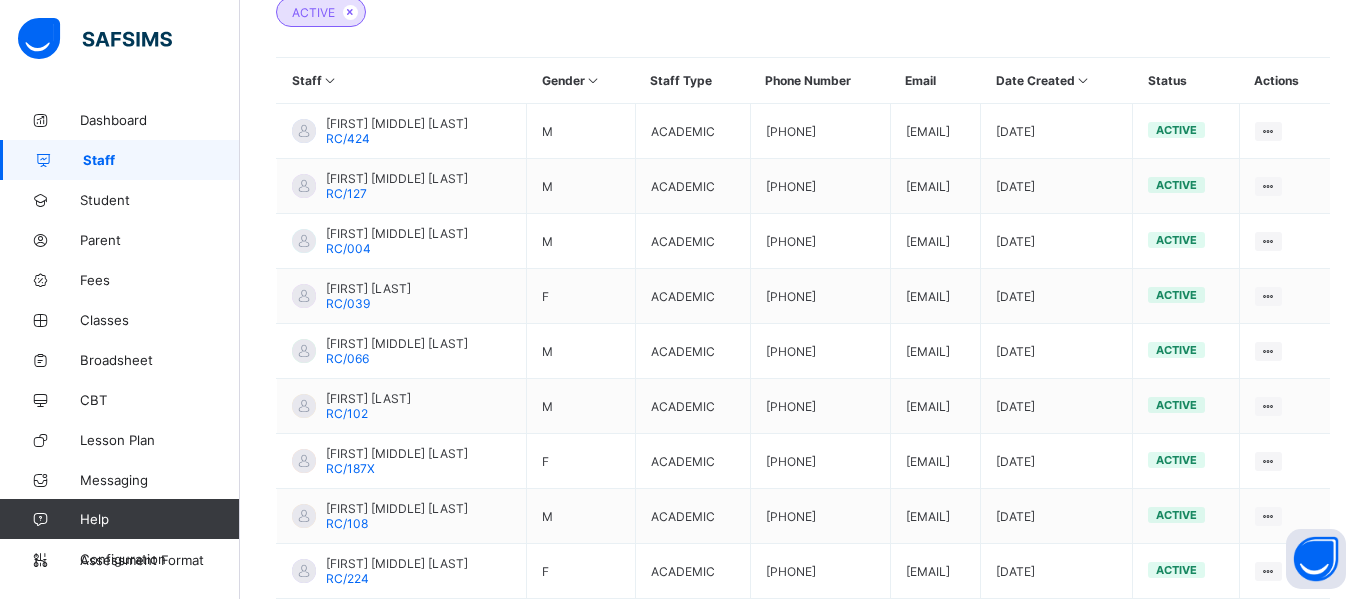 scroll, scrollTop: 526, scrollLeft: 0, axis: vertical 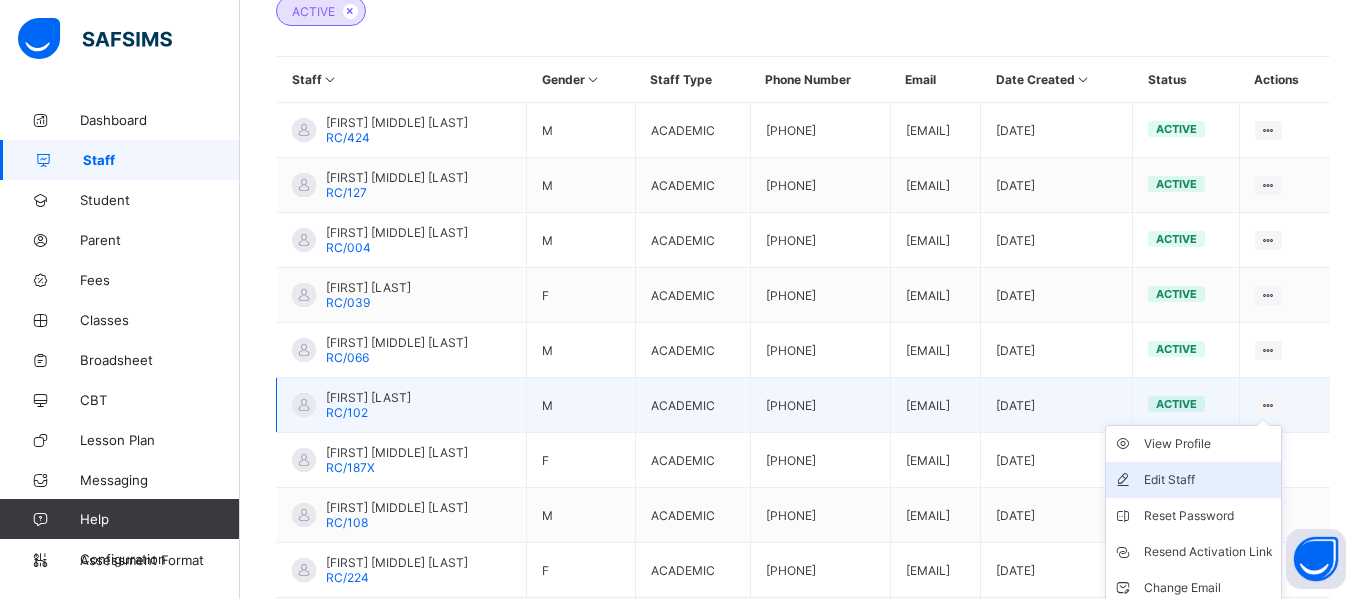 click on "Edit Staff" at bounding box center [1208, 480] 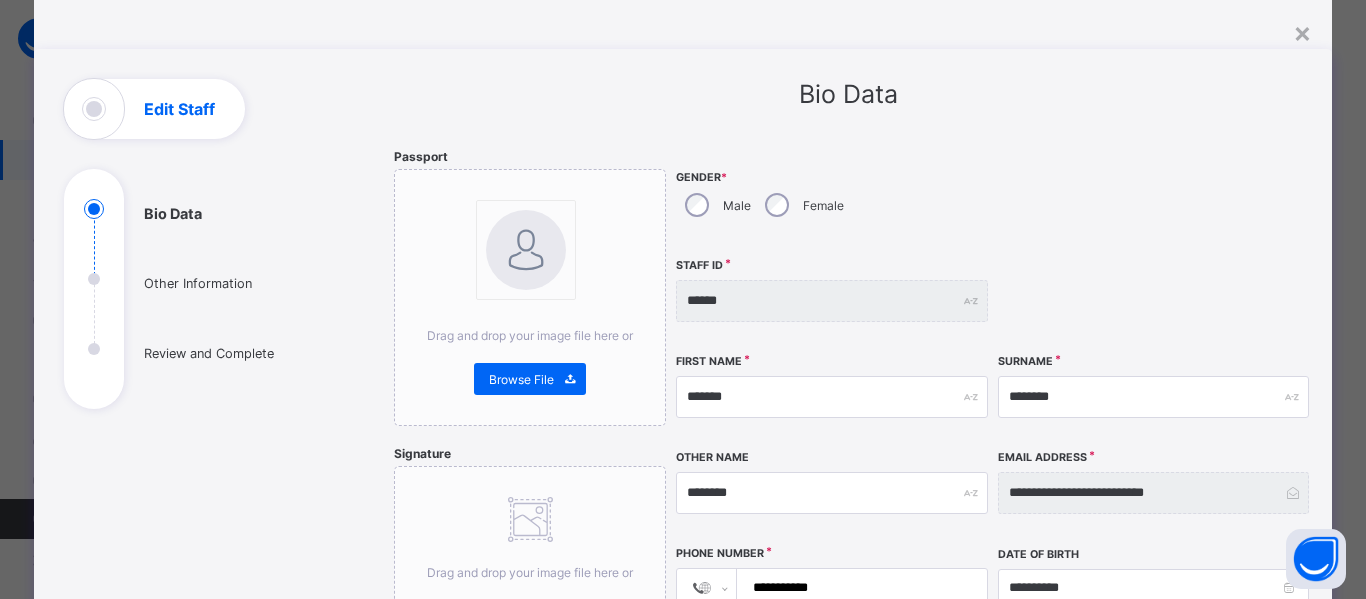 scroll, scrollTop: 0, scrollLeft: 0, axis: both 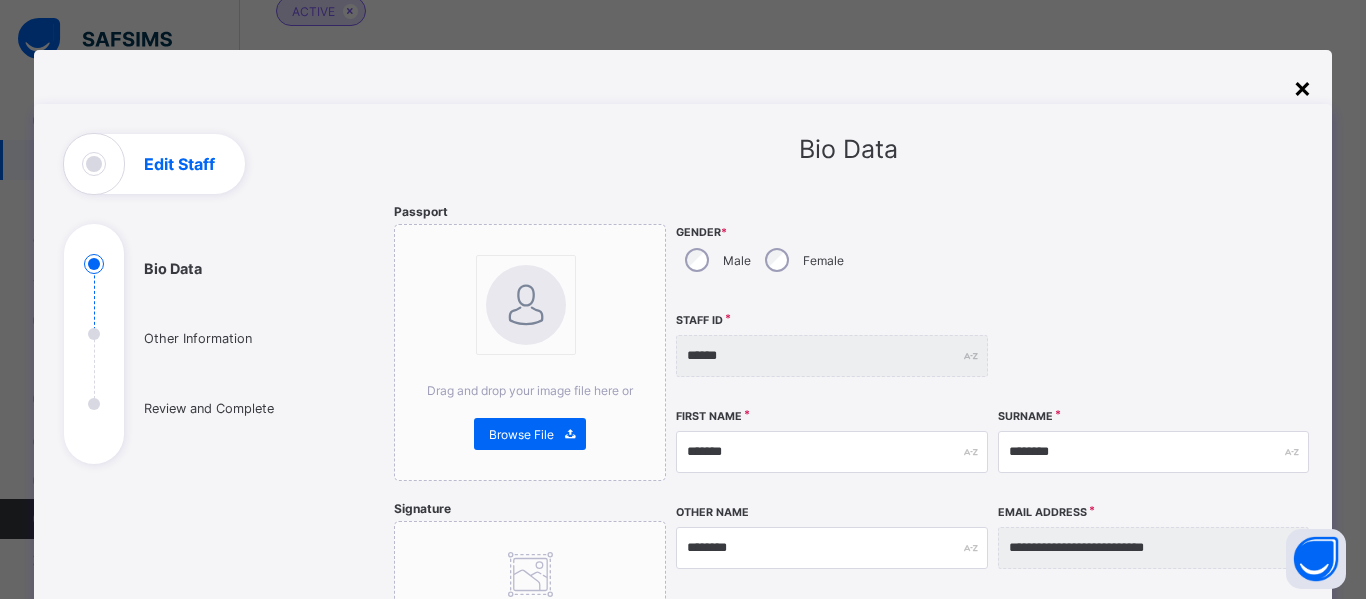 click on "×" at bounding box center (1302, 87) 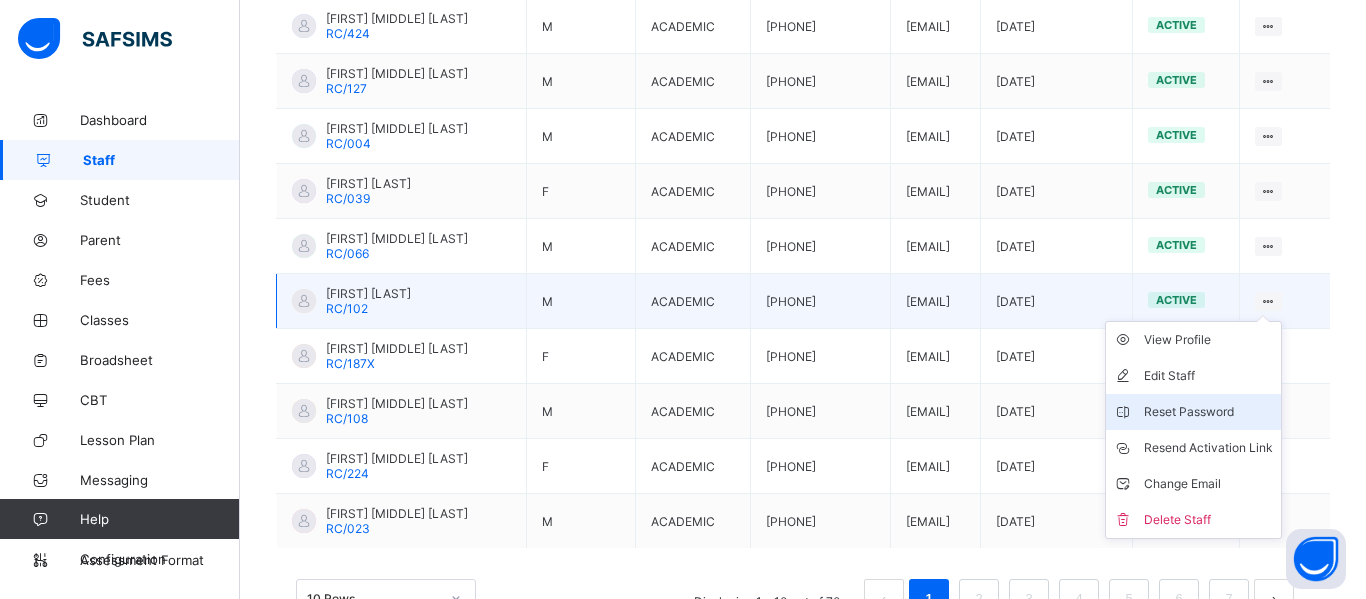scroll, scrollTop: 631, scrollLeft: 0, axis: vertical 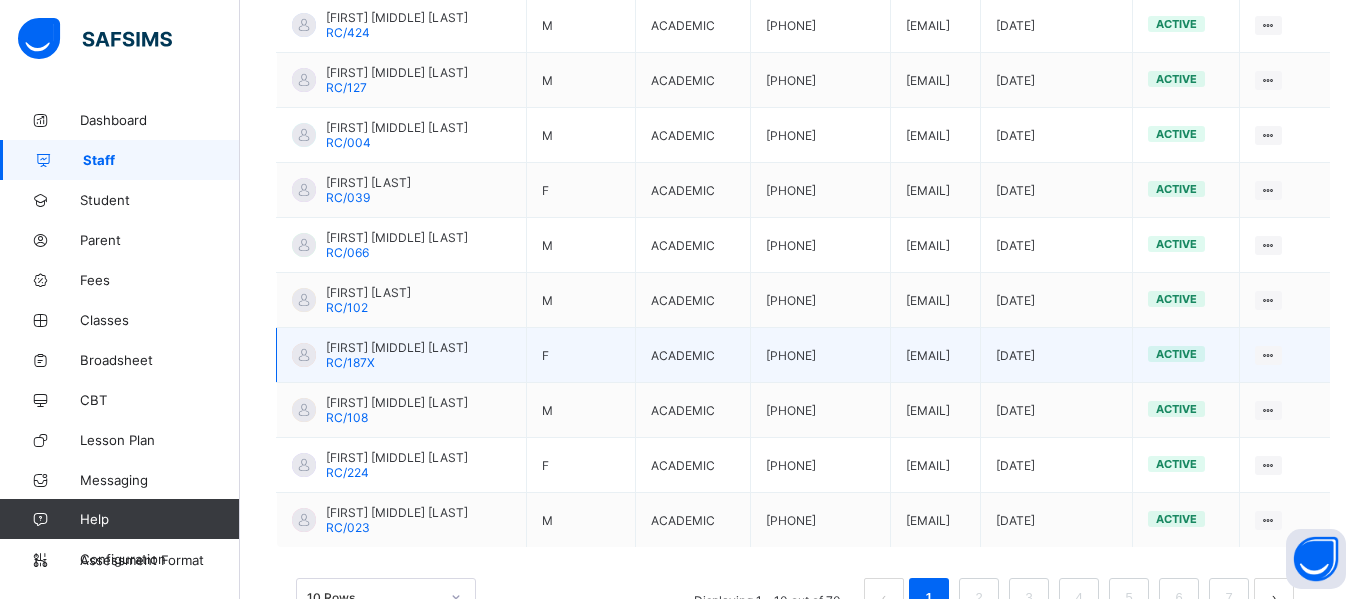 click on "[DATE]" at bounding box center (1057, 355) 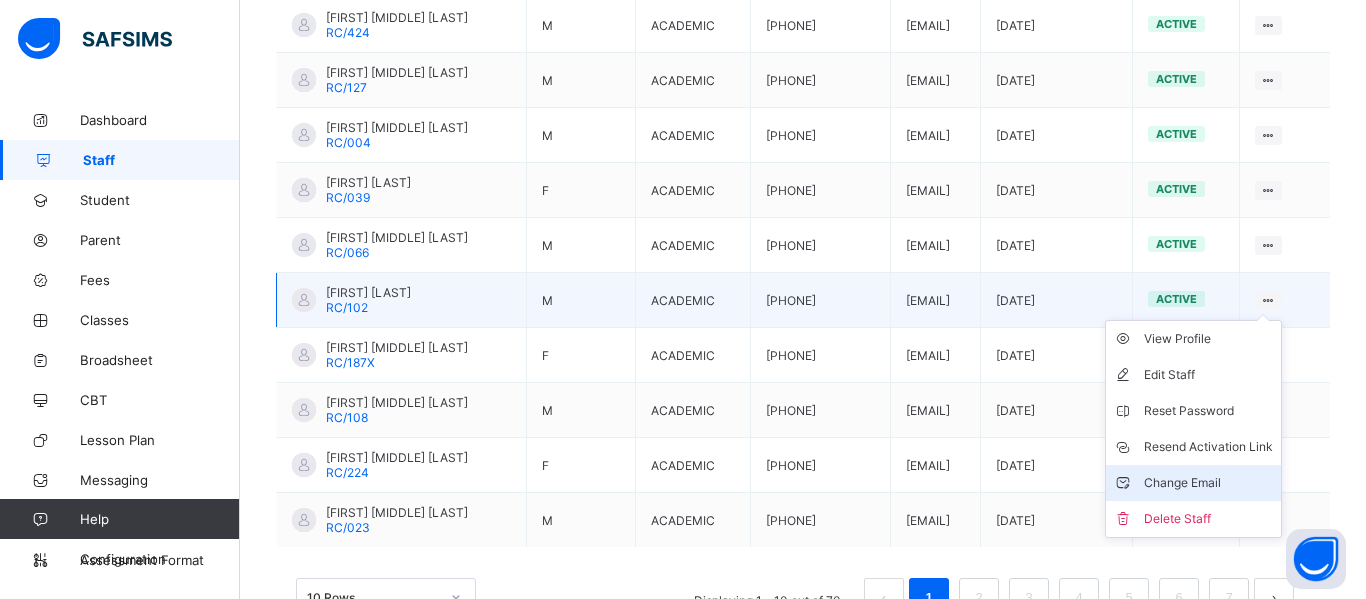 click on "Change Email" at bounding box center (1208, 483) 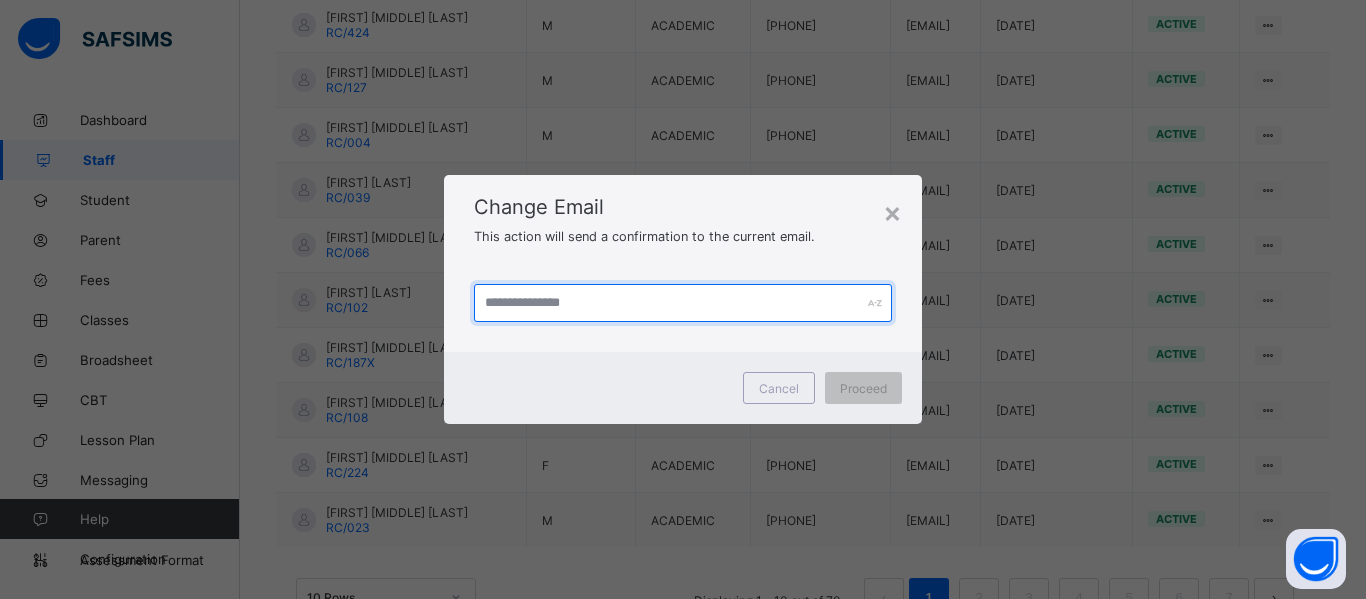 click at bounding box center (683, 303) 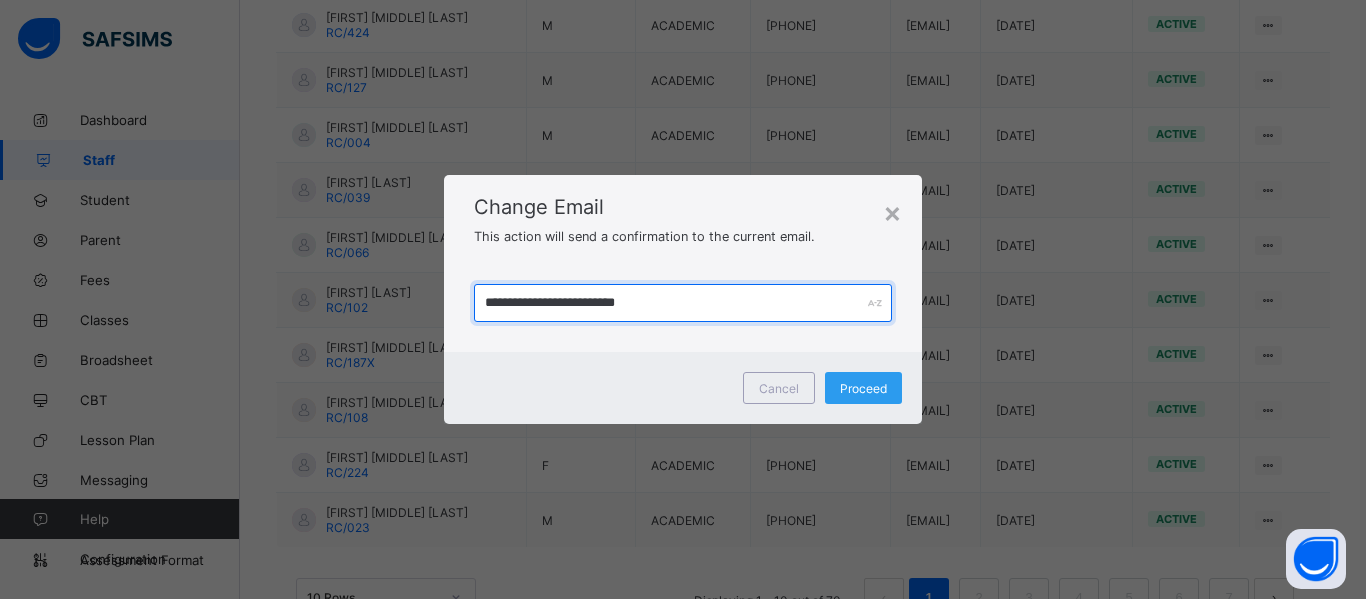 type on "**********" 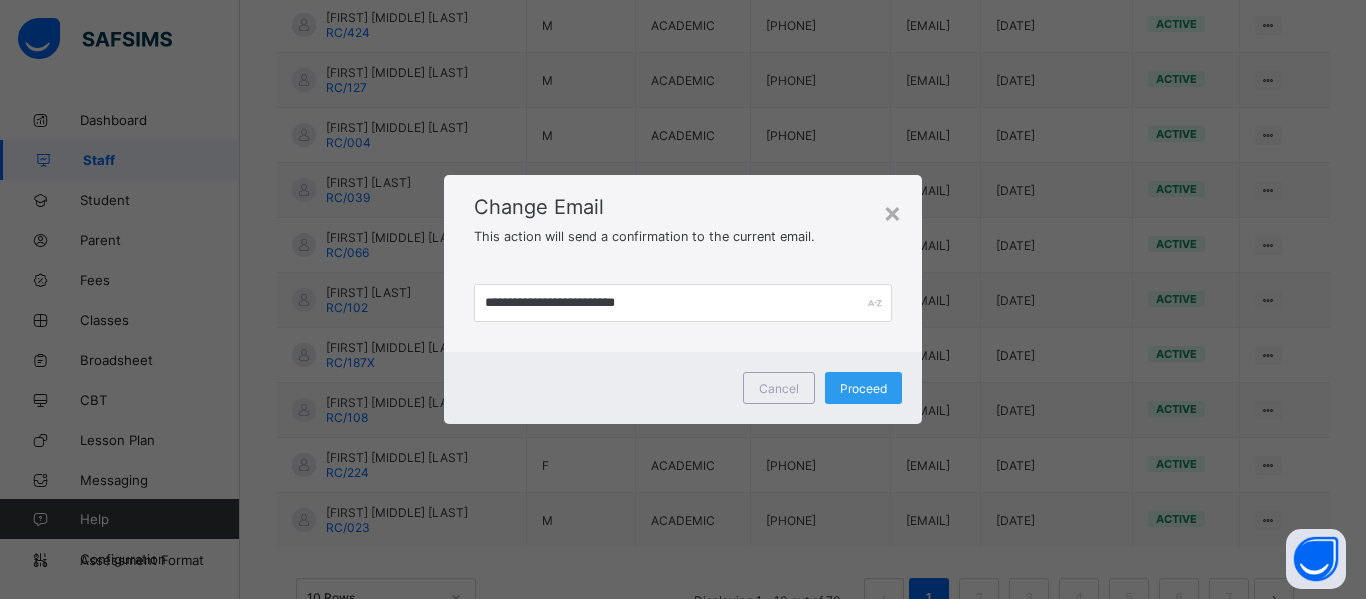 click on "Proceed" at bounding box center [863, 388] 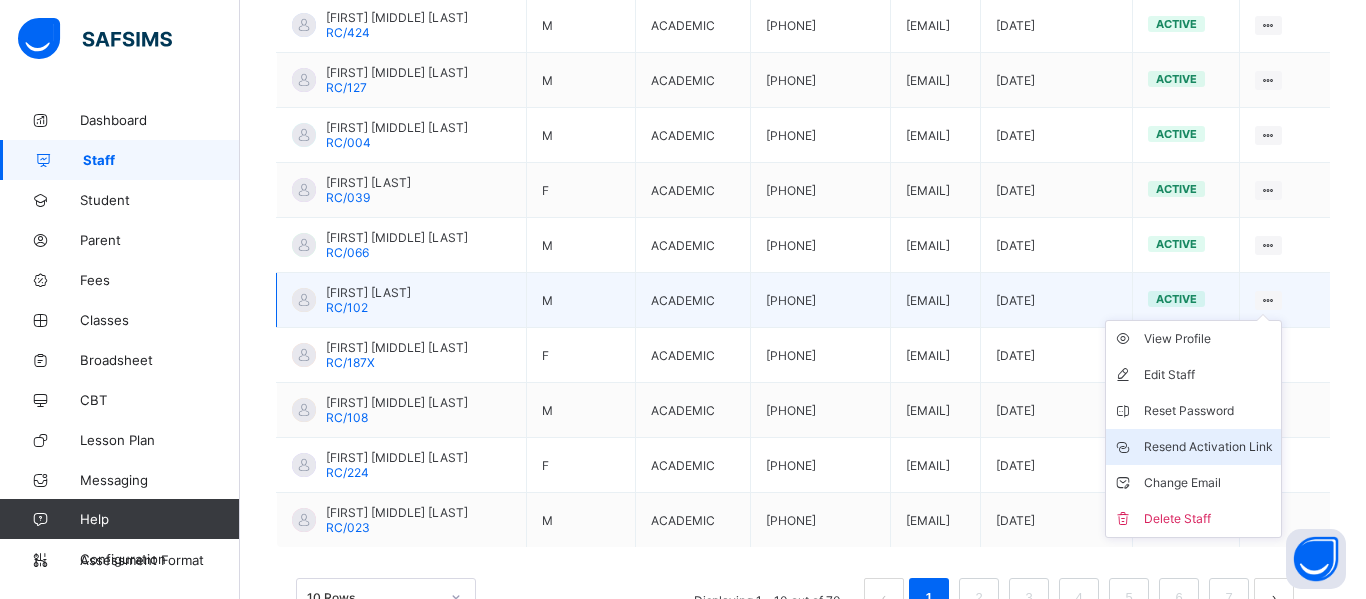 click on "Resend Activation Link" at bounding box center (1208, 447) 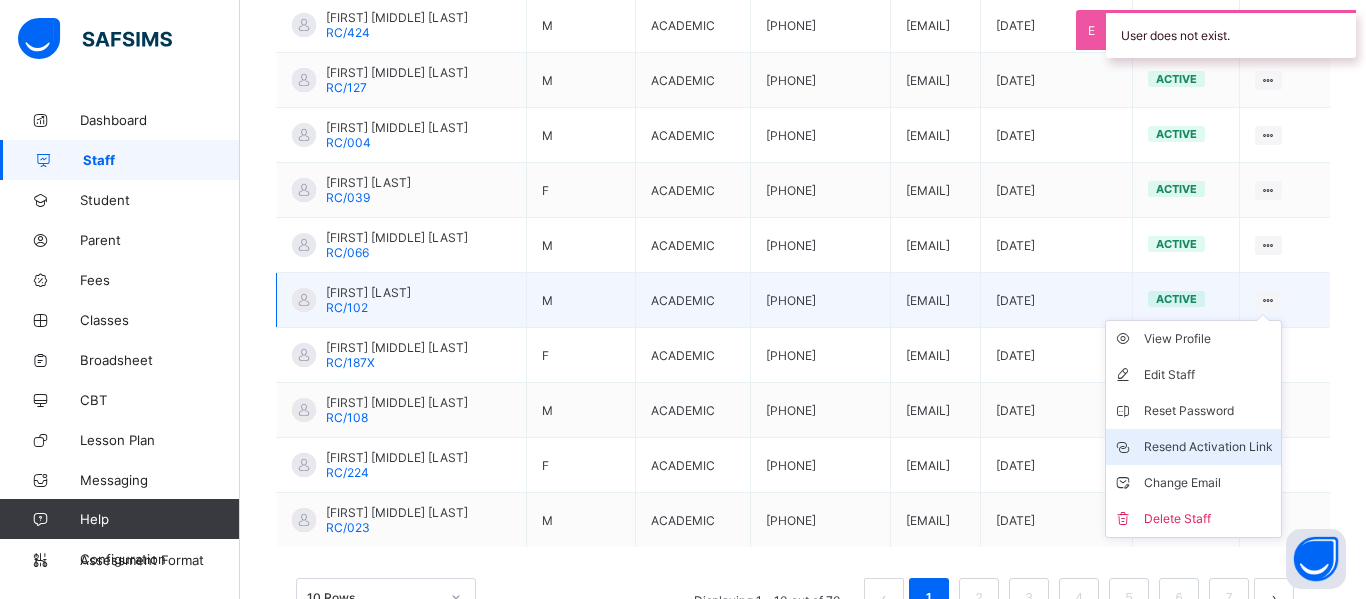 click on "Resend Activation Link" at bounding box center (1208, 447) 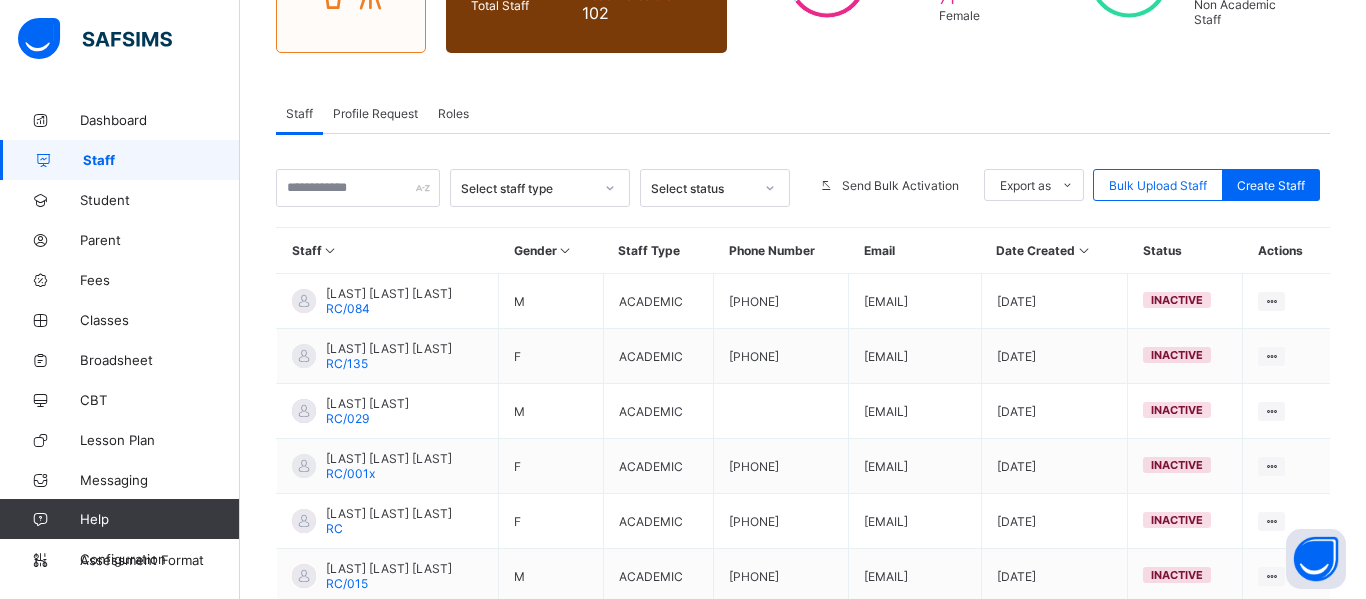scroll, scrollTop: 267, scrollLeft: 0, axis: vertical 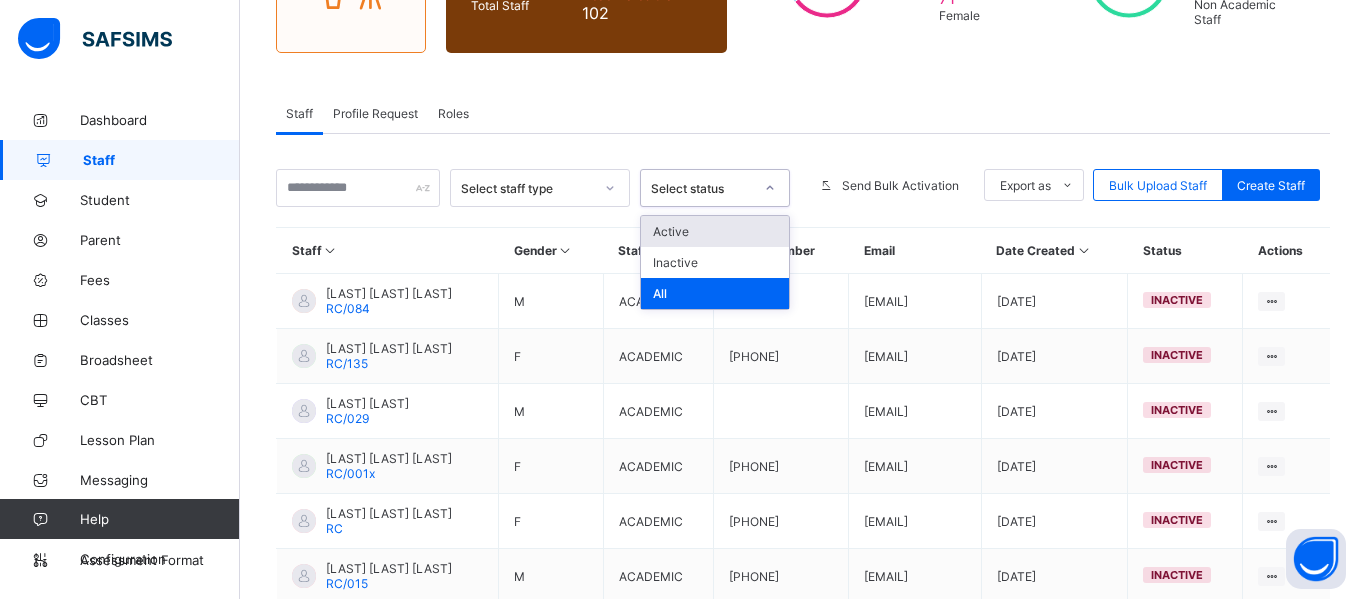 click on "Active" at bounding box center [715, 231] 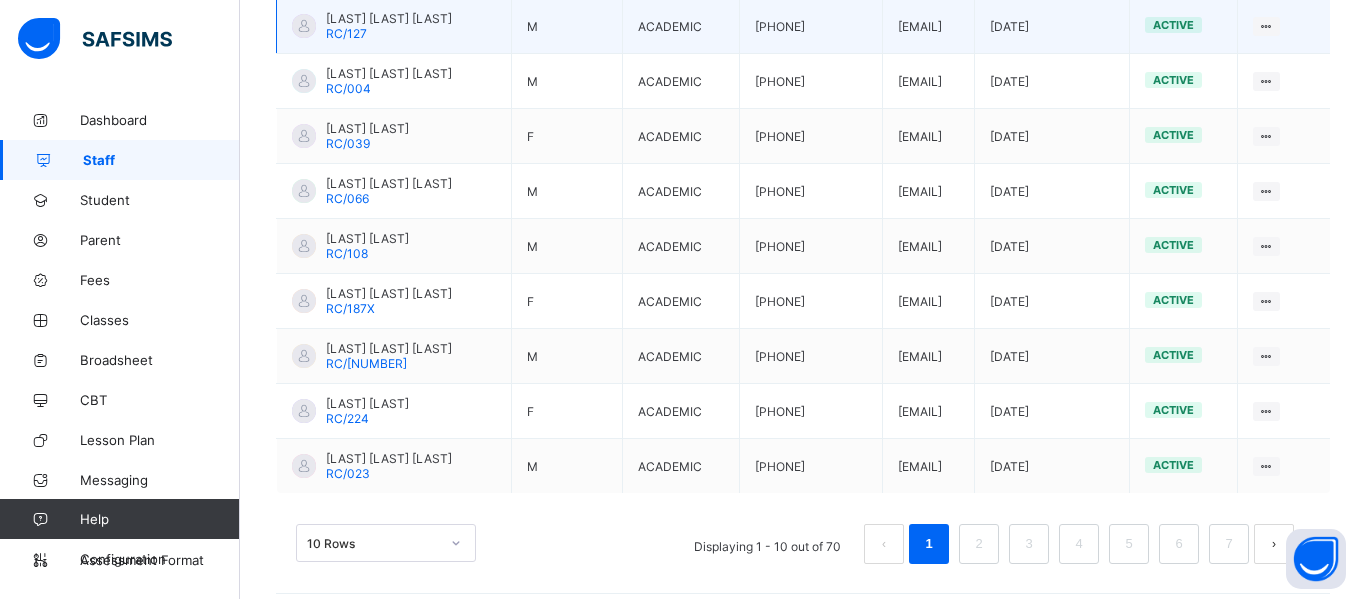scroll, scrollTop: 700, scrollLeft: 0, axis: vertical 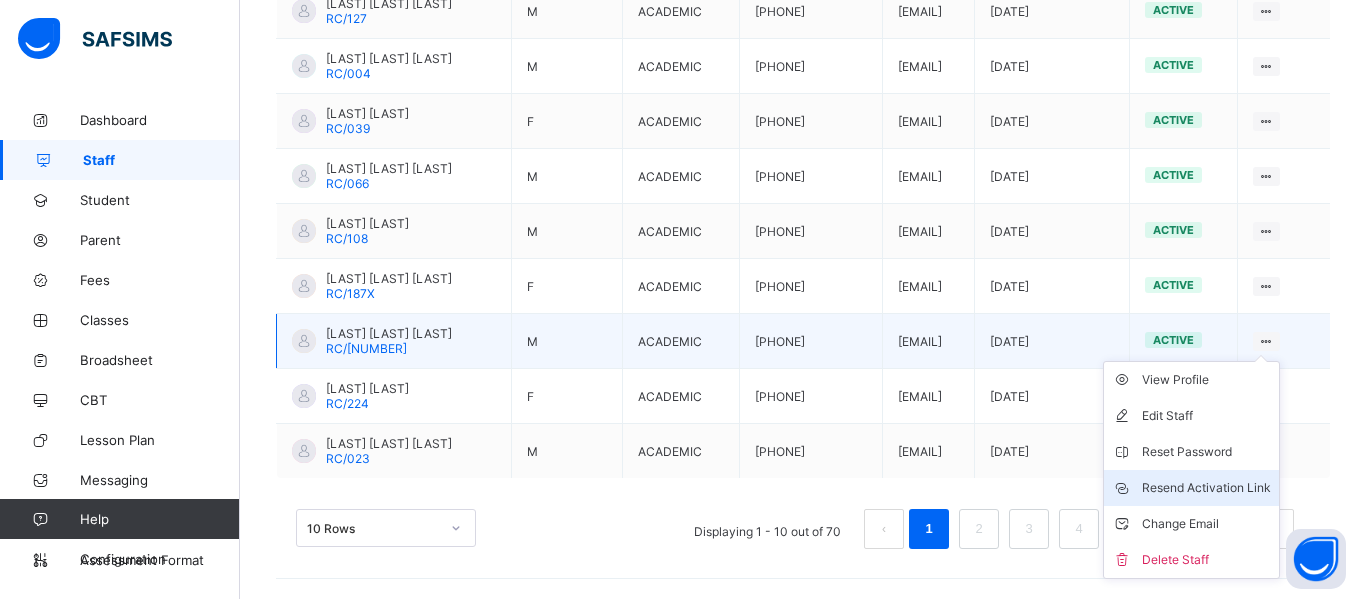 click on "Resend Activation Link" at bounding box center [1206, 488] 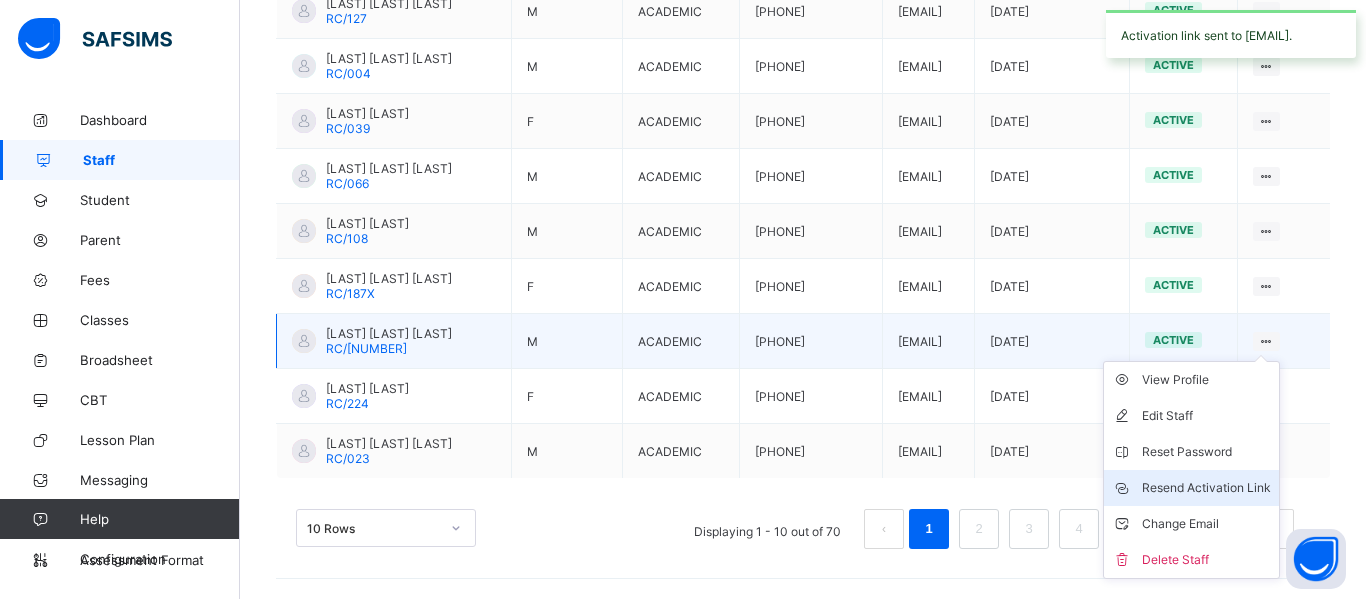 click on "Resend Activation Link" at bounding box center [1206, 488] 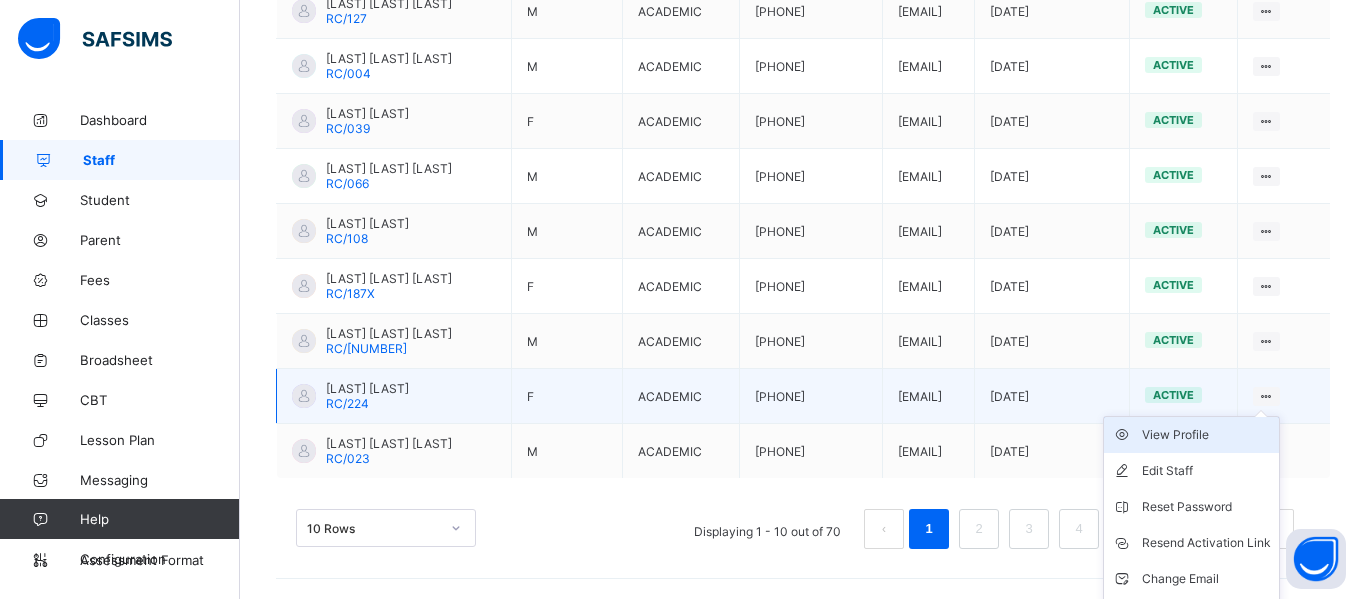 click on "View Profile" at bounding box center (1206, 435) 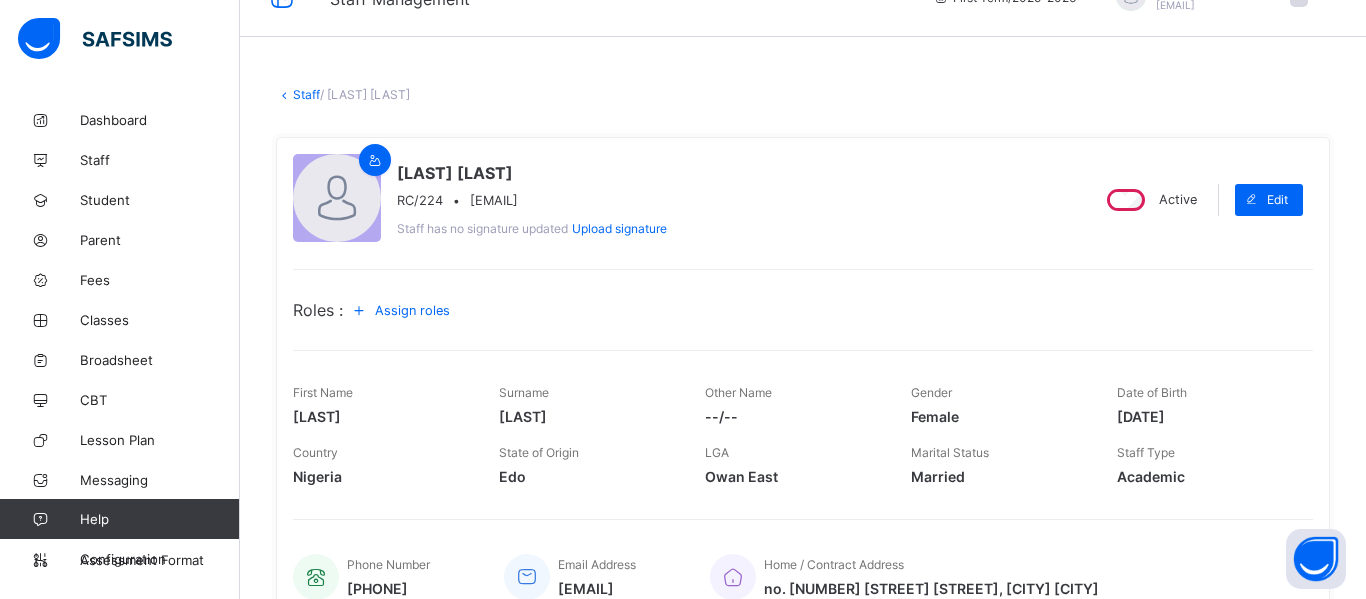 scroll, scrollTop: 25, scrollLeft: 0, axis: vertical 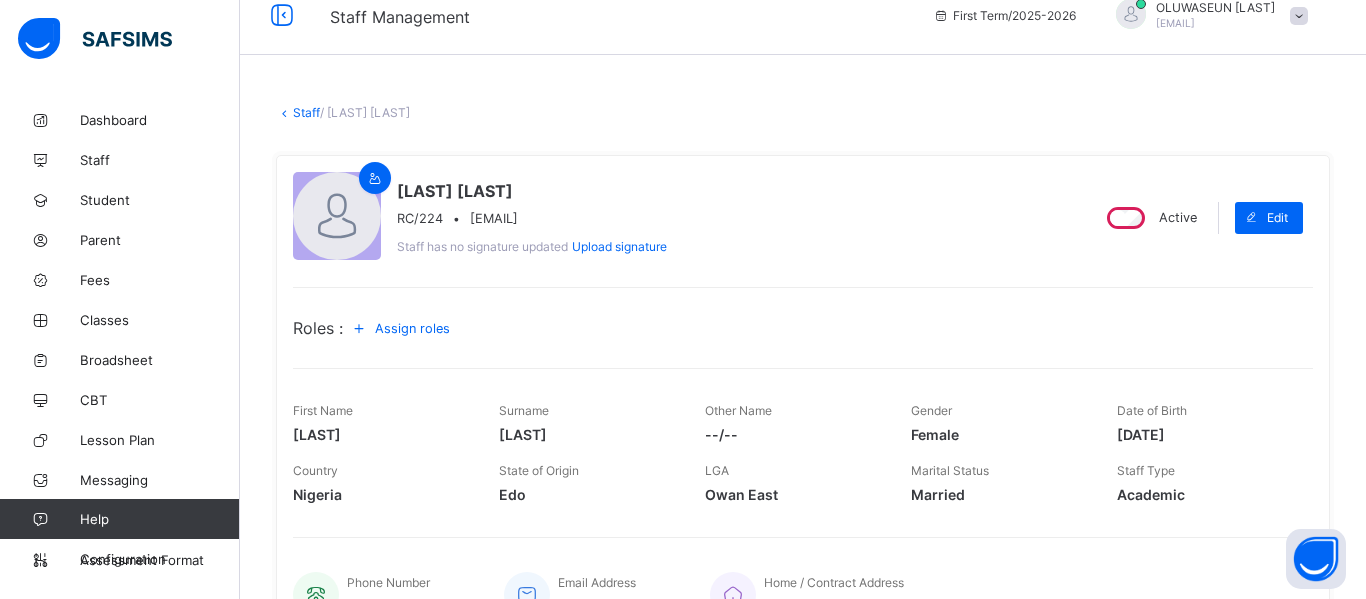 click on "Staff" at bounding box center (306, 112) 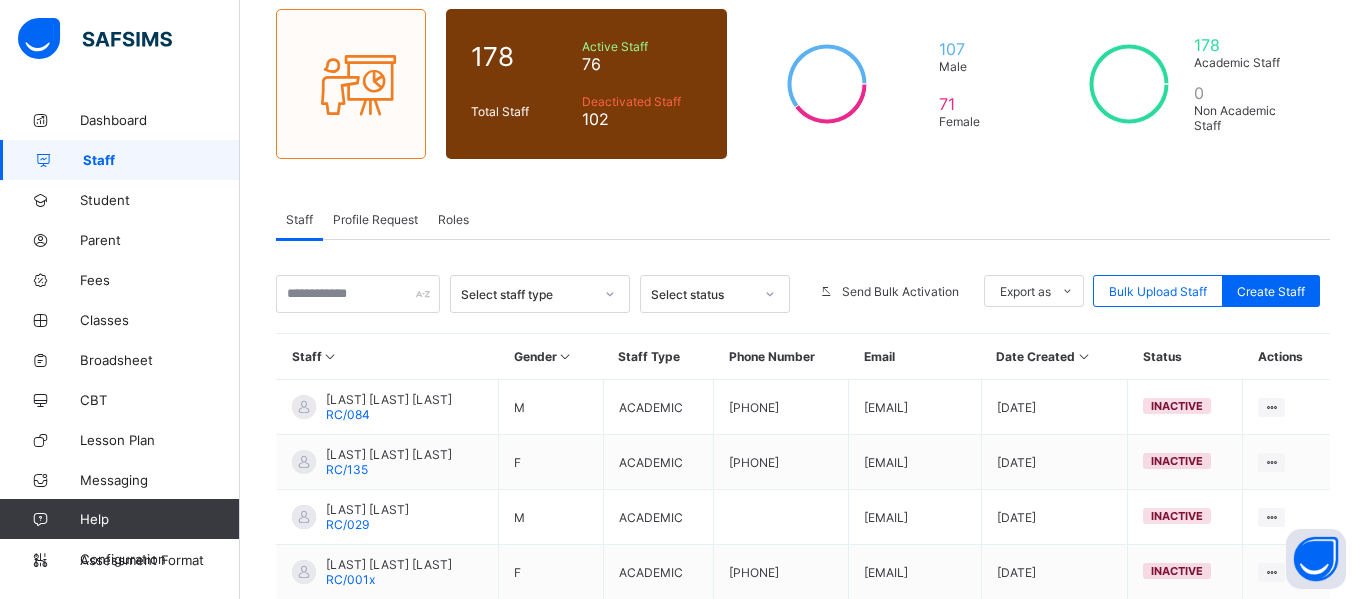 scroll, scrollTop: 153, scrollLeft: 0, axis: vertical 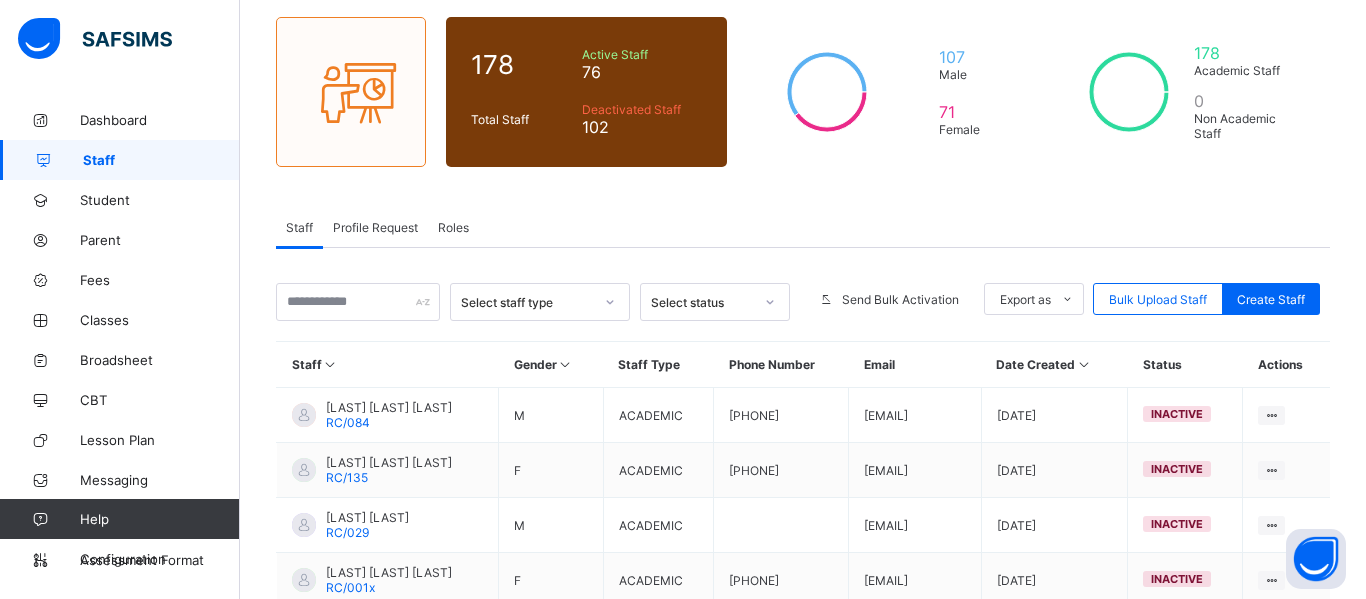 click 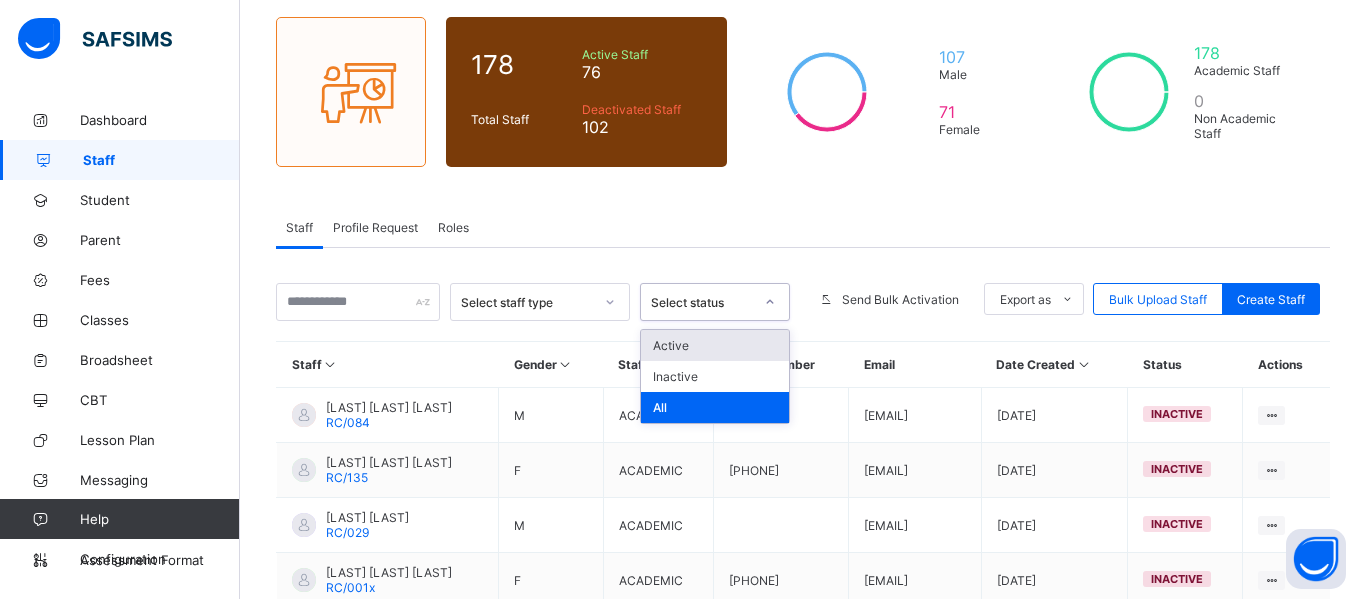 click on "Active" at bounding box center [715, 345] 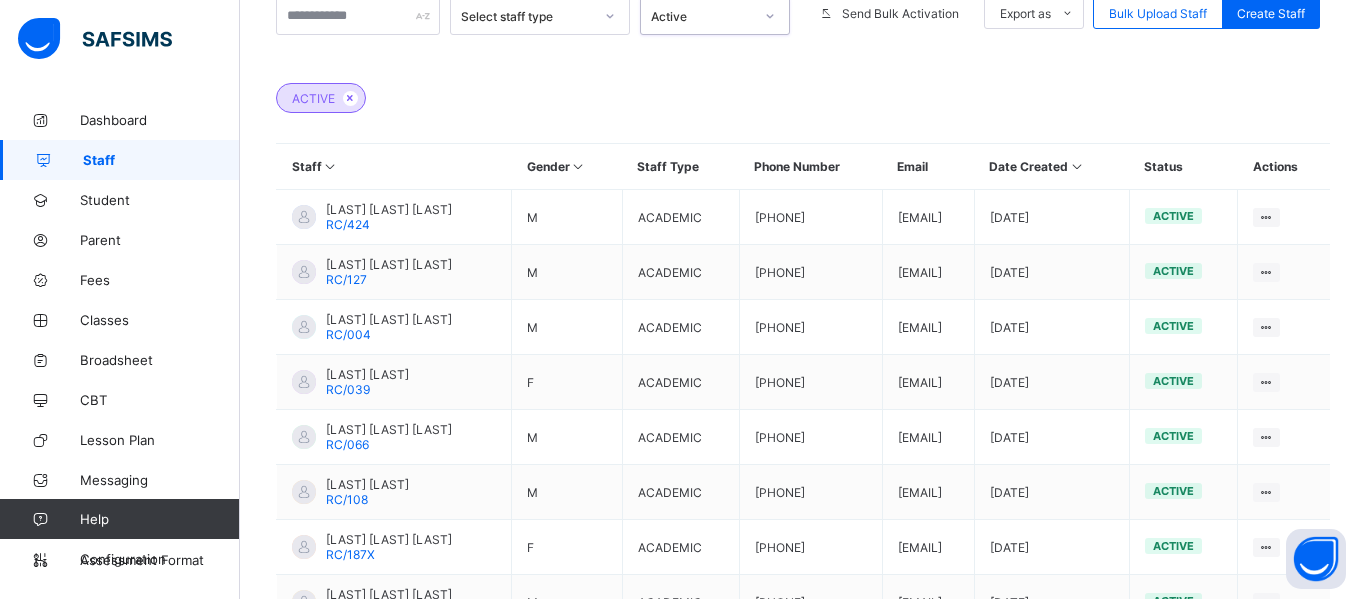 scroll, scrollTop: 700, scrollLeft: 0, axis: vertical 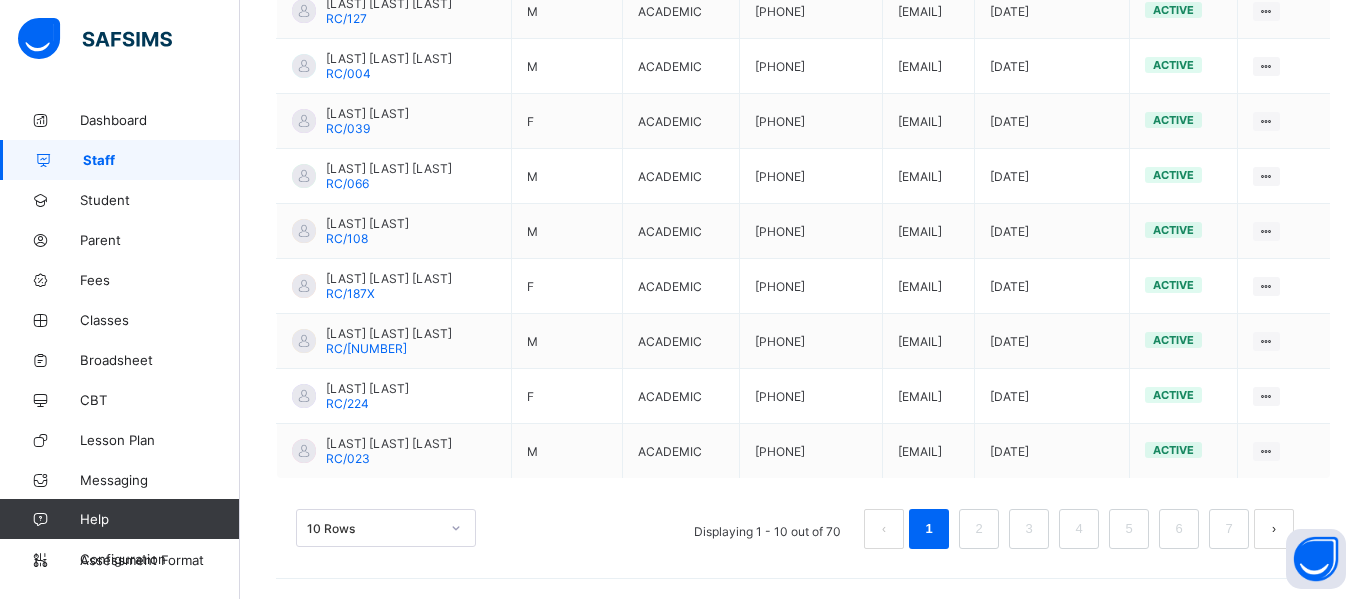 click on "10 Rows" at bounding box center (386, 528) 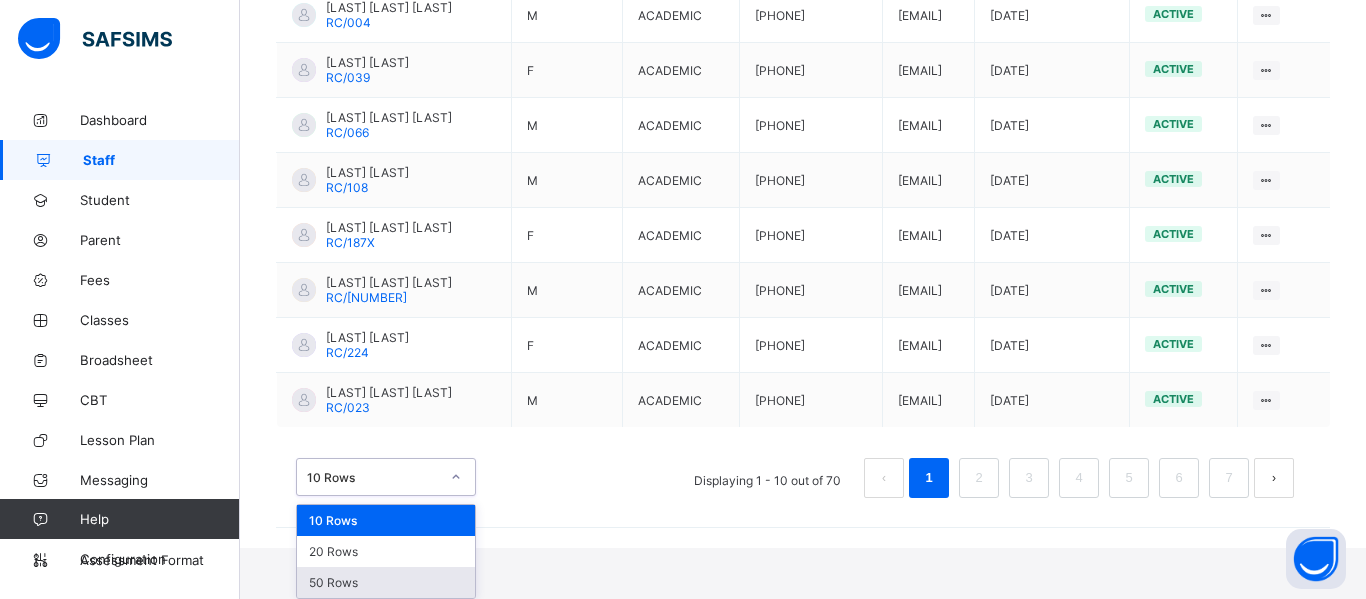 click on "50 Rows" at bounding box center [386, 582] 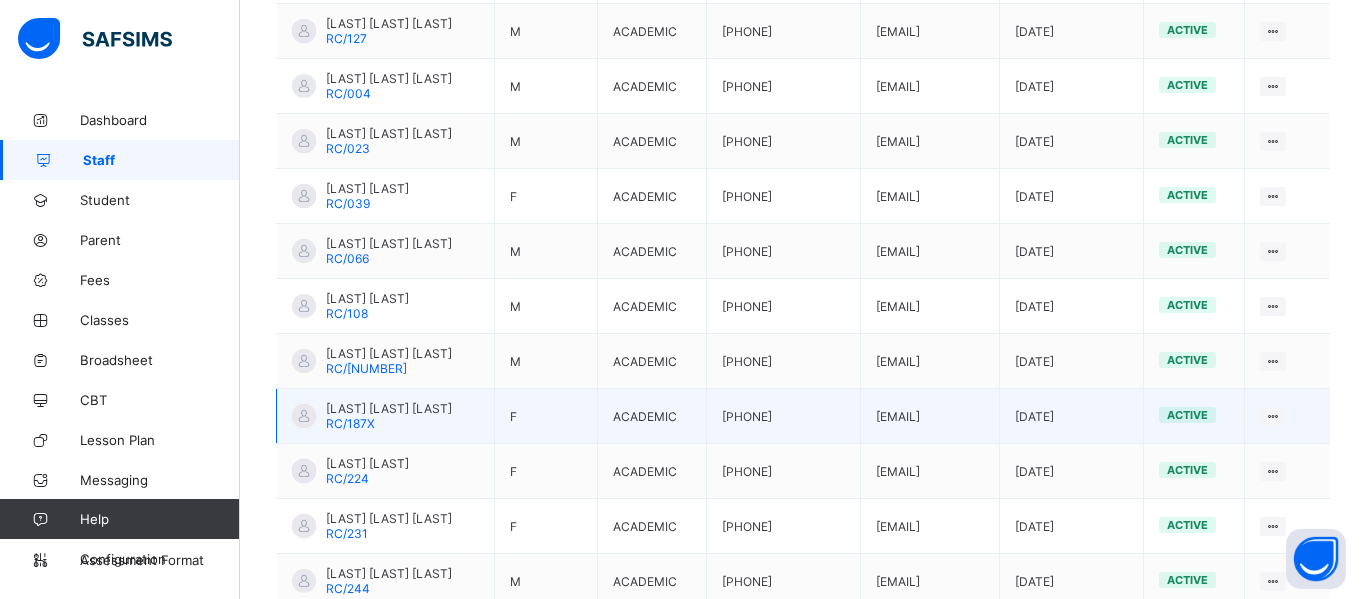 scroll, scrollTop: 672, scrollLeft: 0, axis: vertical 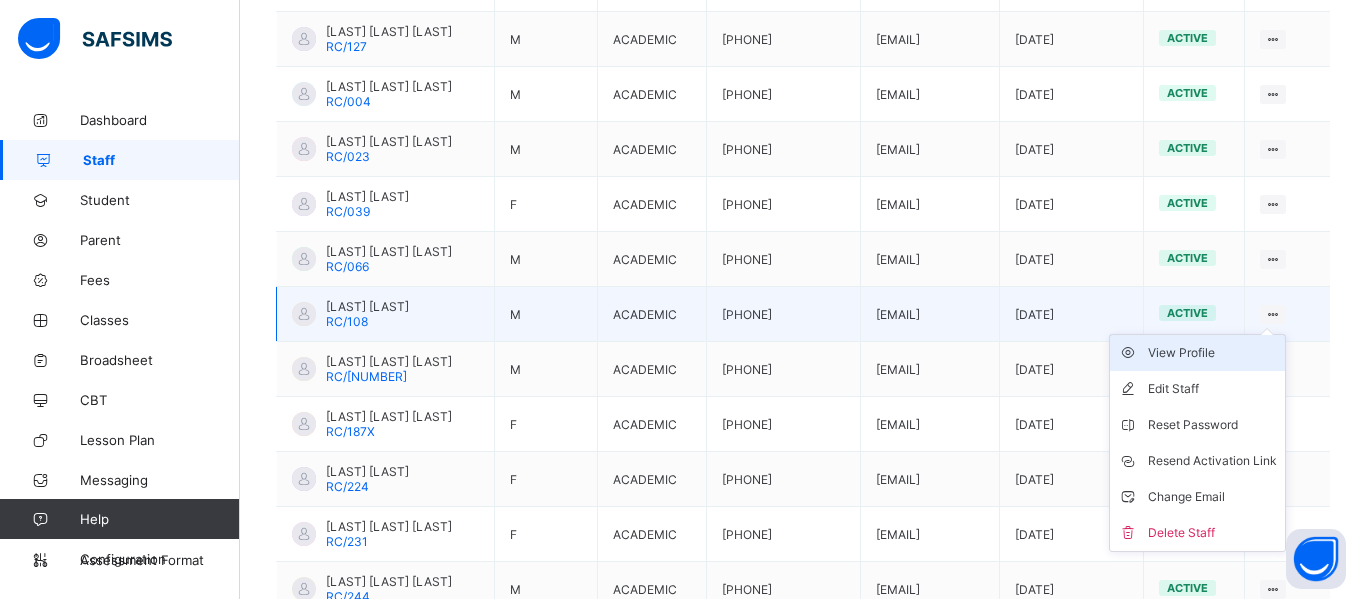 click on "View Profile" at bounding box center (1212, 353) 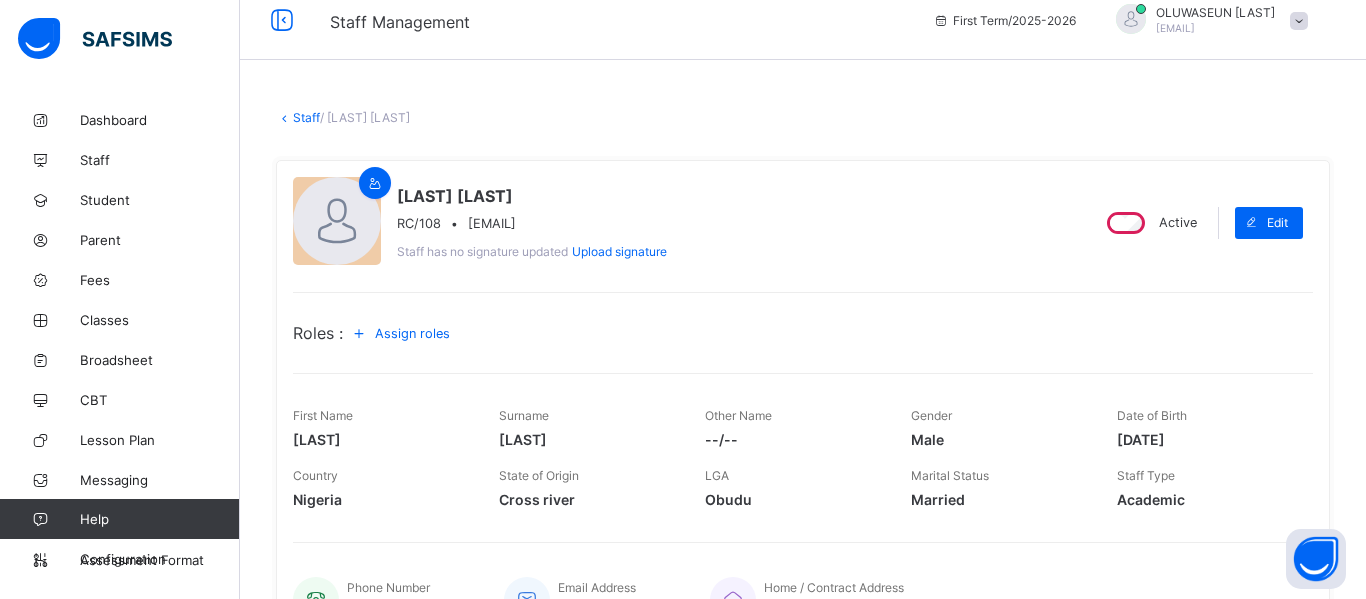 scroll, scrollTop: 11, scrollLeft: 0, axis: vertical 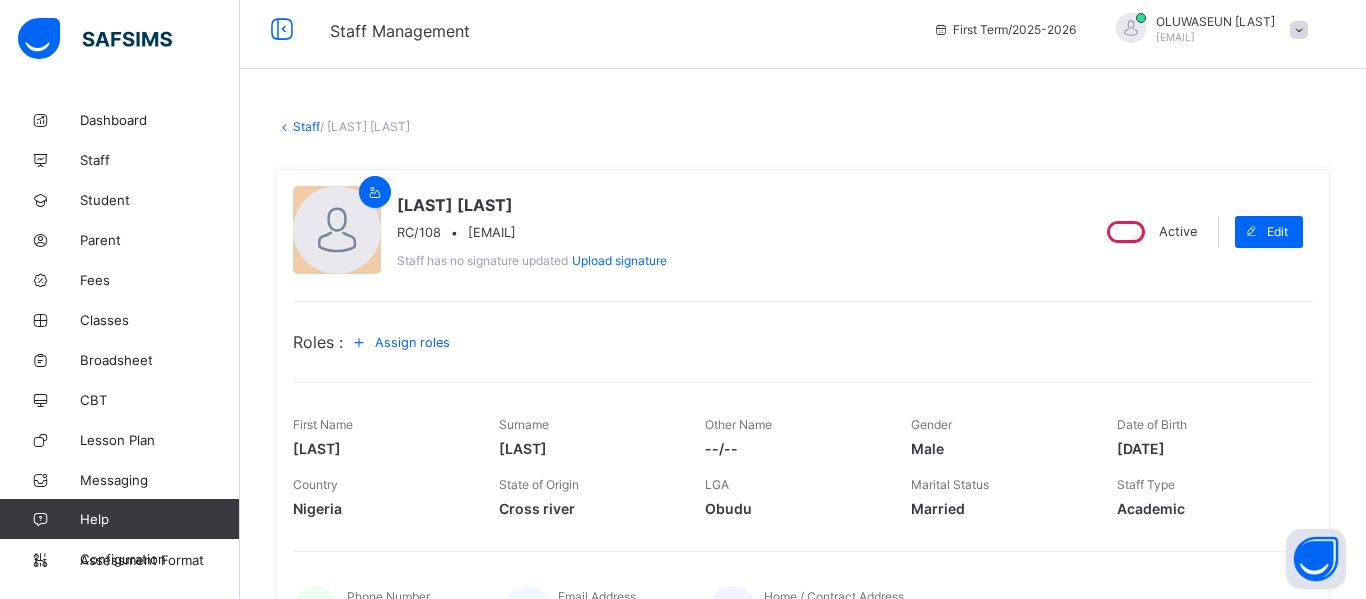 click on "Staff" at bounding box center [306, 126] 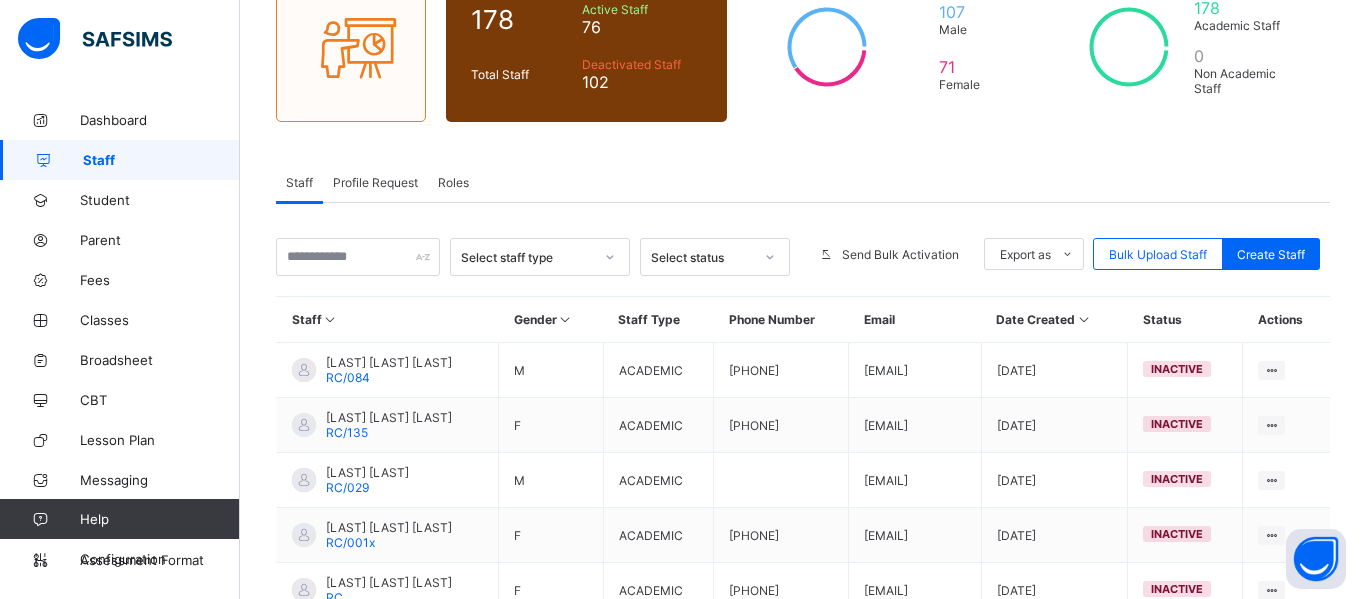 scroll, scrollTop: 213, scrollLeft: 0, axis: vertical 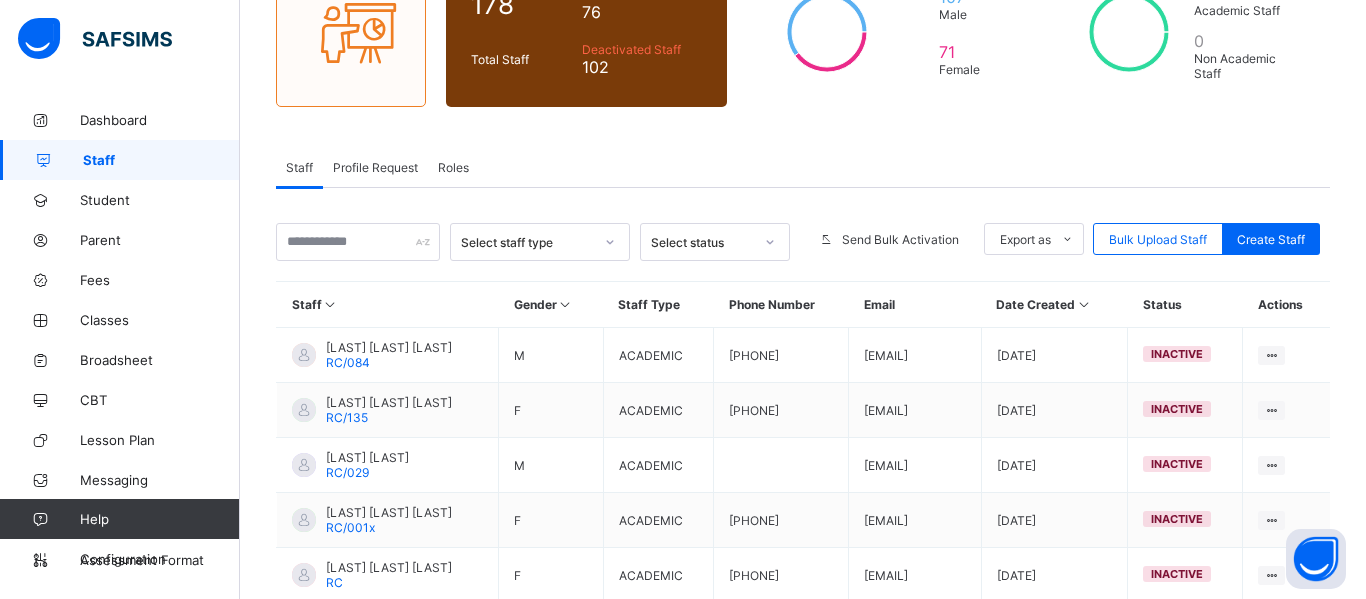 click 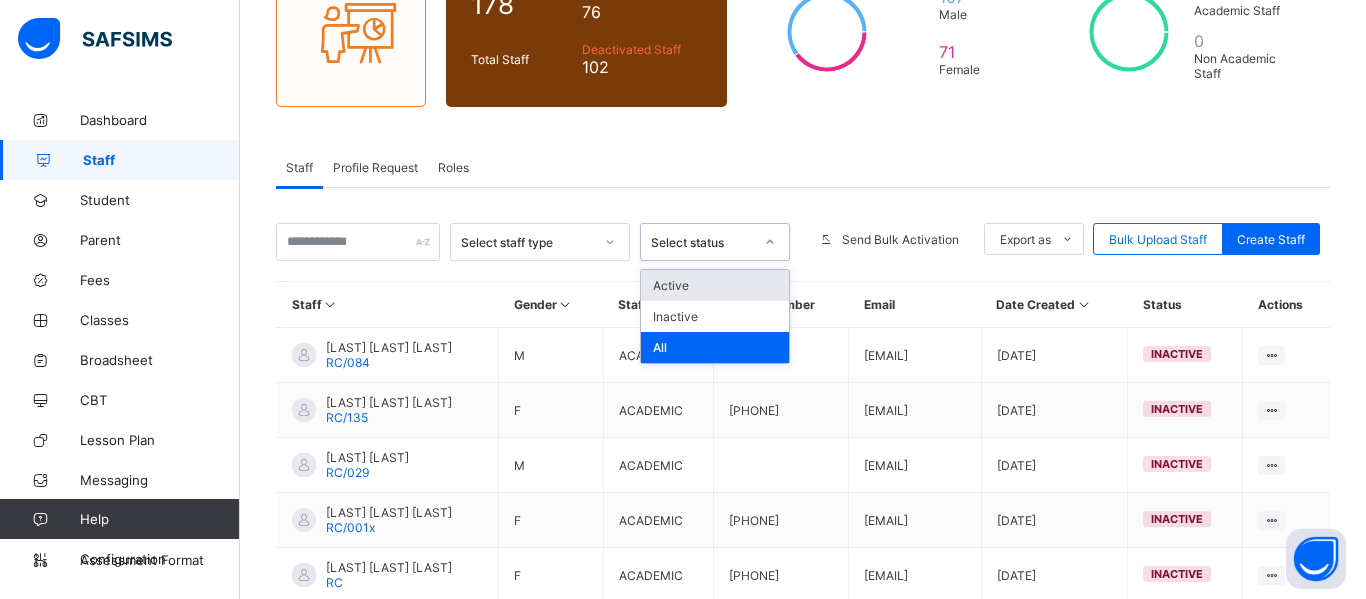 click on "Active" at bounding box center (715, 285) 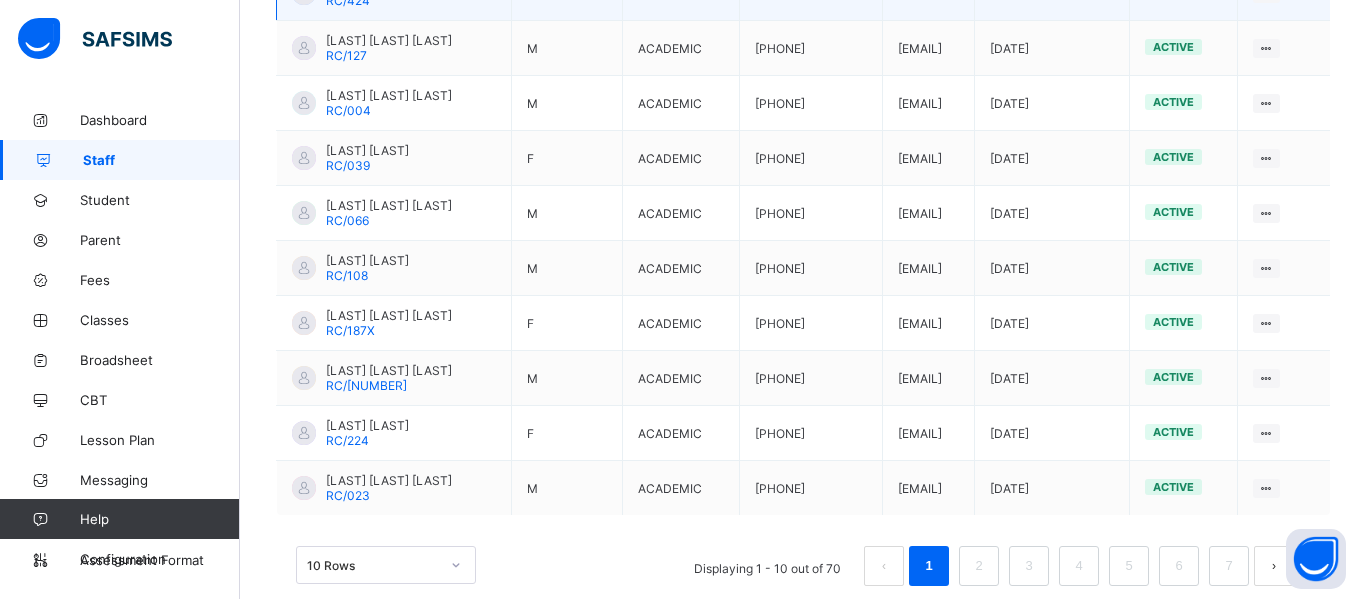 scroll, scrollTop: 700, scrollLeft: 0, axis: vertical 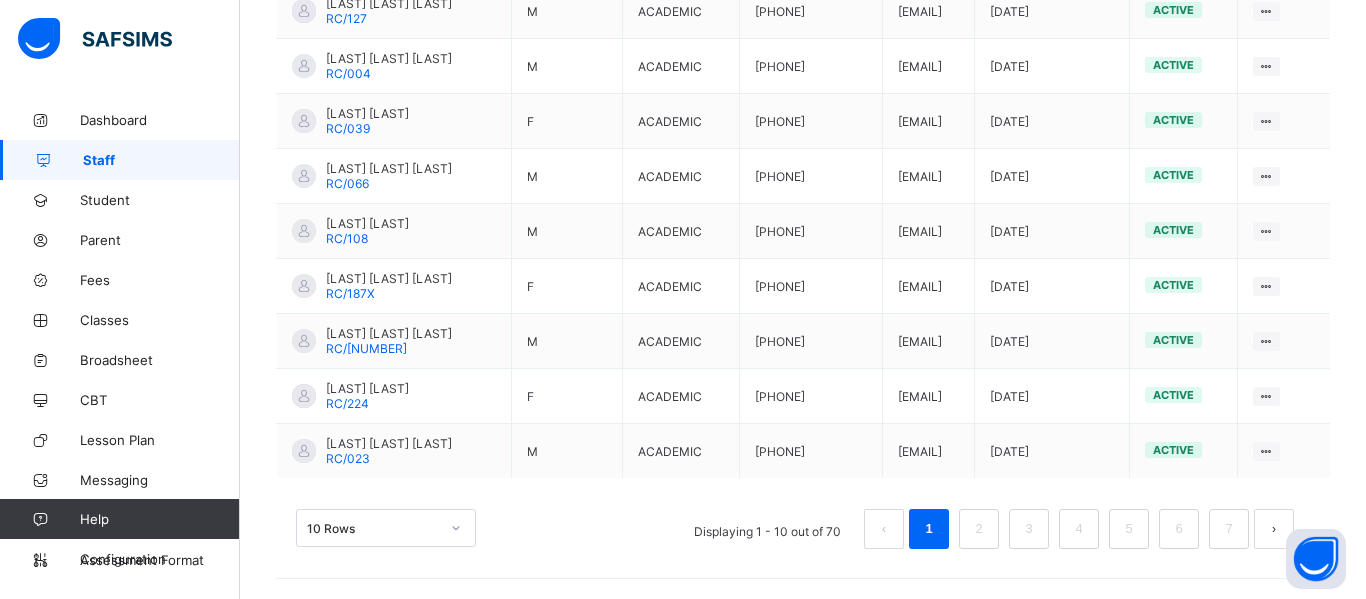 click on "10 Rows" at bounding box center [386, 528] 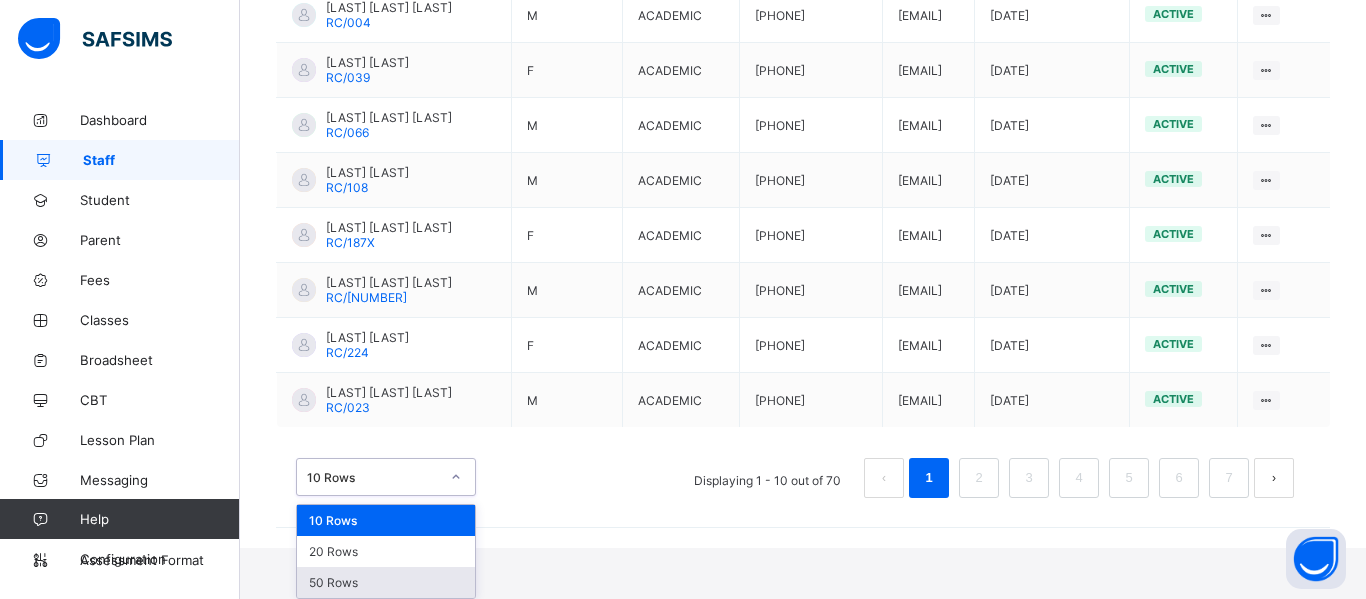 click on "50 Rows" at bounding box center [386, 582] 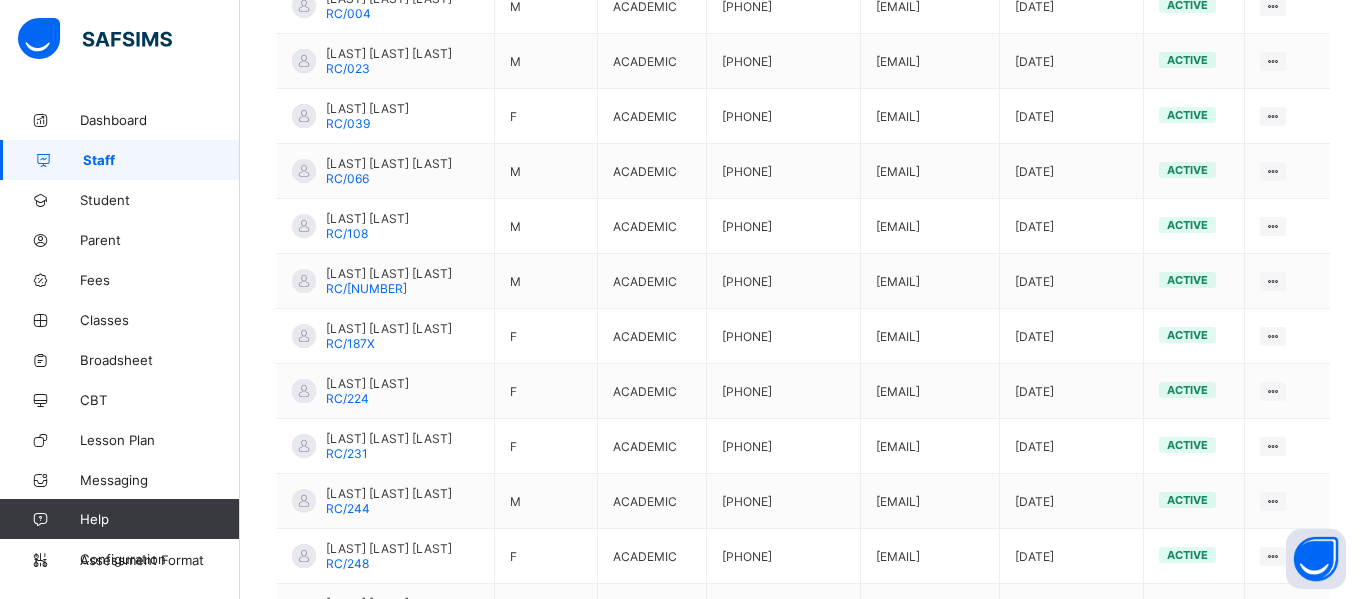 scroll, scrollTop: 835, scrollLeft: 0, axis: vertical 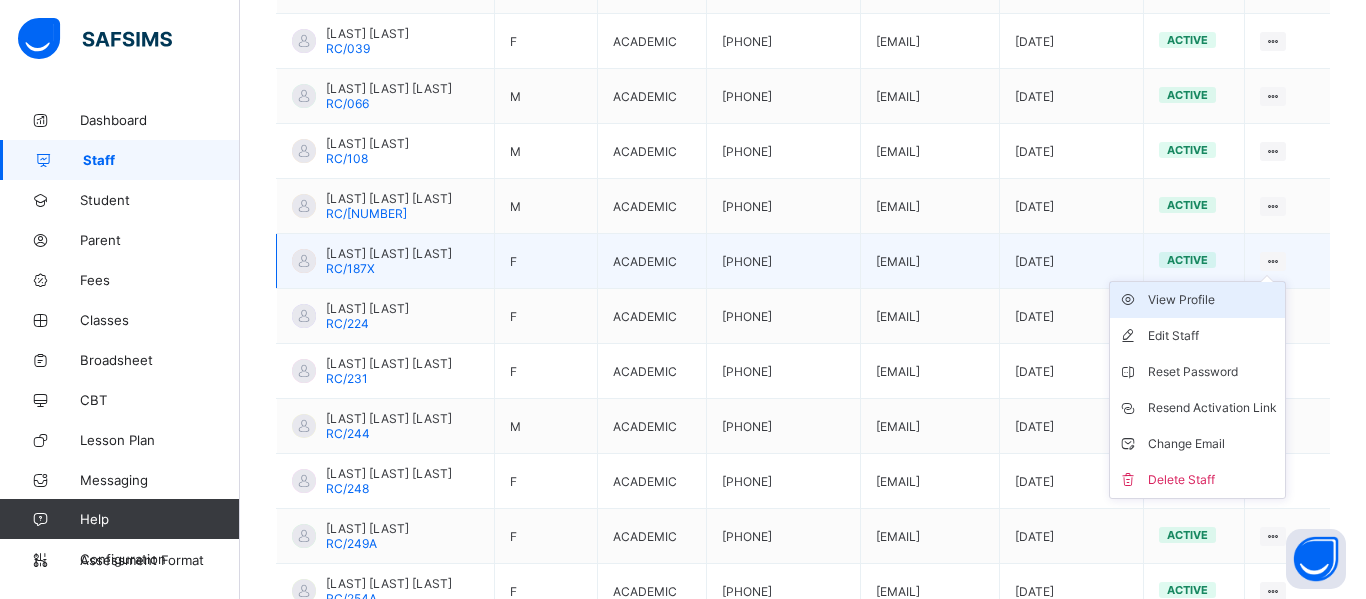click on "View Profile" at bounding box center (1212, 300) 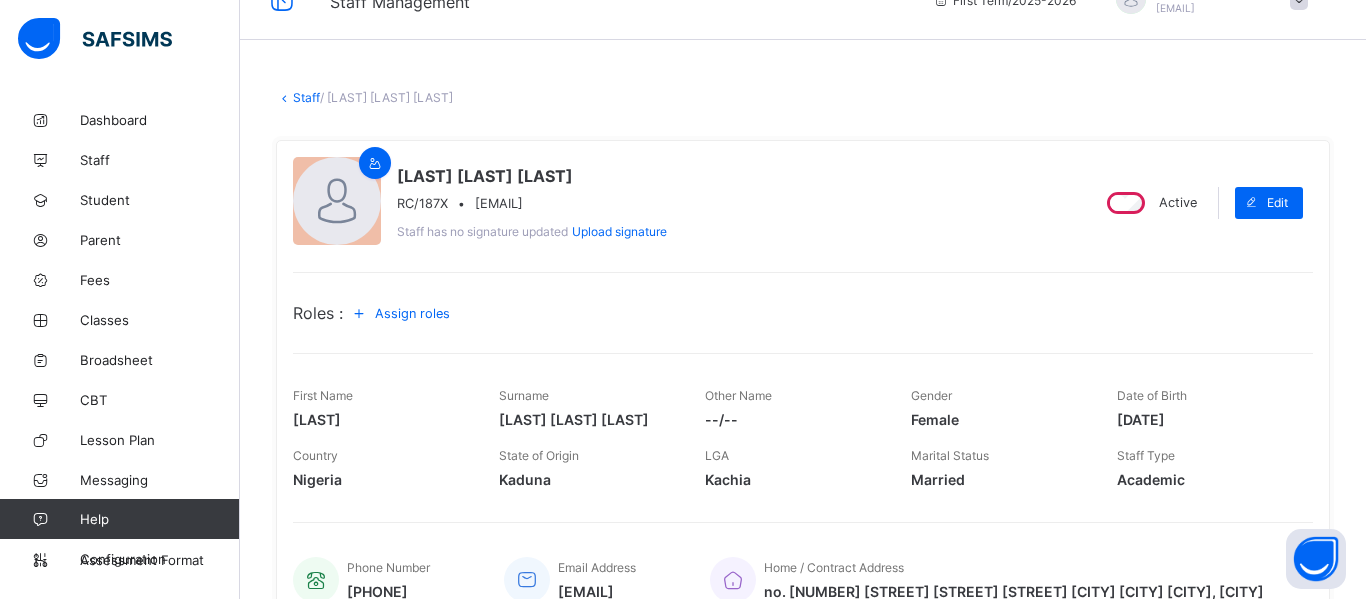 scroll, scrollTop: 39, scrollLeft: 0, axis: vertical 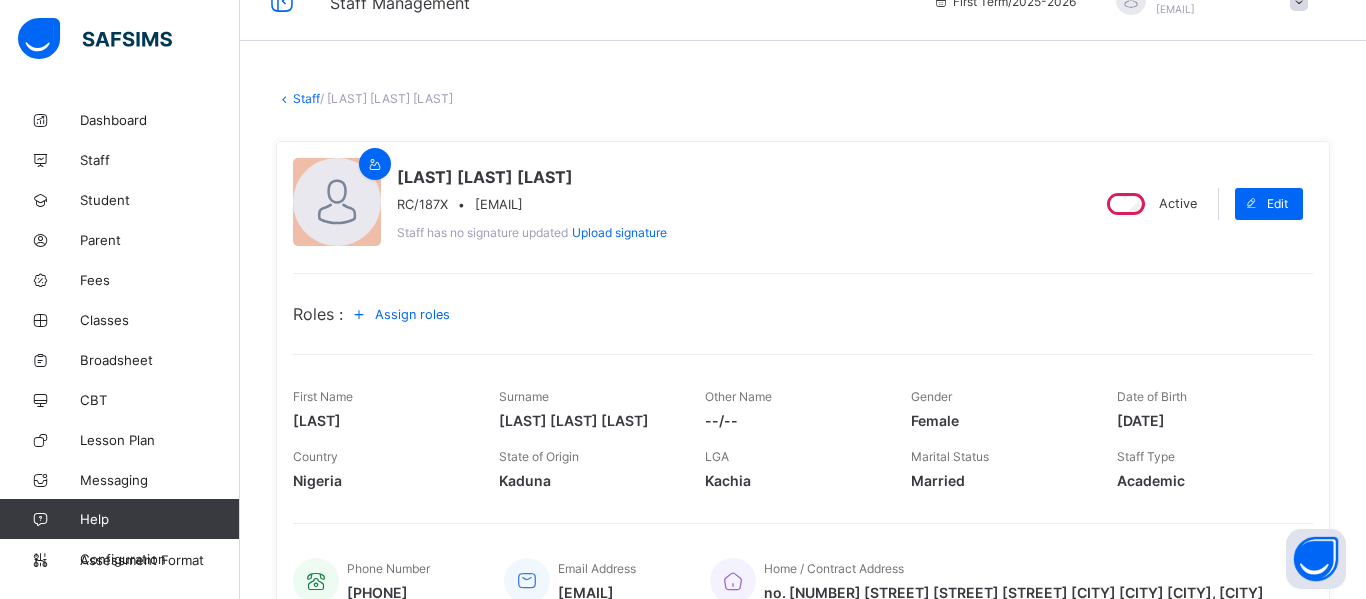 click on "Staff" at bounding box center (306, 98) 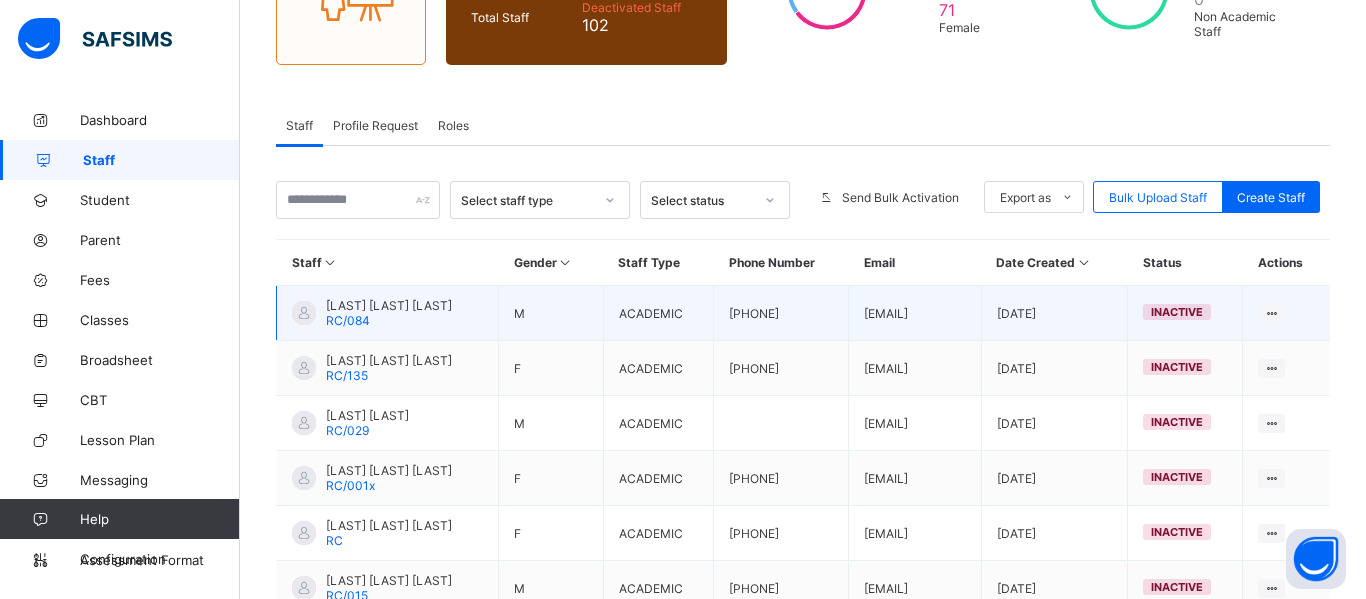 scroll, scrollTop: 287, scrollLeft: 0, axis: vertical 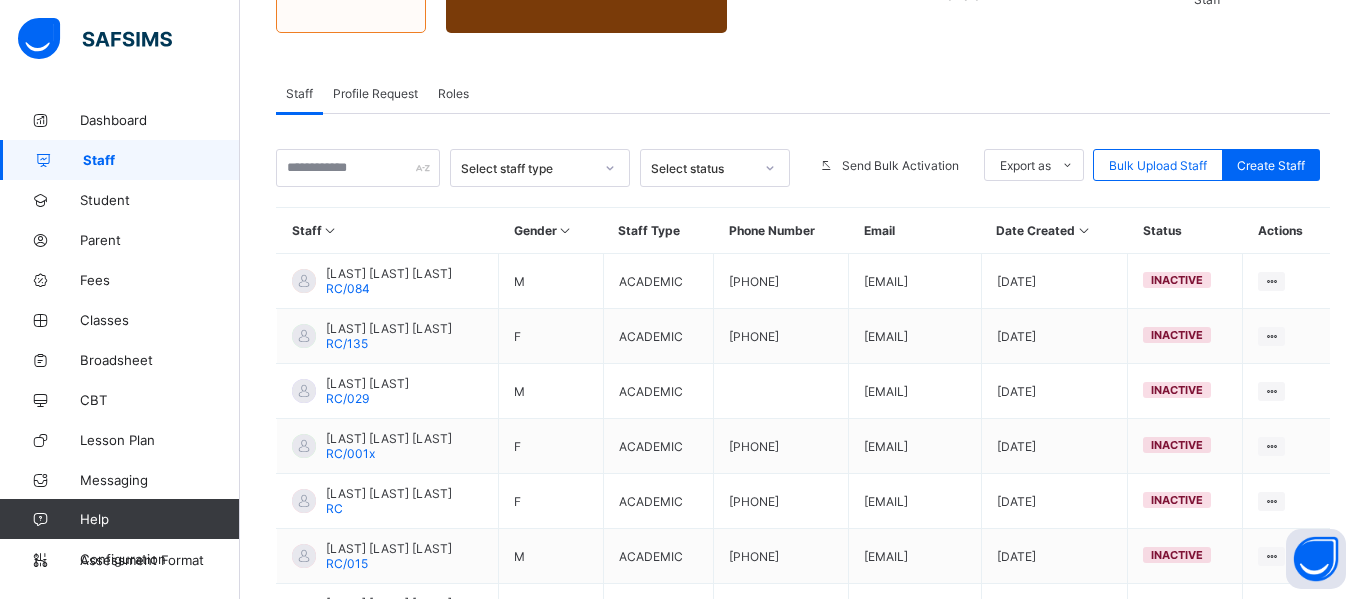 click 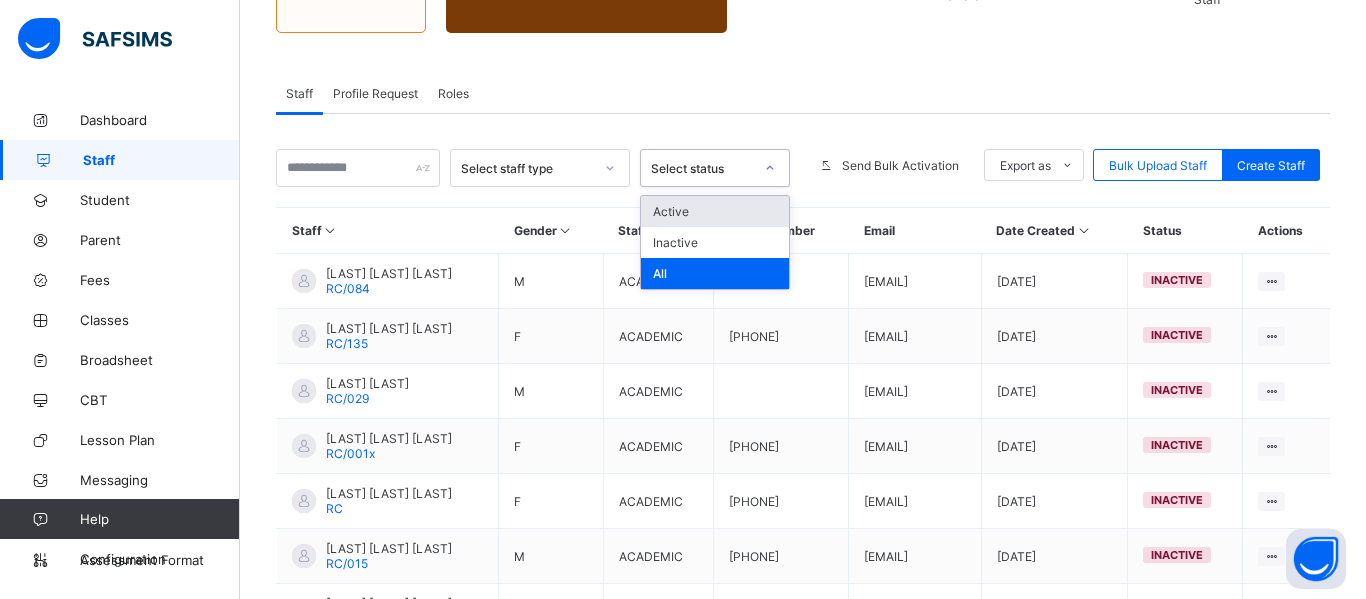 click on "Active" at bounding box center [715, 211] 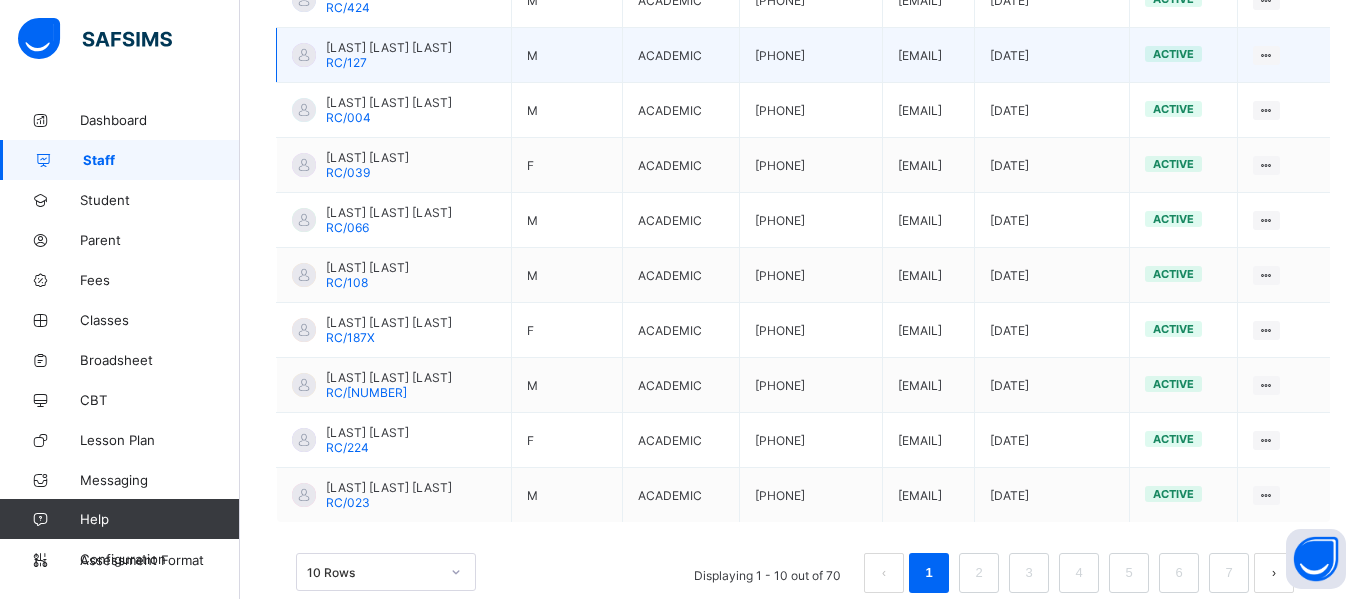 scroll, scrollTop: 700, scrollLeft: 0, axis: vertical 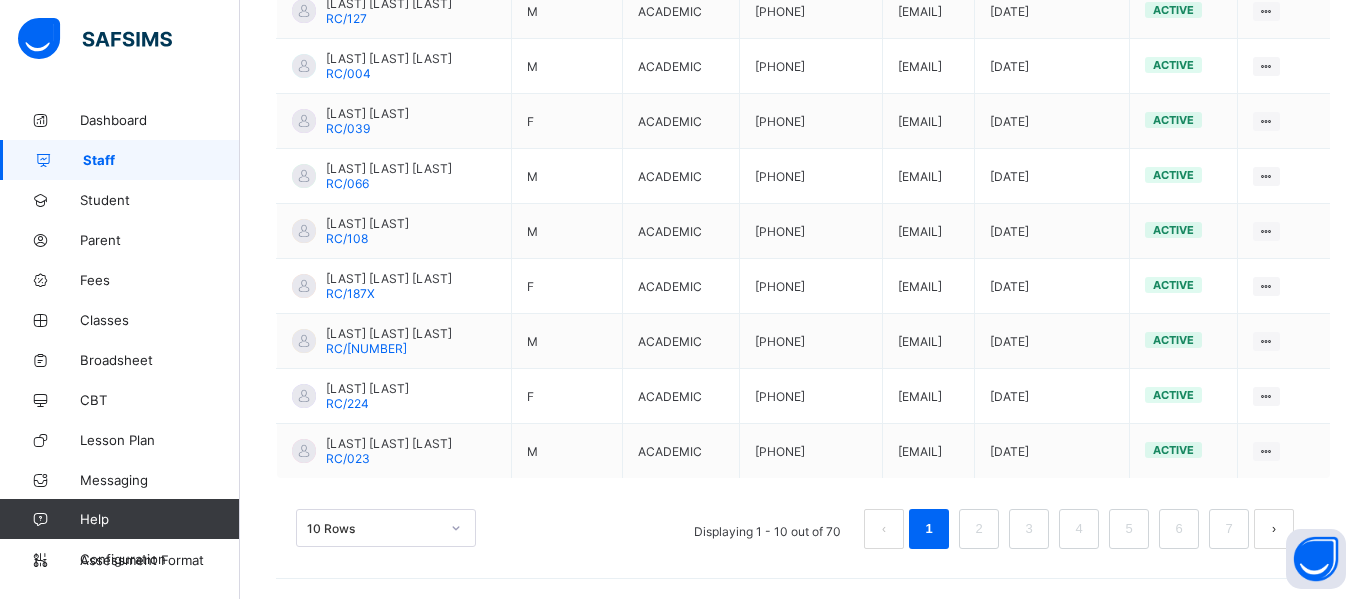 click on "10 Rows" at bounding box center (386, 528) 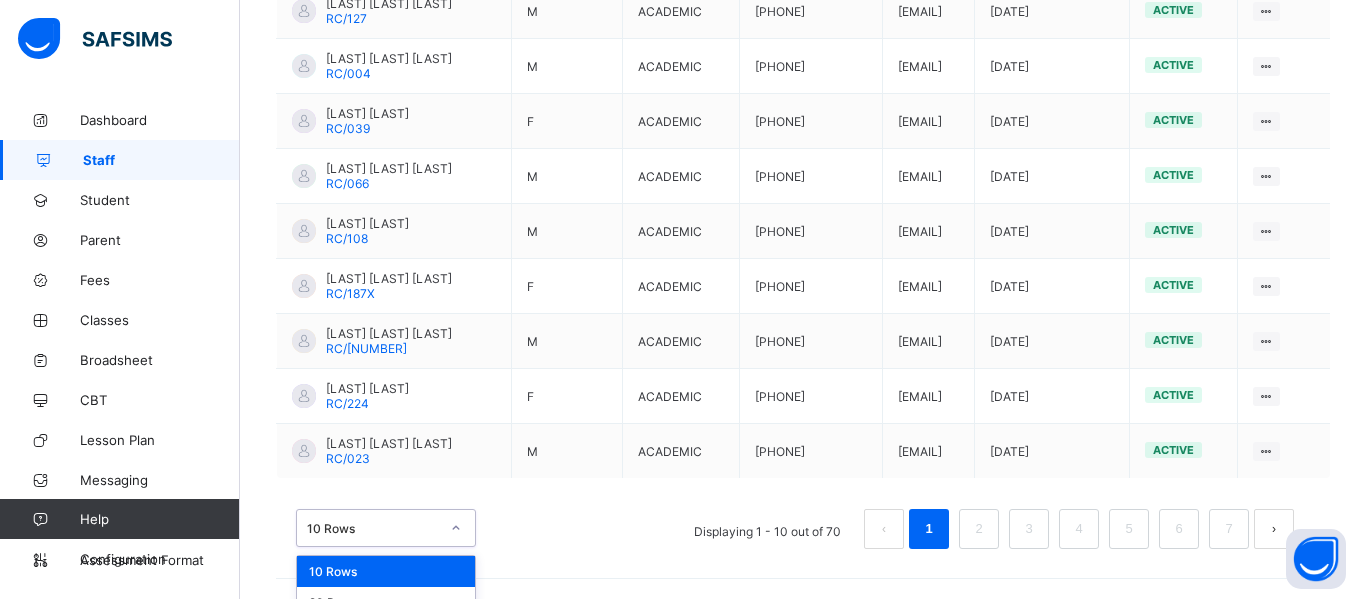 scroll, scrollTop: 751, scrollLeft: 0, axis: vertical 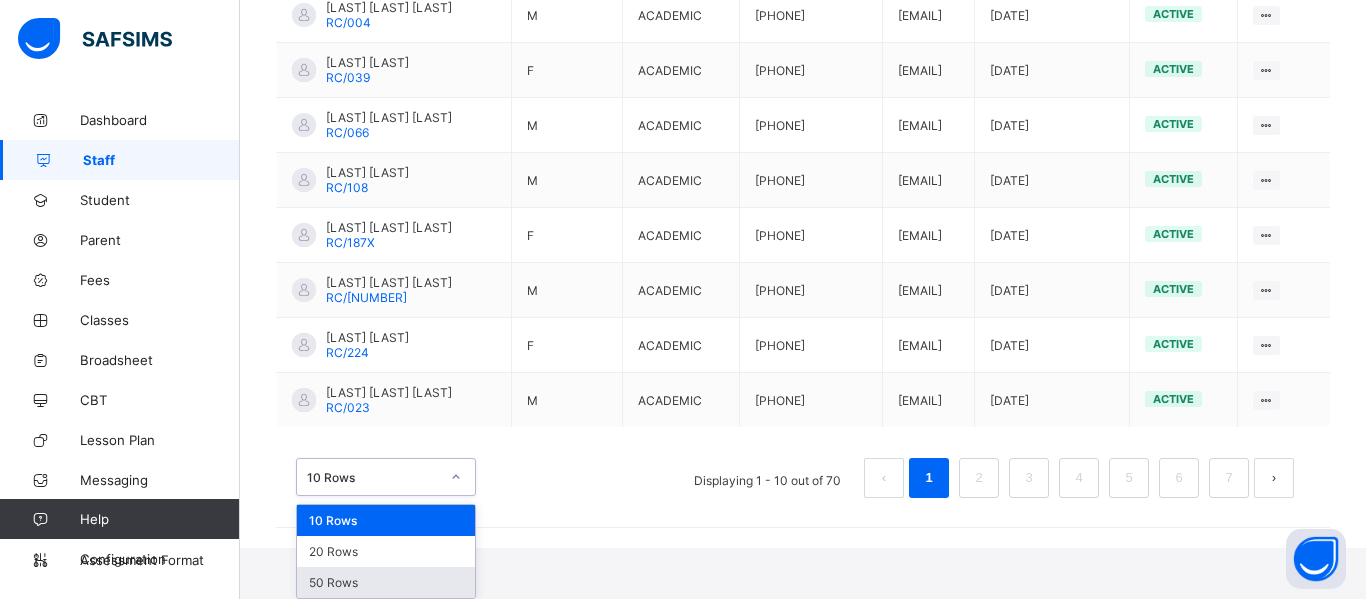 click on "50 Rows" at bounding box center (386, 582) 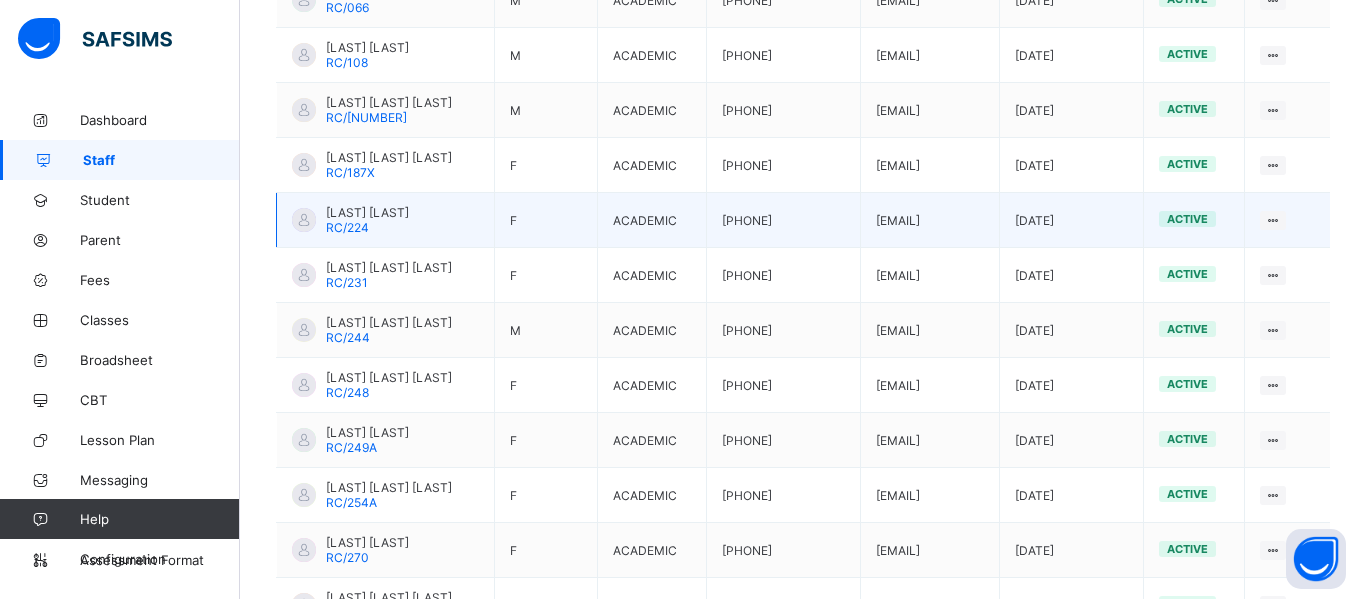 scroll, scrollTop: 930, scrollLeft: 0, axis: vertical 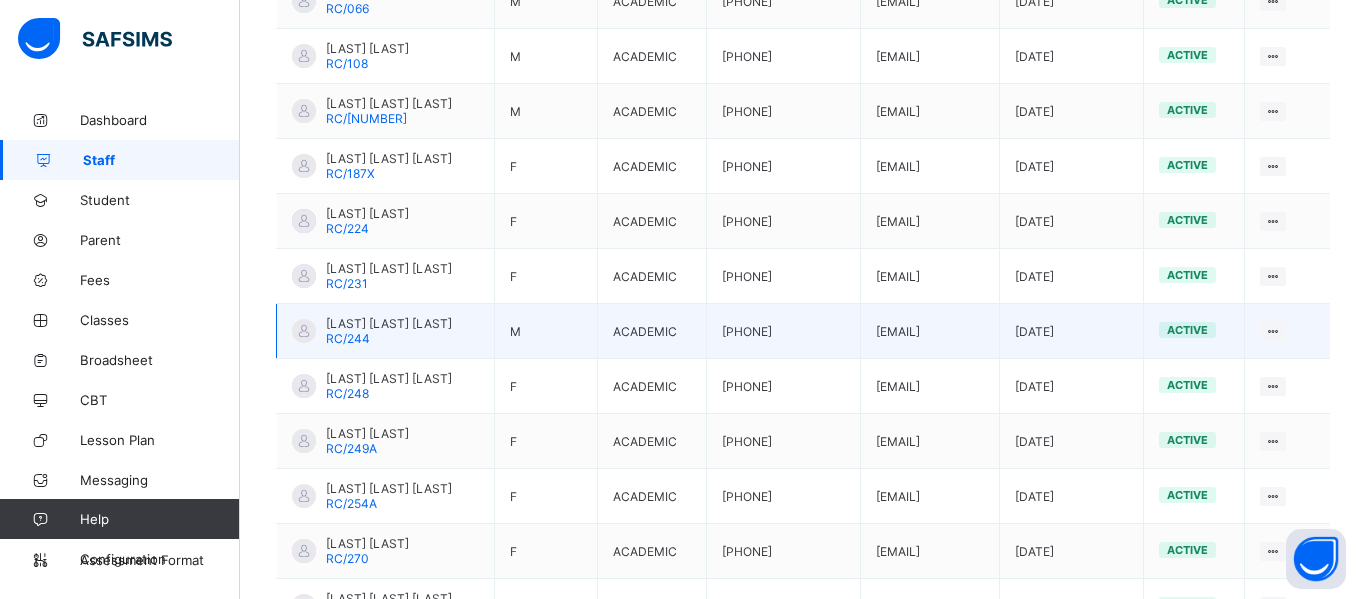 click on "View Profile Edit Staff Reset Password Resend Activation Link Change Email Delete Staff" at bounding box center (1287, 331) 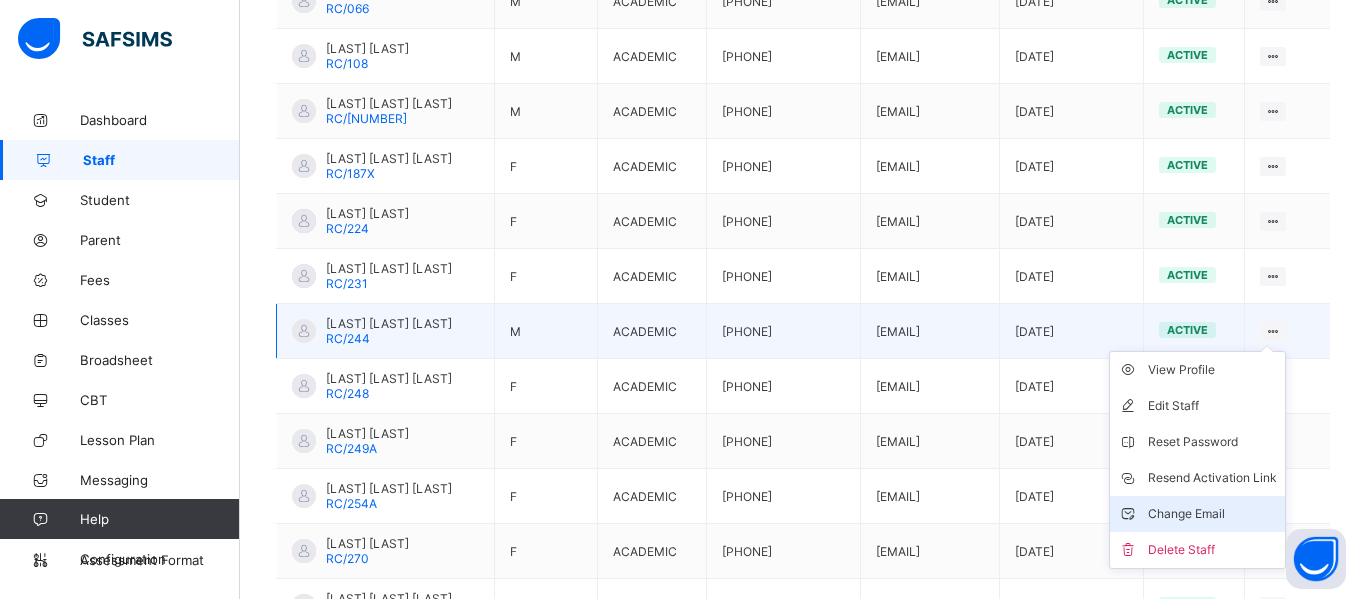 click on "Change Email" at bounding box center (1212, 514) 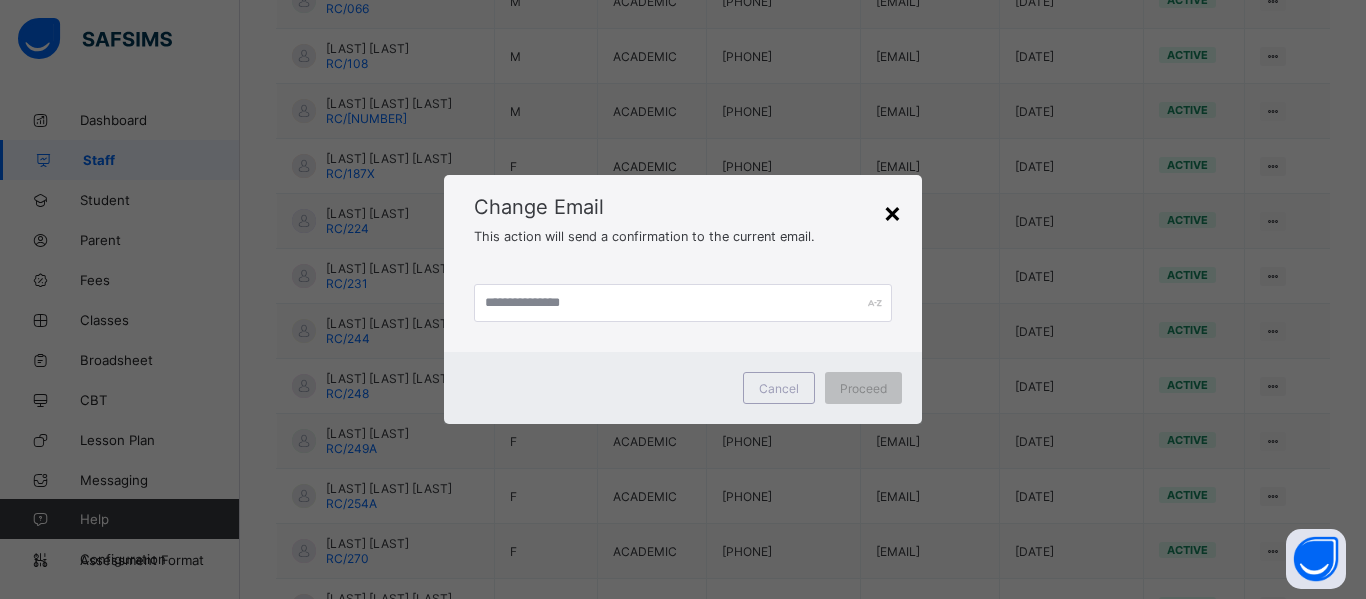 click on "×" at bounding box center (892, 212) 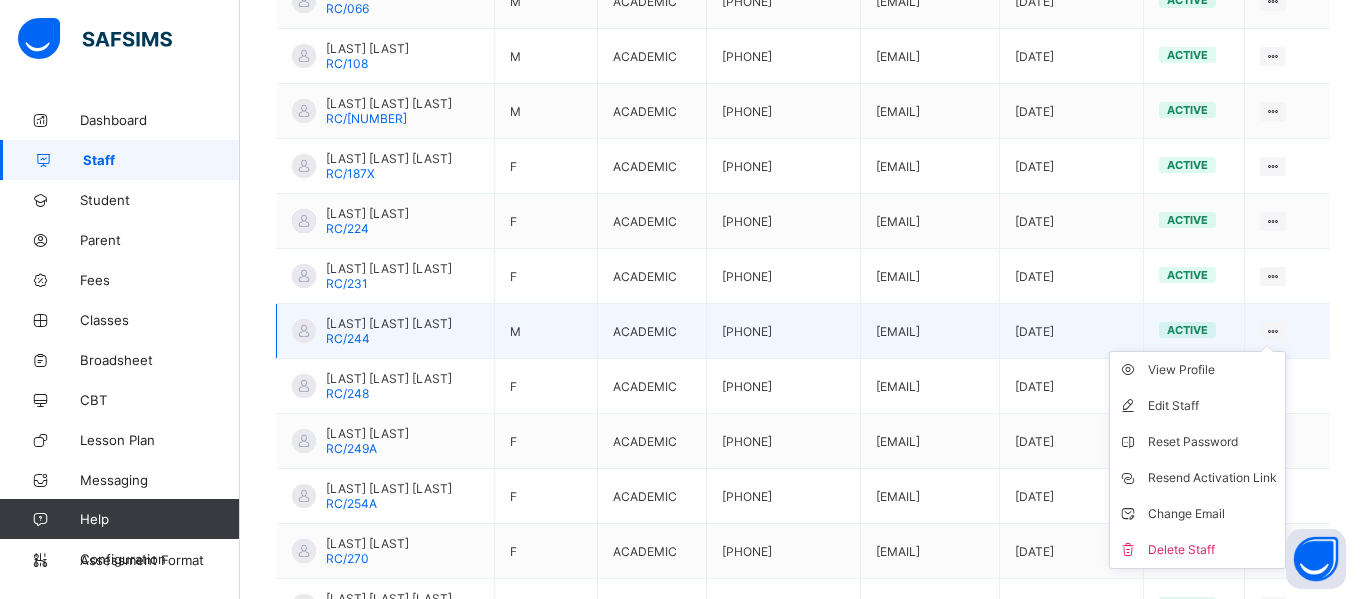 click at bounding box center [1273, 331] 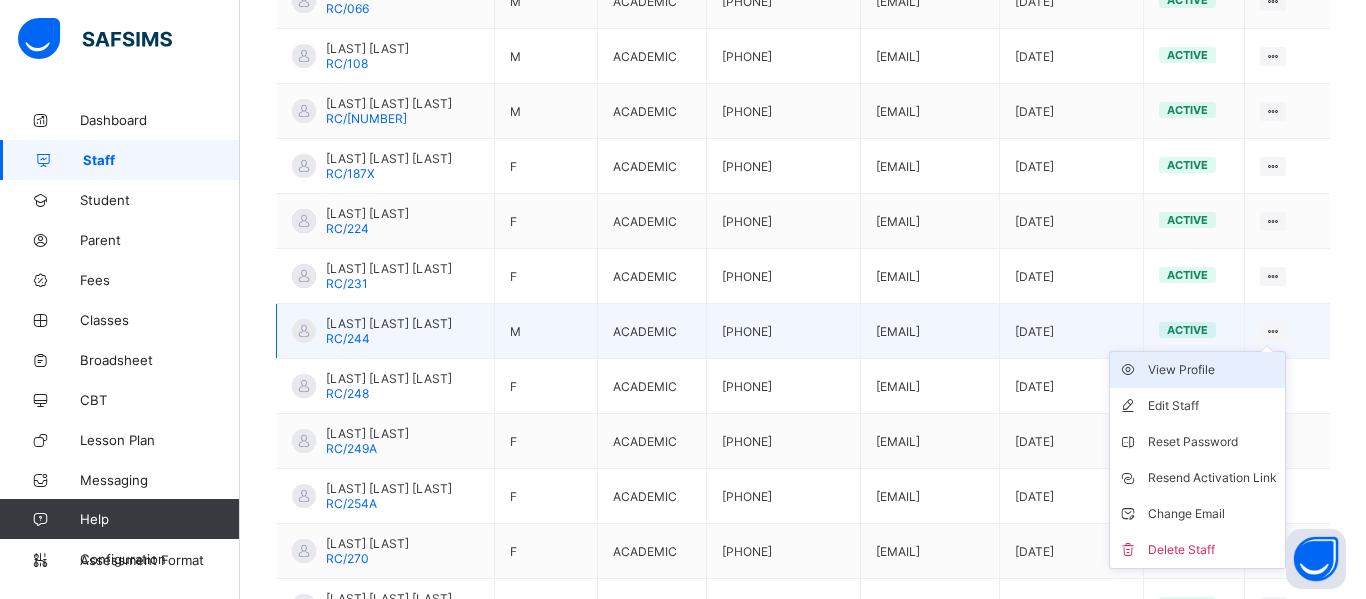 click on "View Profile" at bounding box center [1212, 370] 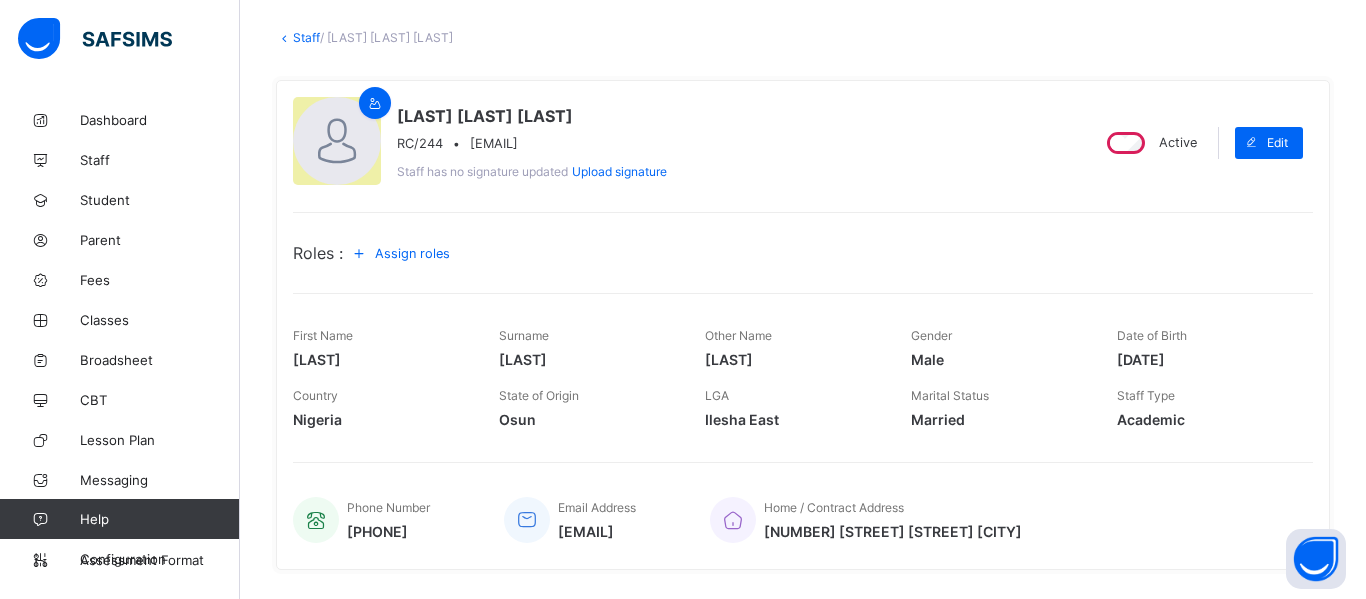scroll, scrollTop: 101, scrollLeft: 0, axis: vertical 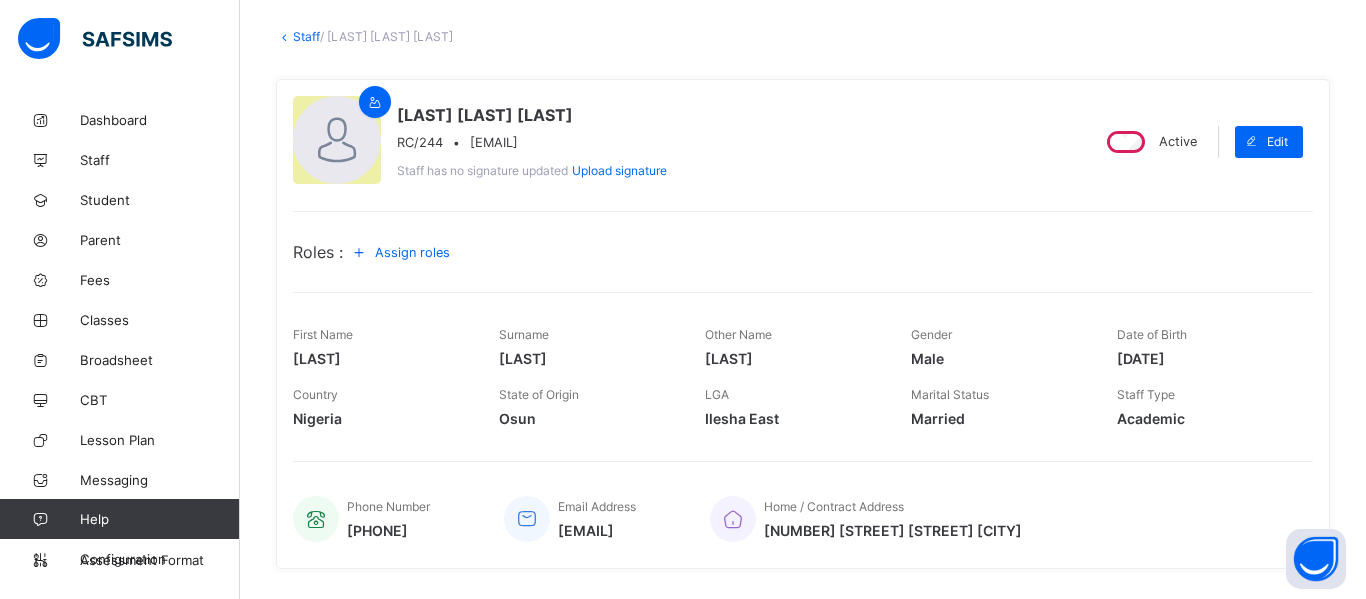 click on "Staff" at bounding box center (306, 36) 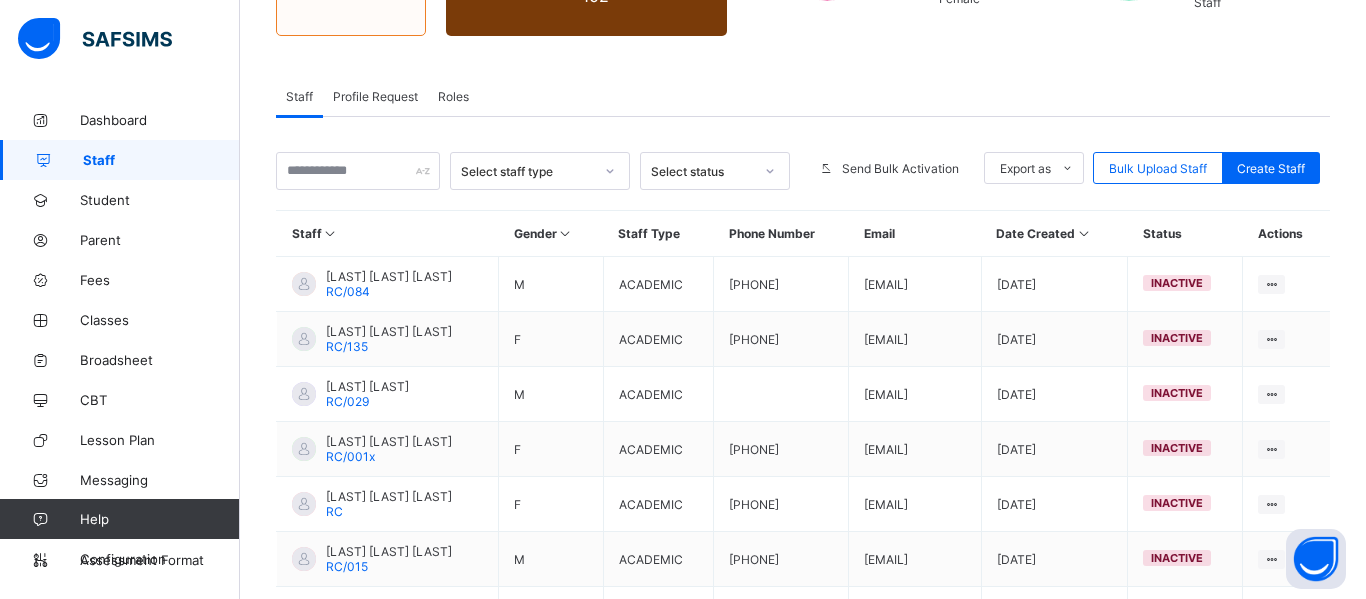 scroll, scrollTop: 299, scrollLeft: 0, axis: vertical 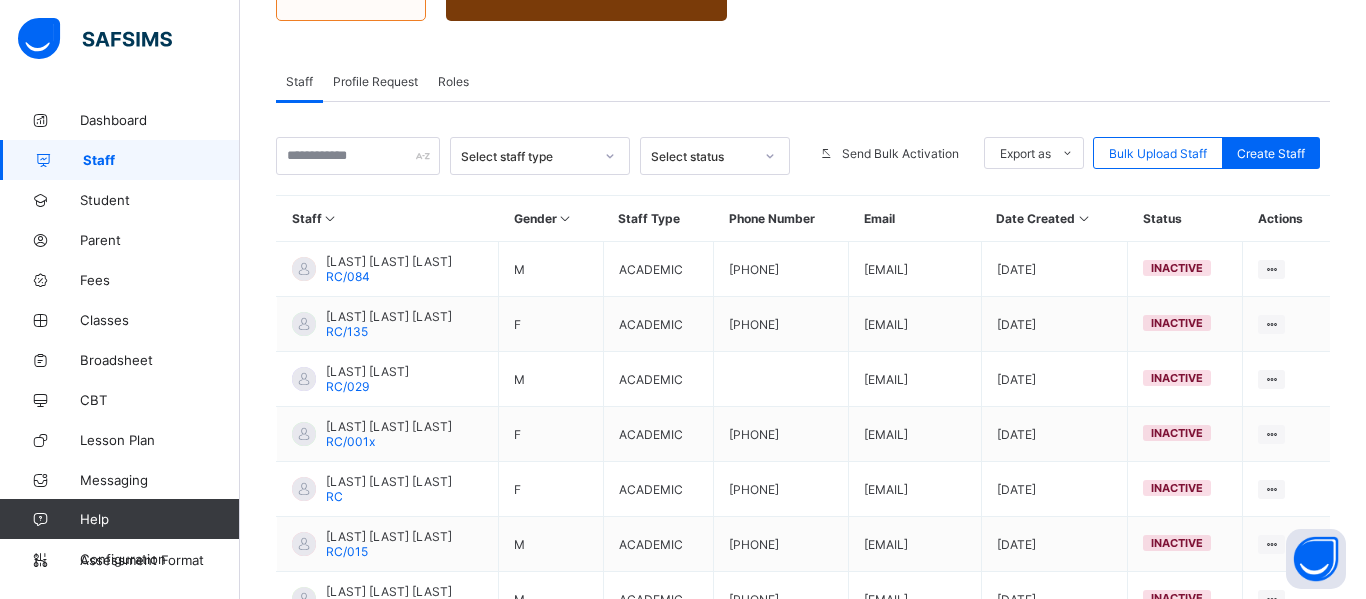 click at bounding box center [770, 156] 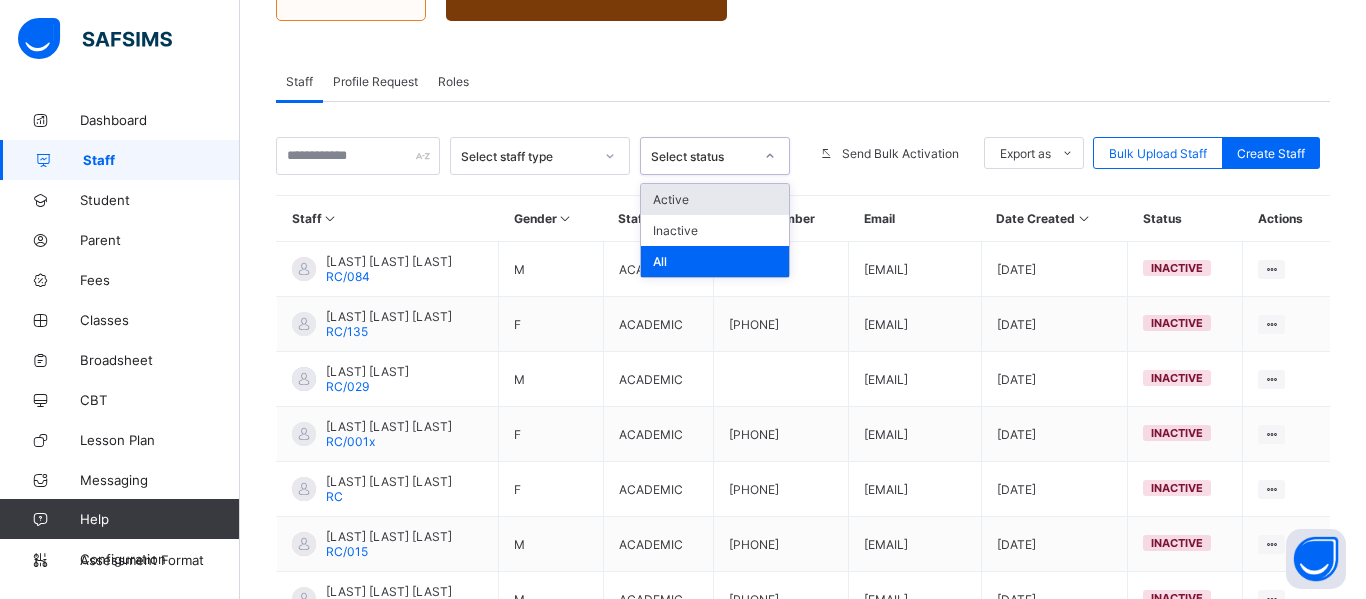 click on "Active" at bounding box center (715, 199) 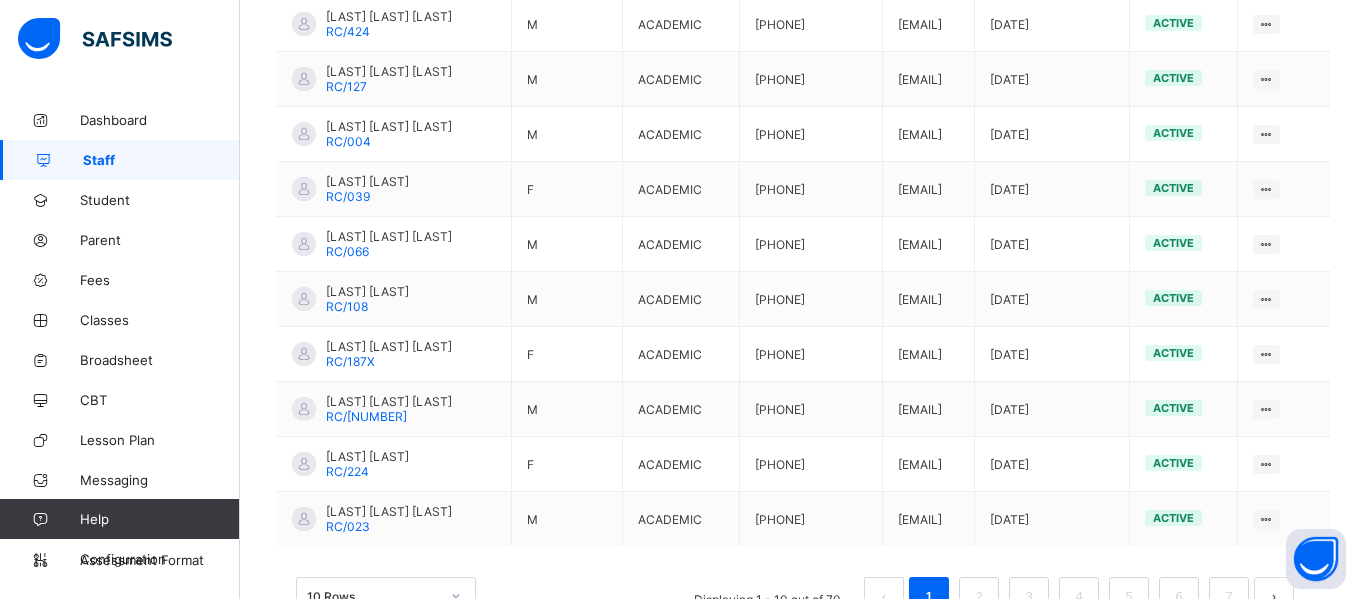 scroll, scrollTop: 700, scrollLeft: 0, axis: vertical 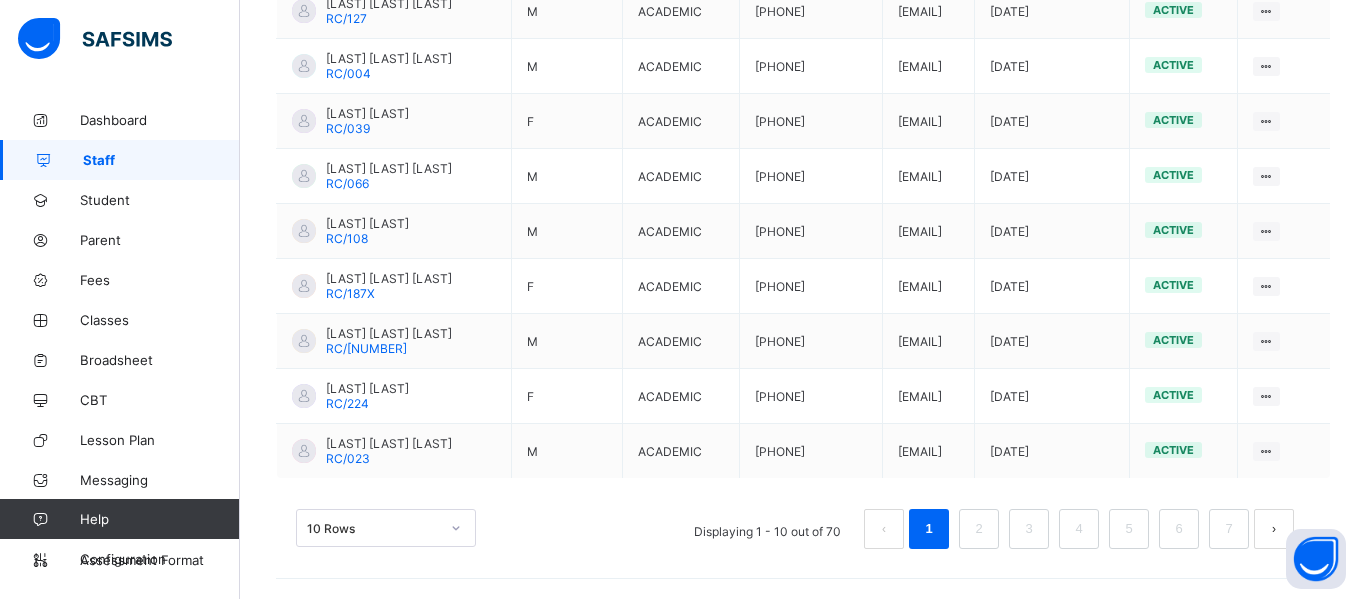 click on "10 Rows" at bounding box center [386, 528] 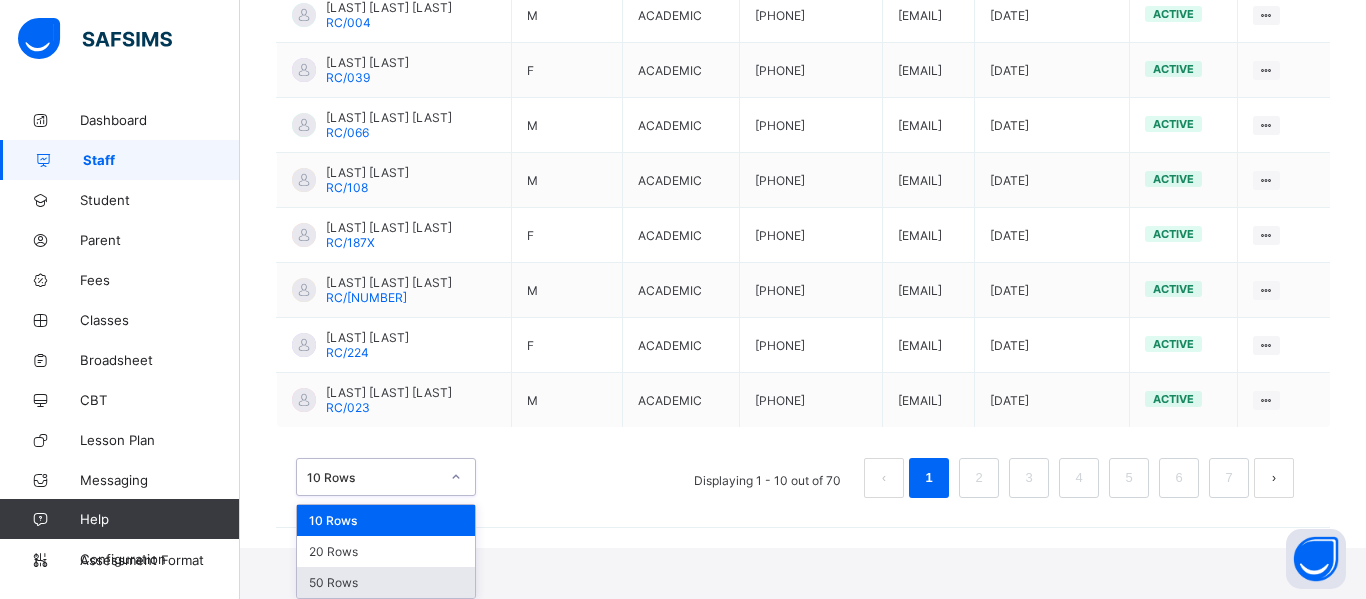 click on "50 Rows" at bounding box center (386, 582) 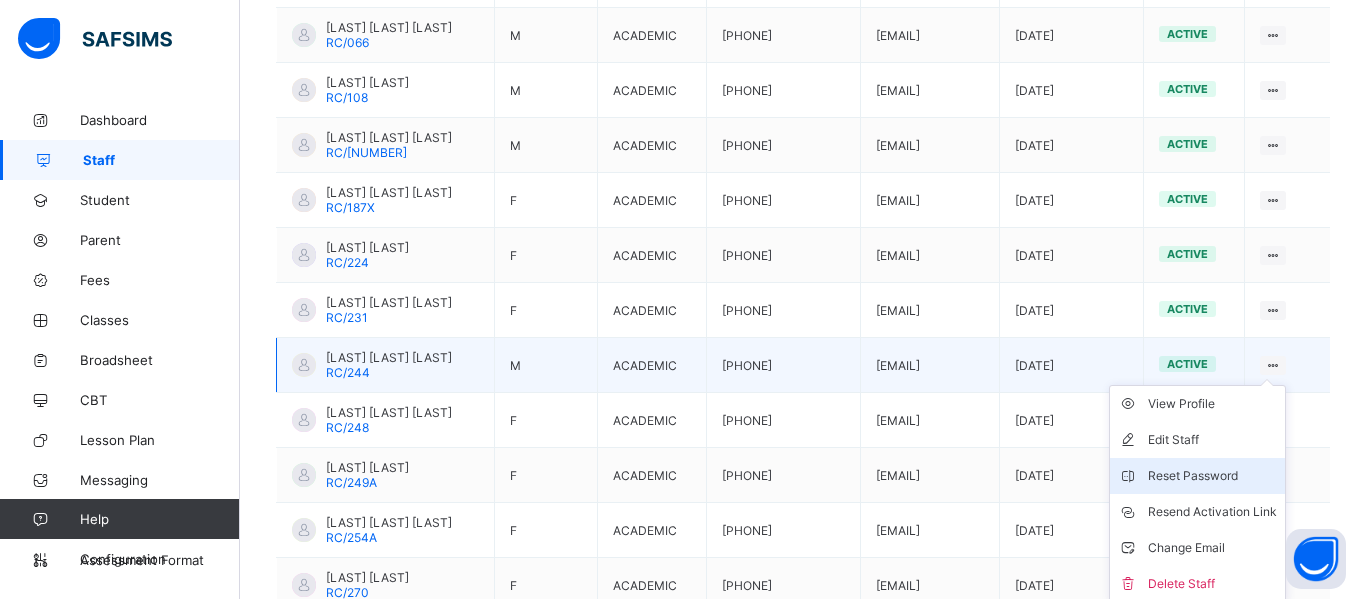 scroll, scrollTop: 901, scrollLeft: 0, axis: vertical 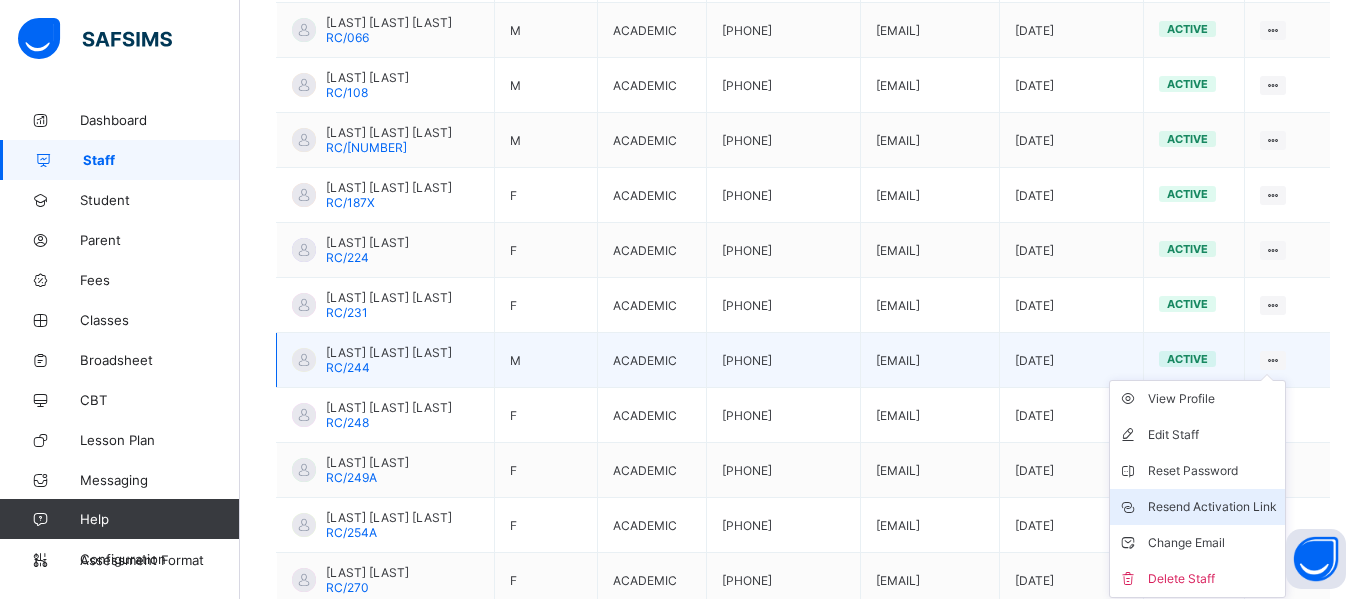 click on "Resend Activation Link" at bounding box center [1197, 507] 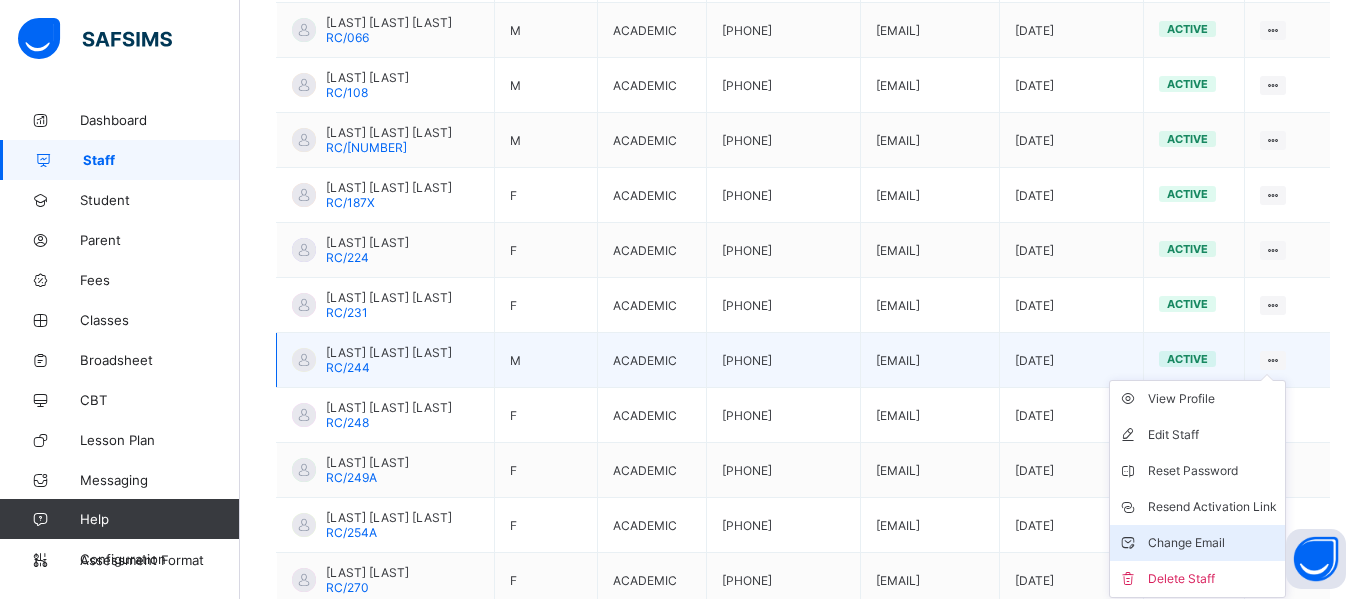 click on "Change Email" at bounding box center [1212, 543] 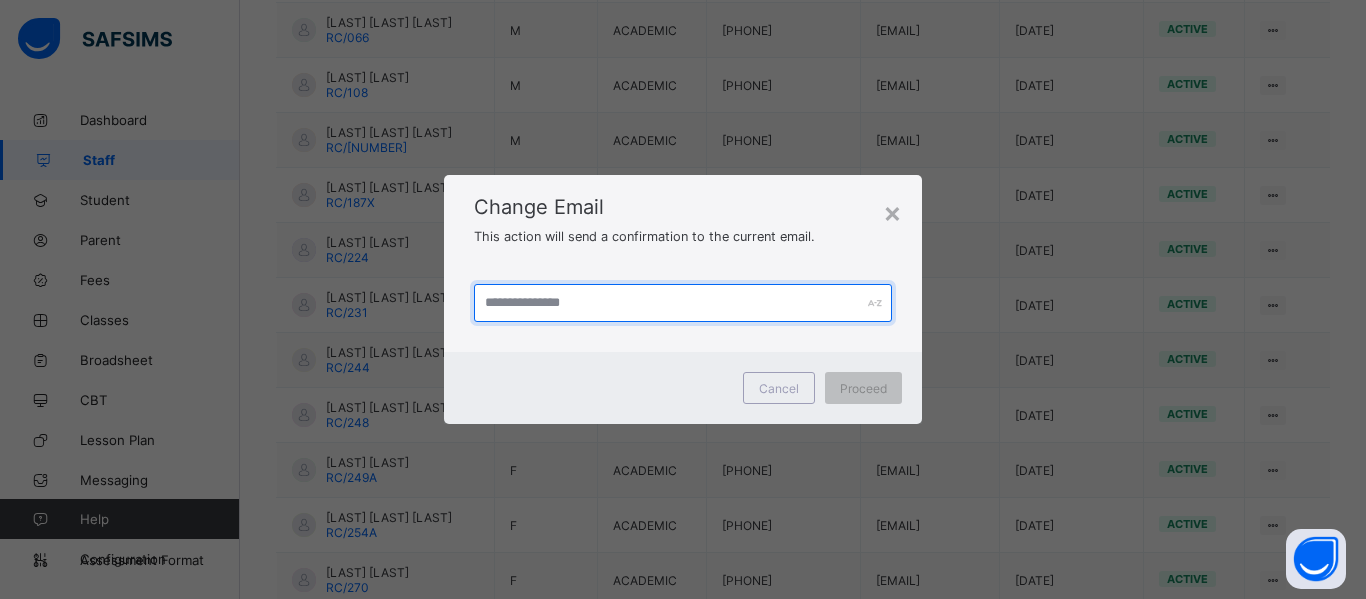 click at bounding box center [683, 303] 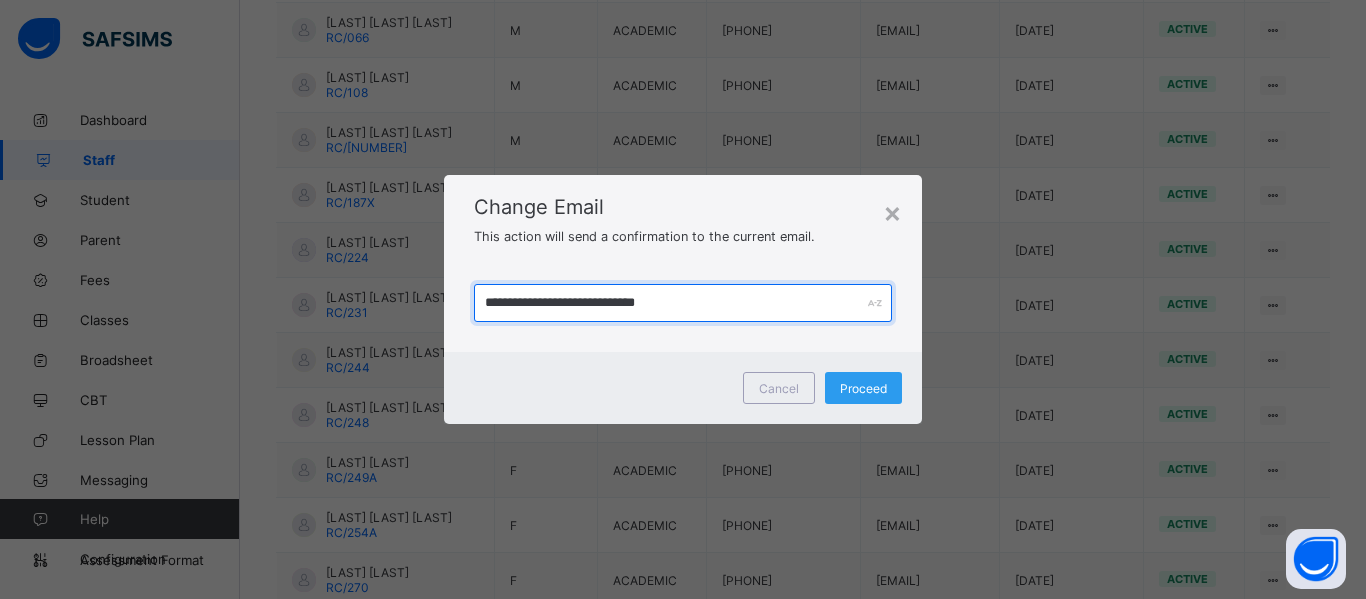 type on "**********" 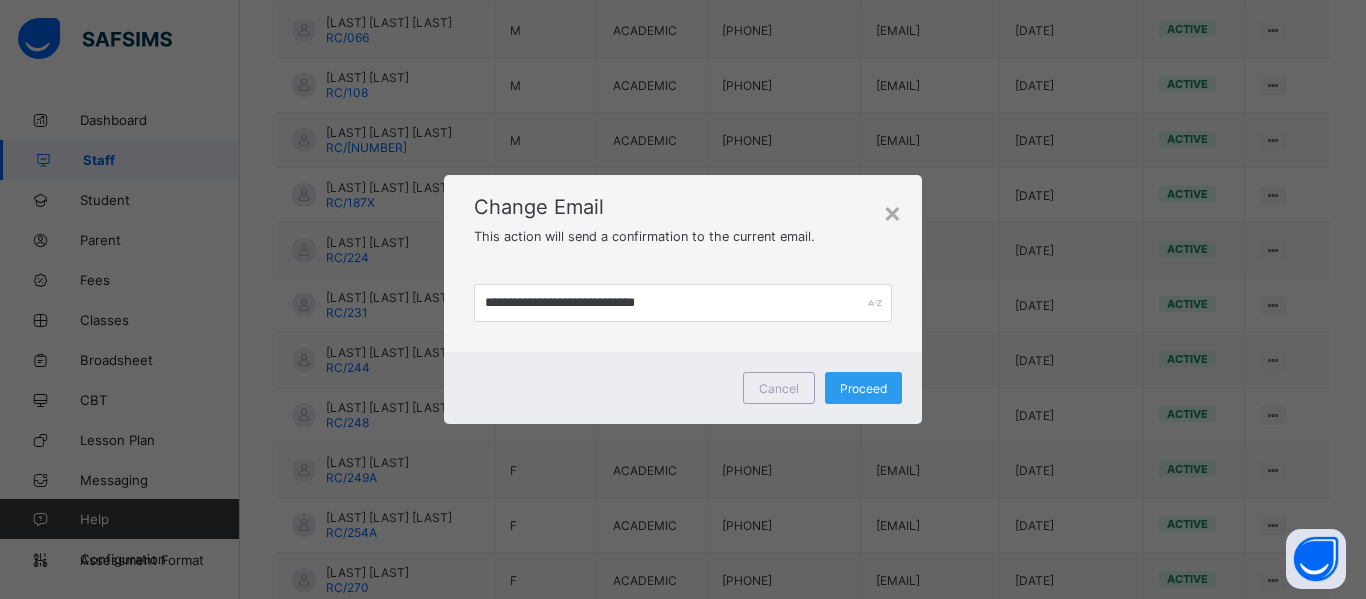 click on "Proceed" at bounding box center (863, 388) 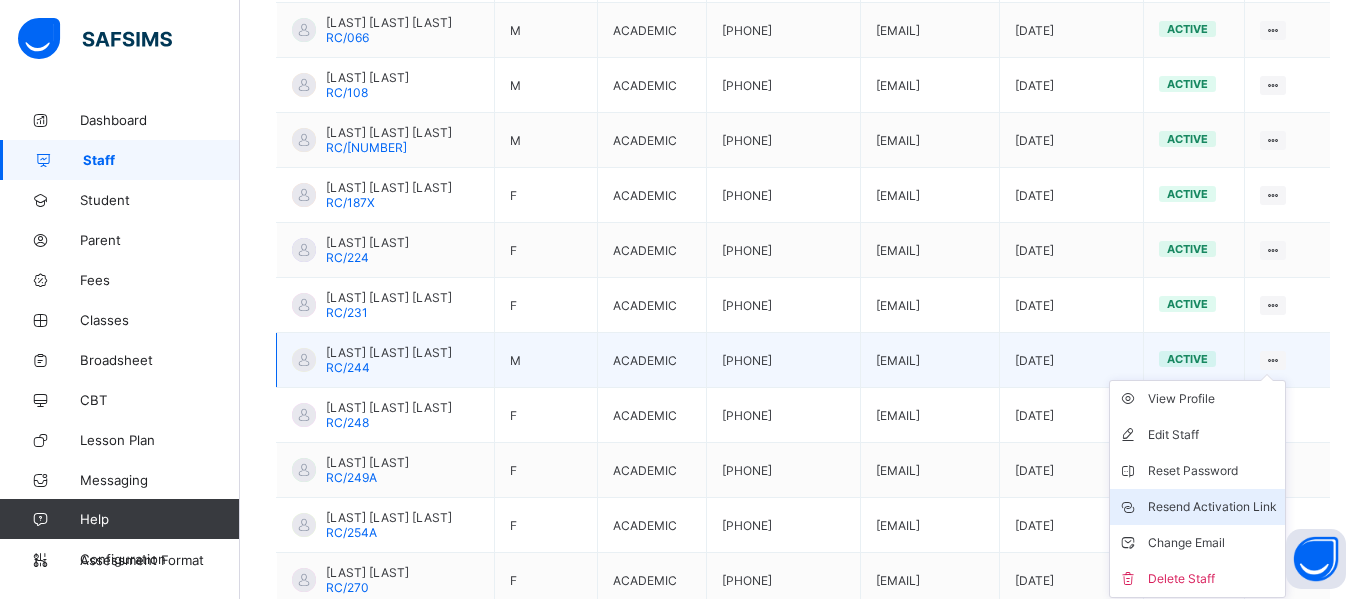 click on "Resend Activation Link" at bounding box center (1212, 507) 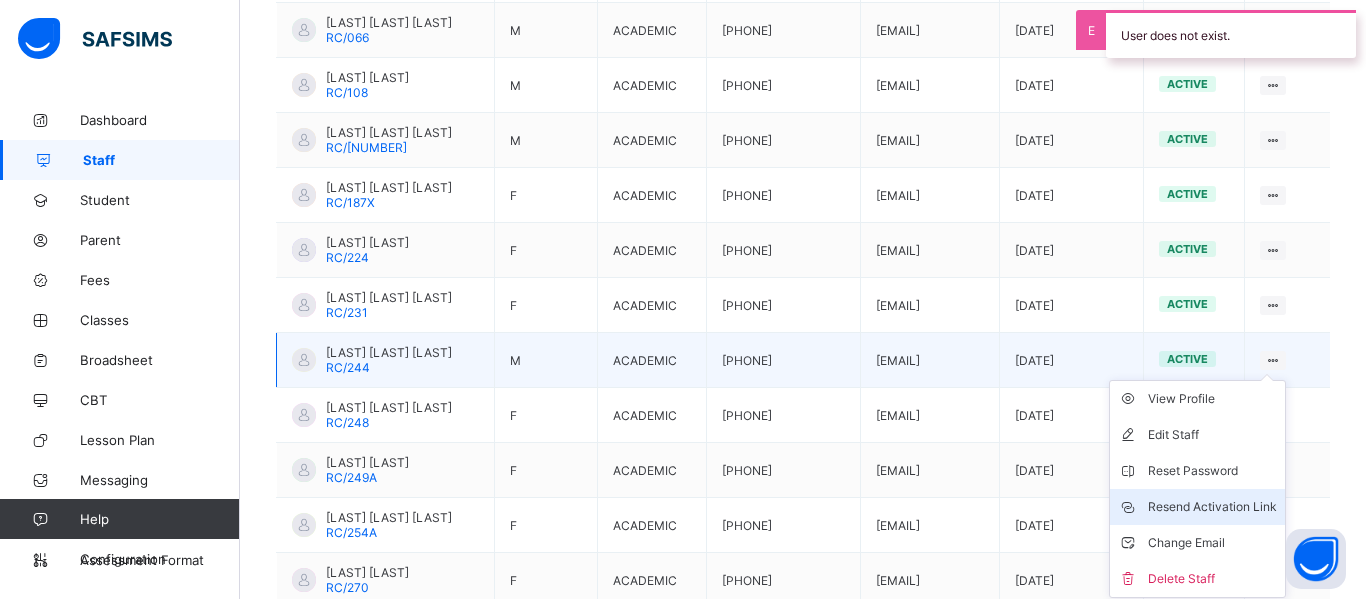 click on "Resend Activation Link" at bounding box center [1212, 507] 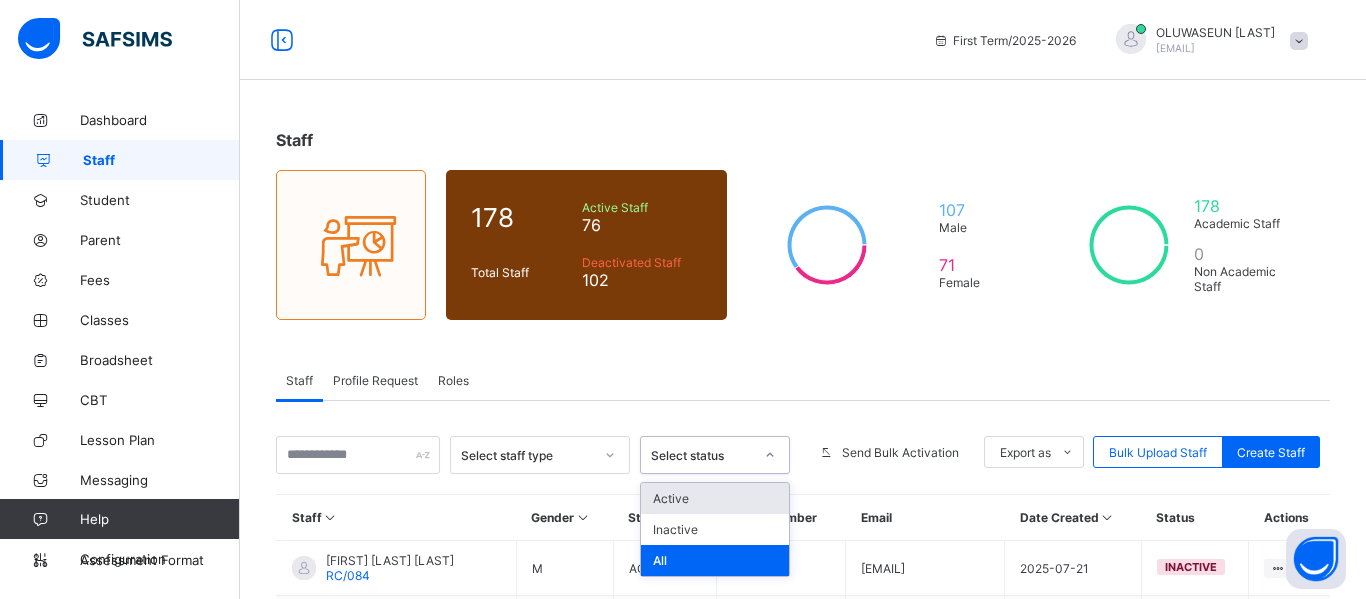 scroll, scrollTop: 0, scrollLeft: 0, axis: both 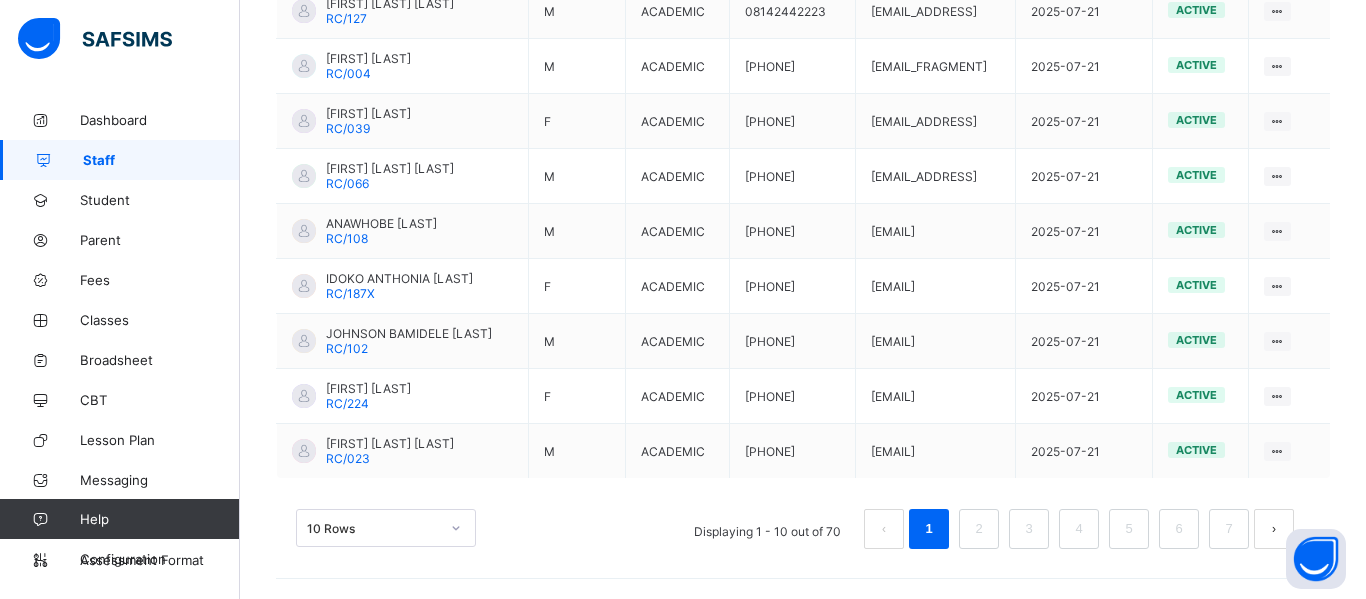 click on "10 Rows" at bounding box center (386, 528) 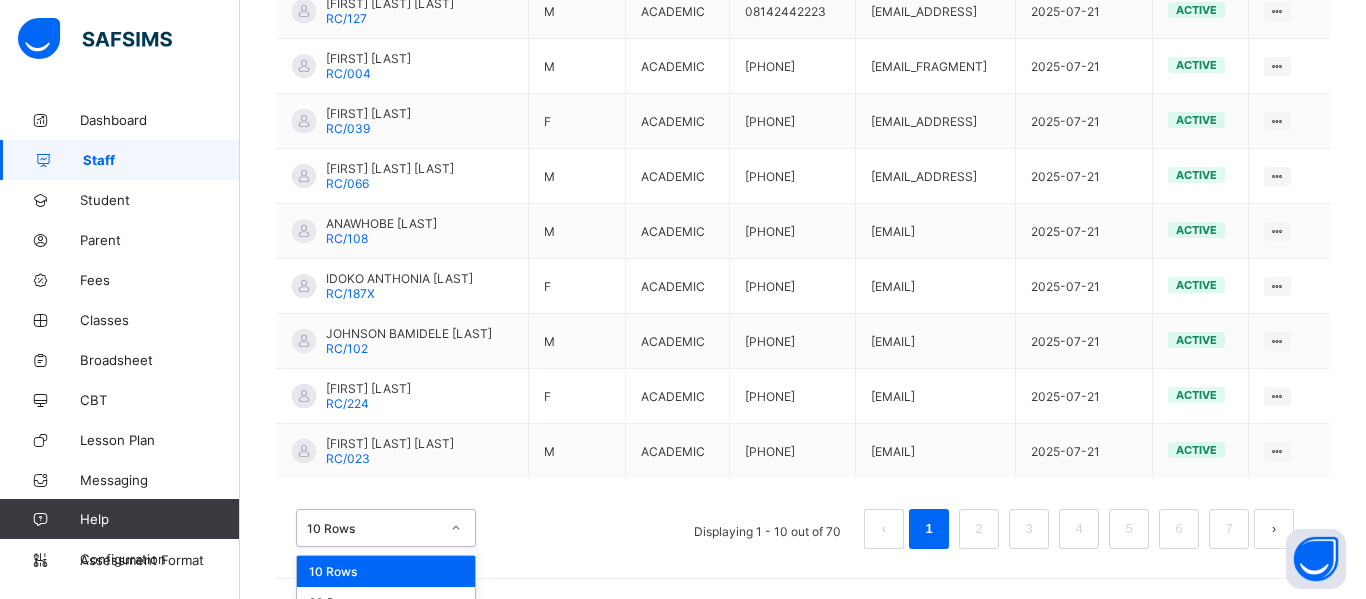 scroll, scrollTop: 751, scrollLeft: 0, axis: vertical 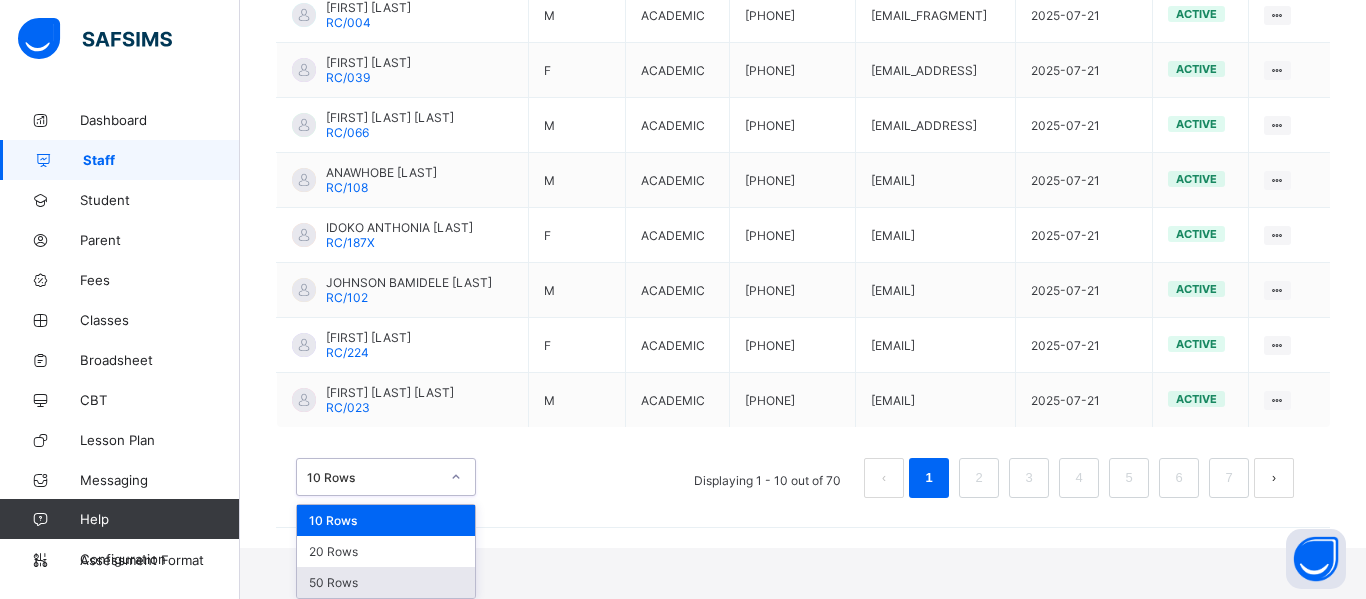 click on "50 Rows" at bounding box center [386, 582] 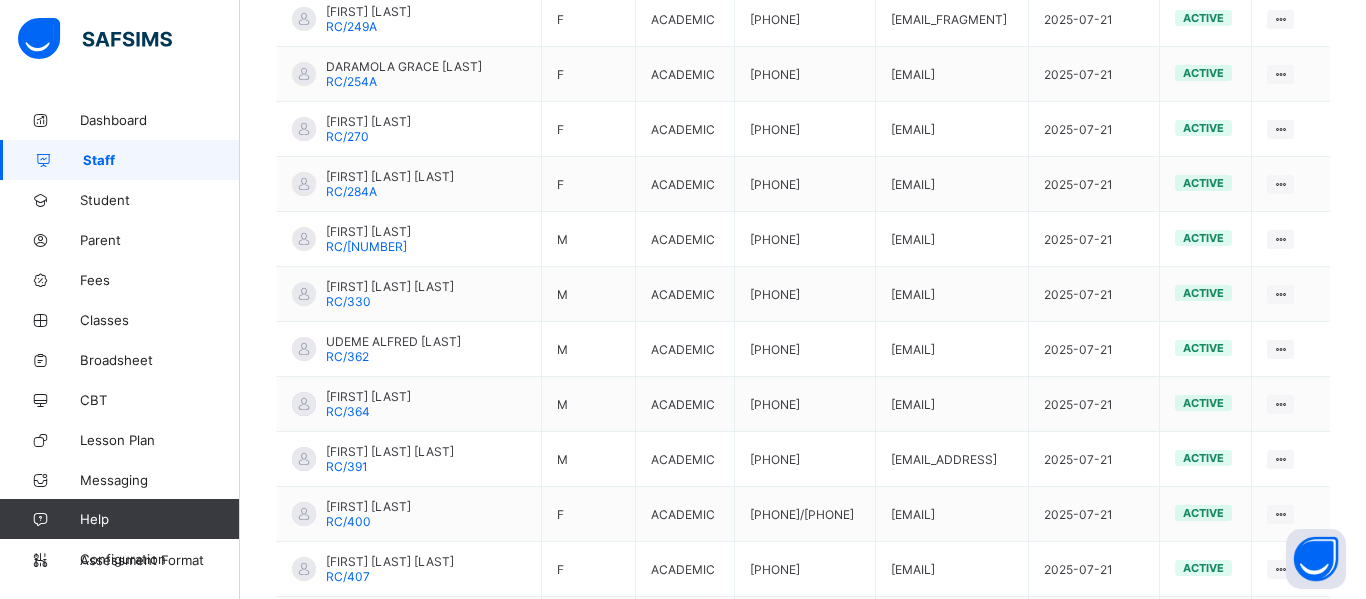 scroll, scrollTop: 1293, scrollLeft: 0, axis: vertical 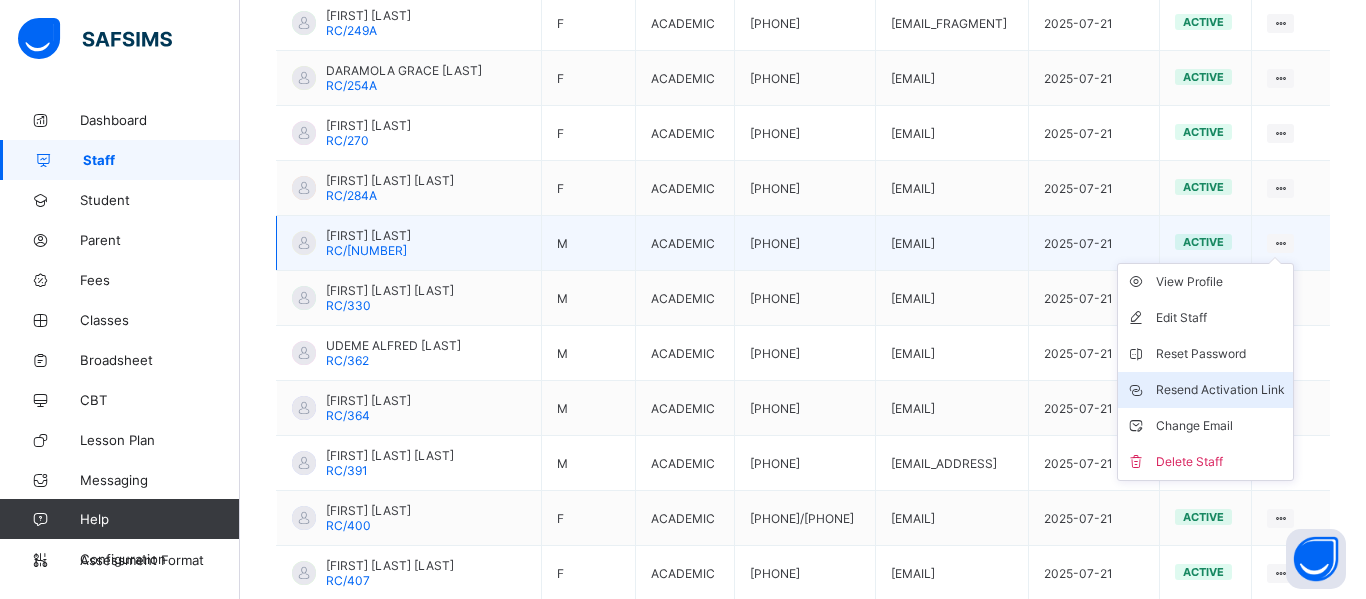 click on "Resend Activation Link" at bounding box center [1220, 390] 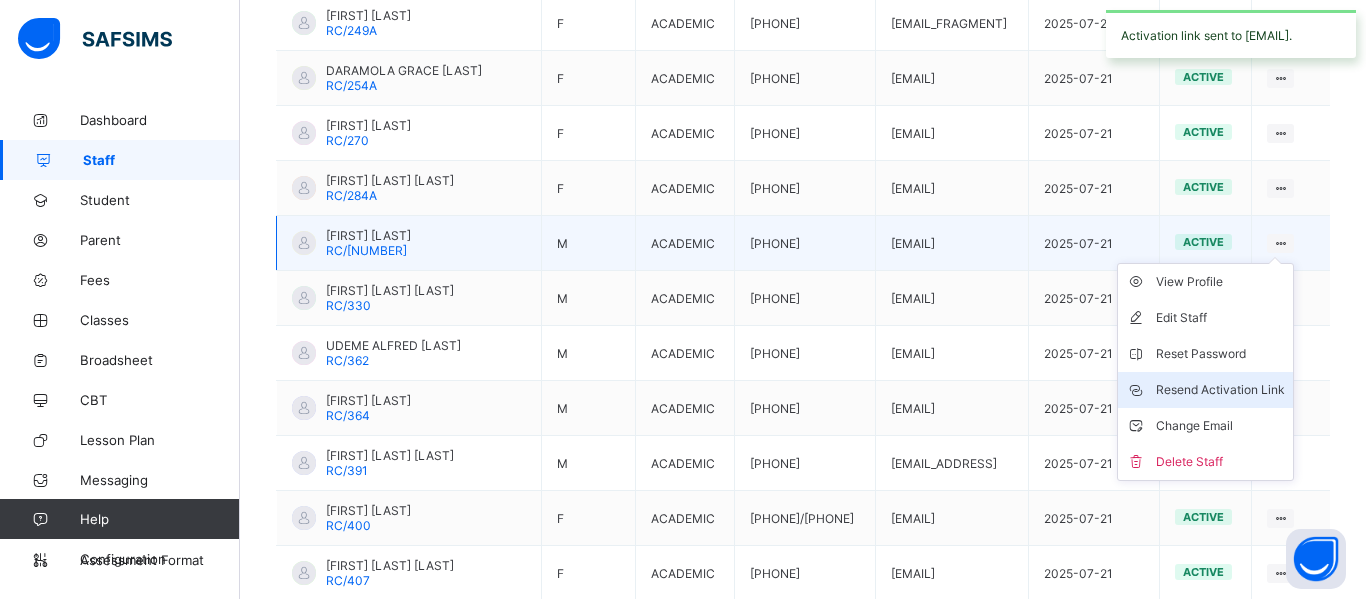 click on "Resend Activation Link" at bounding box center [1220, 390] 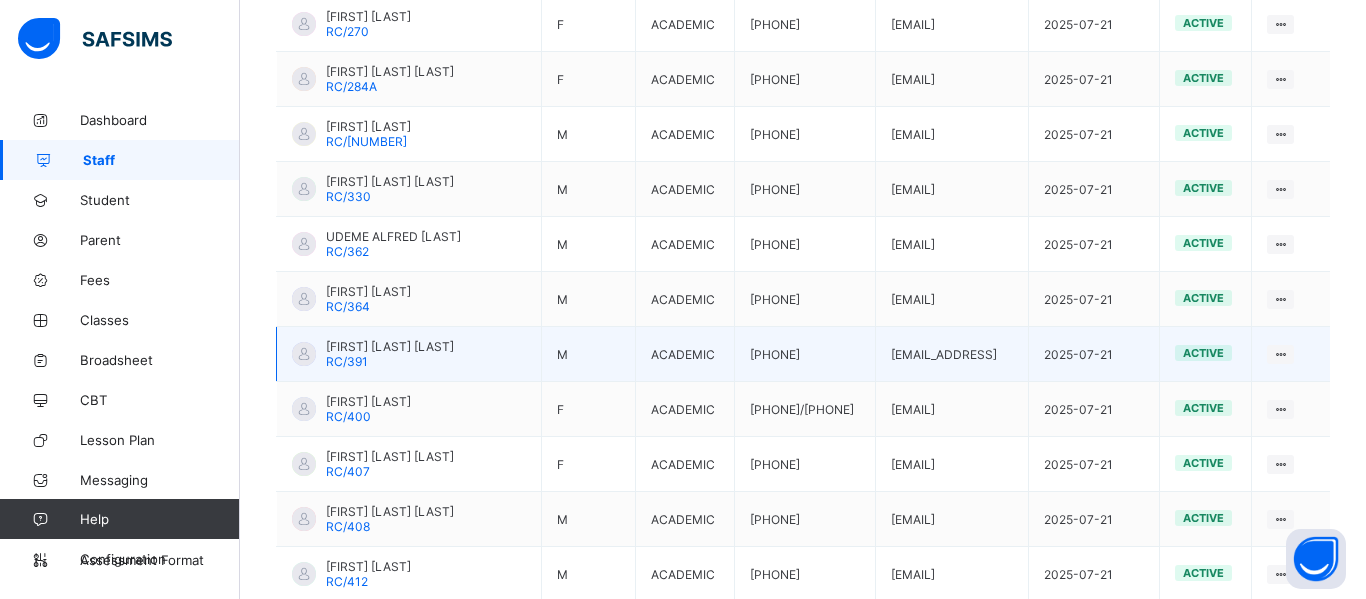 scroll, scrollTop: 1403, scrollLeft: 0, axis: vertical 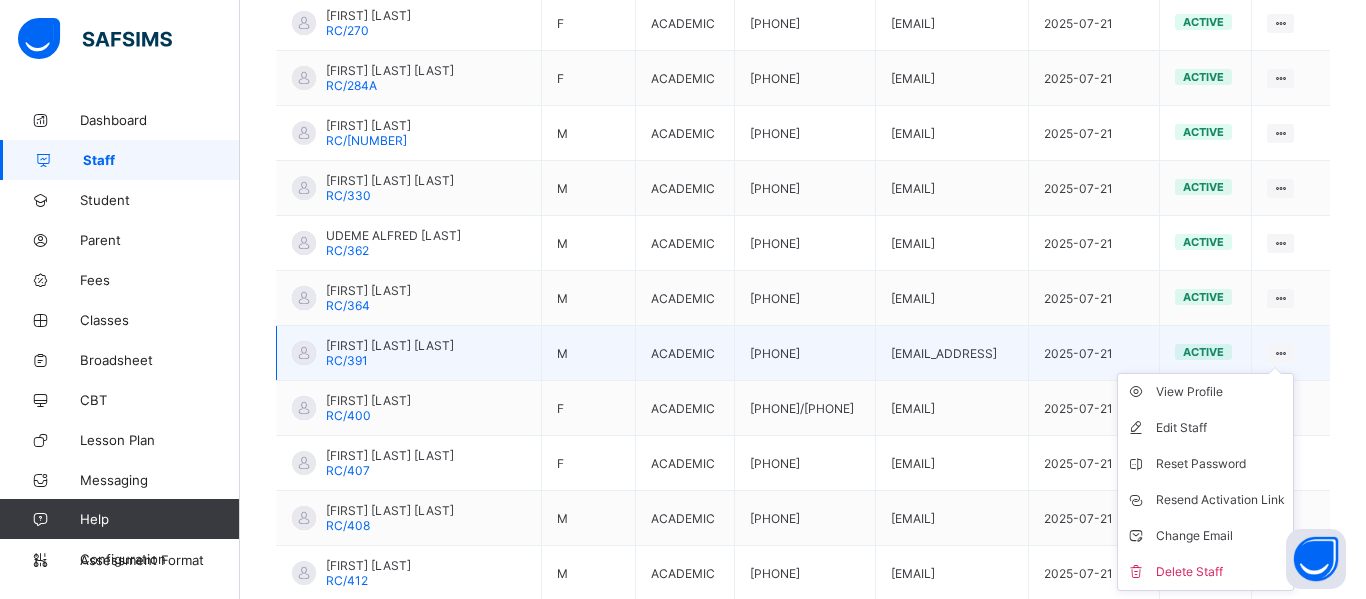 click on "View Profile Edit Staff Reset Password Resend Activation Link Change Email Delete Staff" at bounding box center (1205, 482) 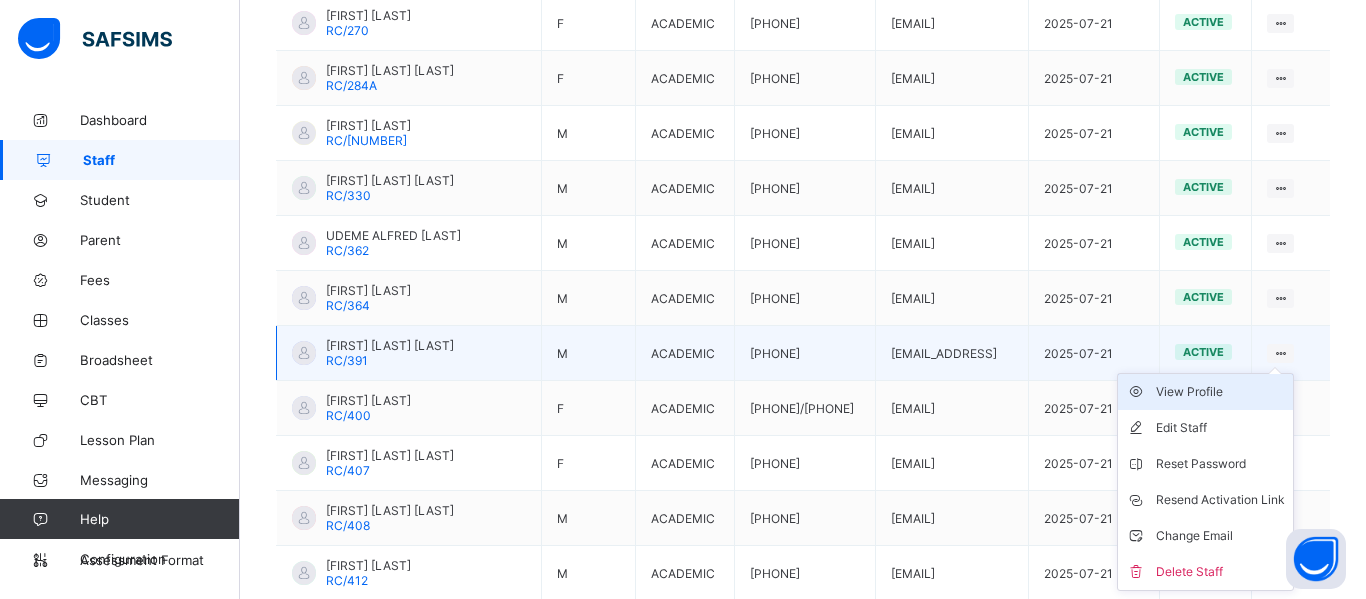 click on "View Profile" at bounding box center [1220, 392] 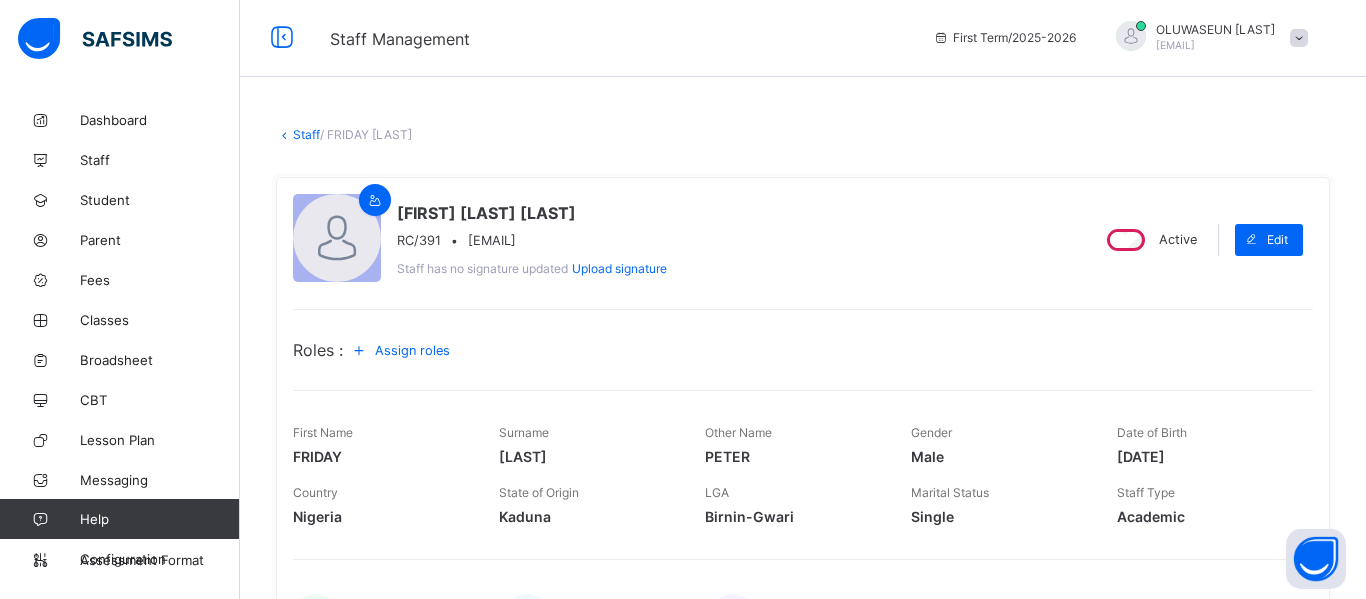 scroll, scrollTop: 0, scrollLeft: 0, axis: both 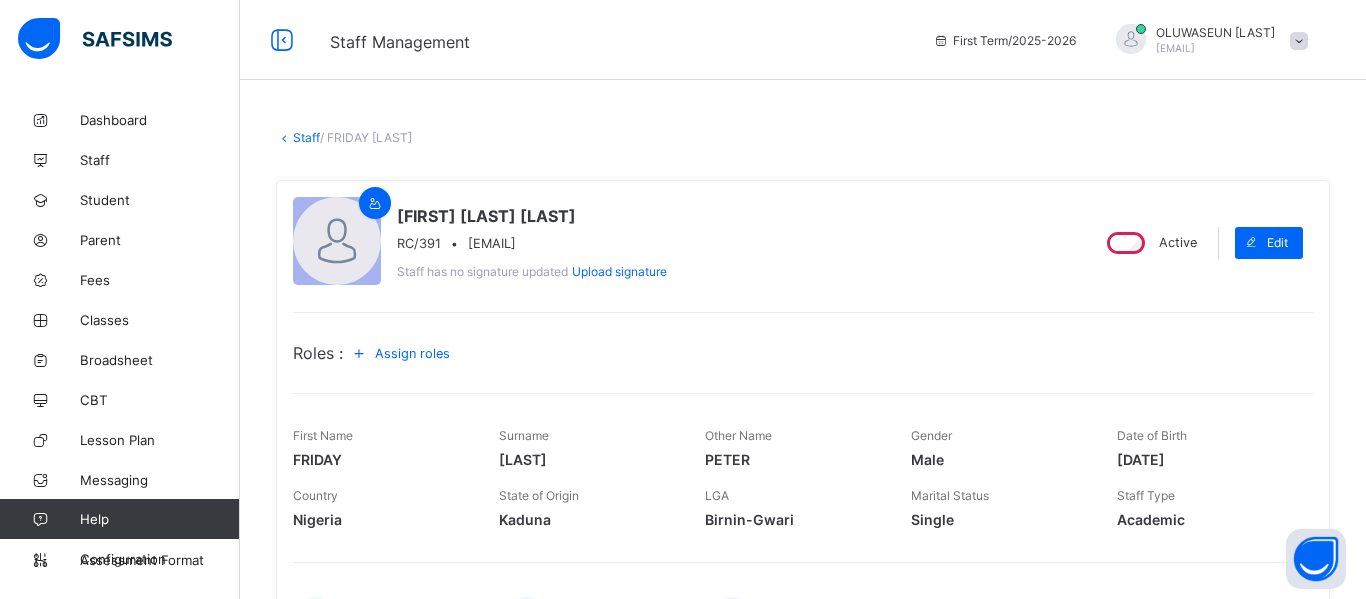click at bounding box center [284, 137] 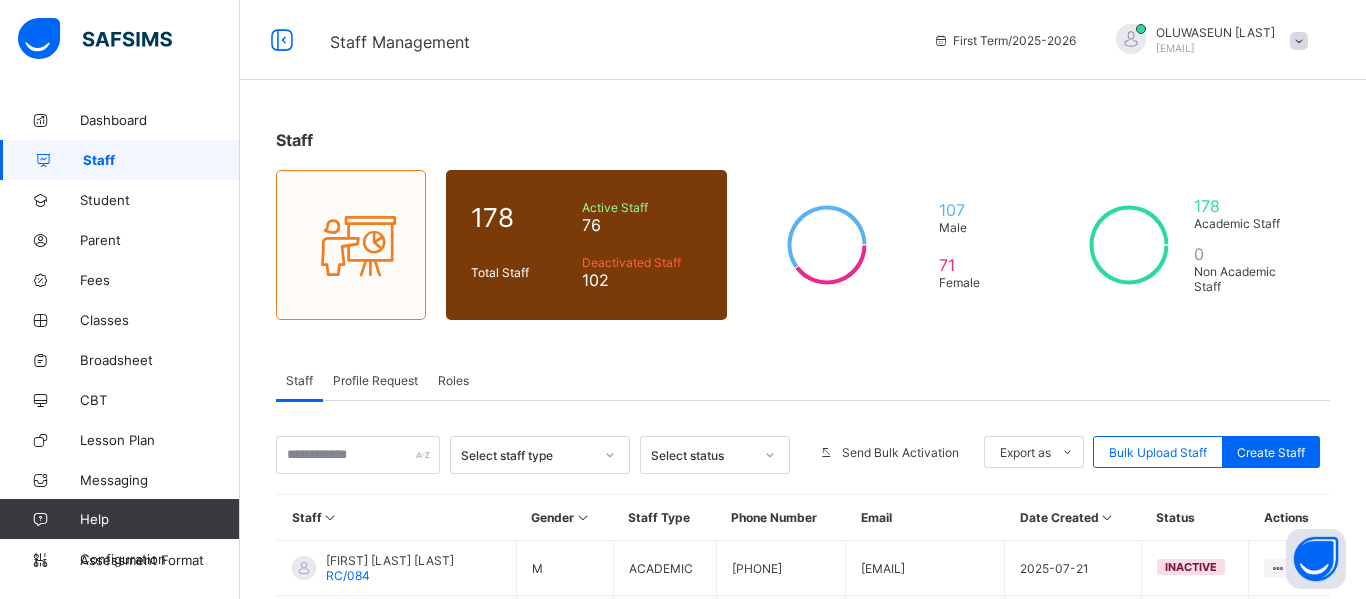 click 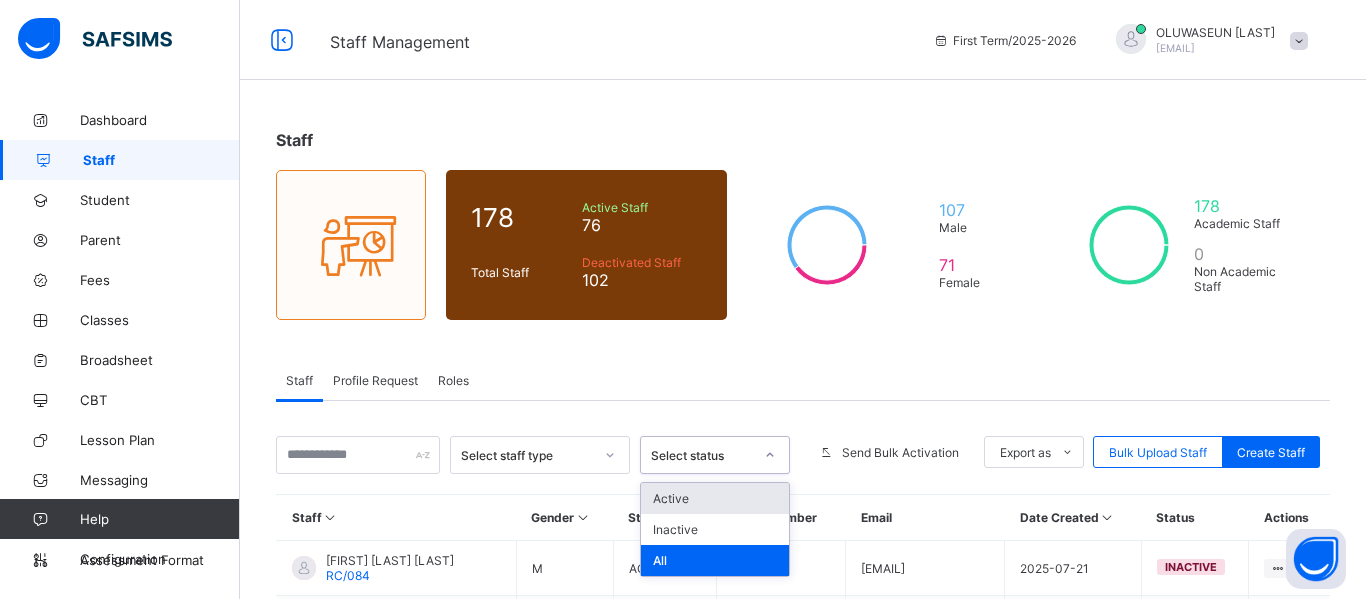 click on "Active" at bounding box center (715, 498) 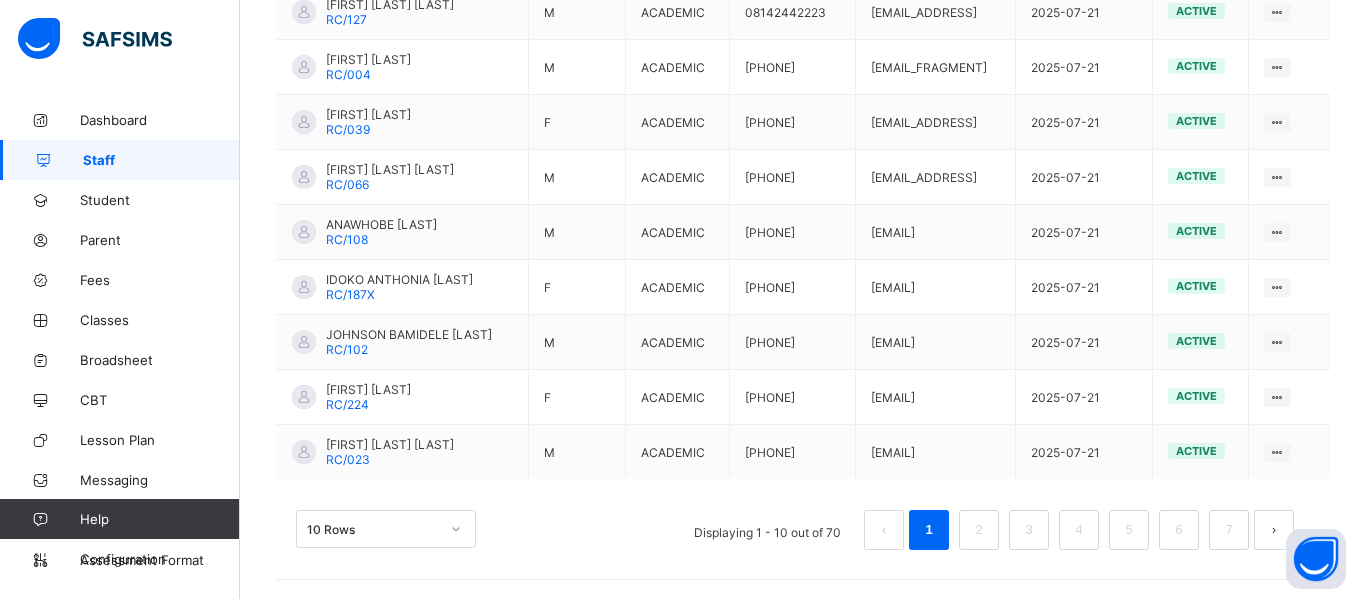 scroll, scrollTop: 700, scrollLeft: 0, axis: vertical 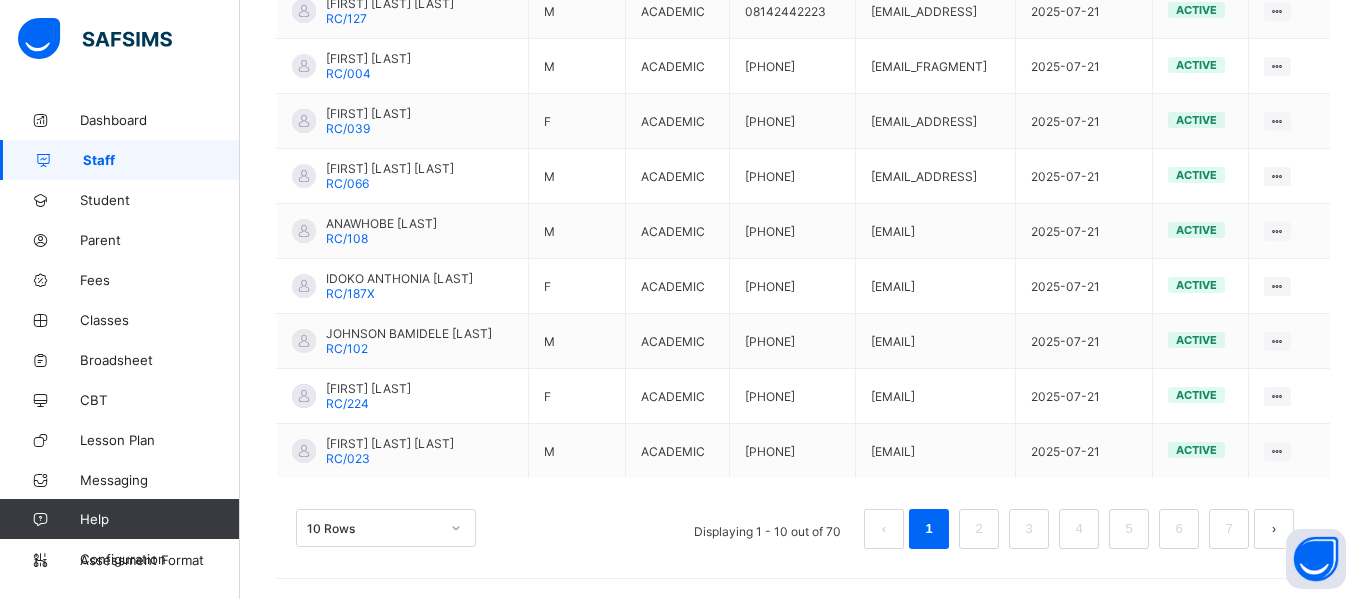 click on "10 Rows" at bounding box center (386, 528) 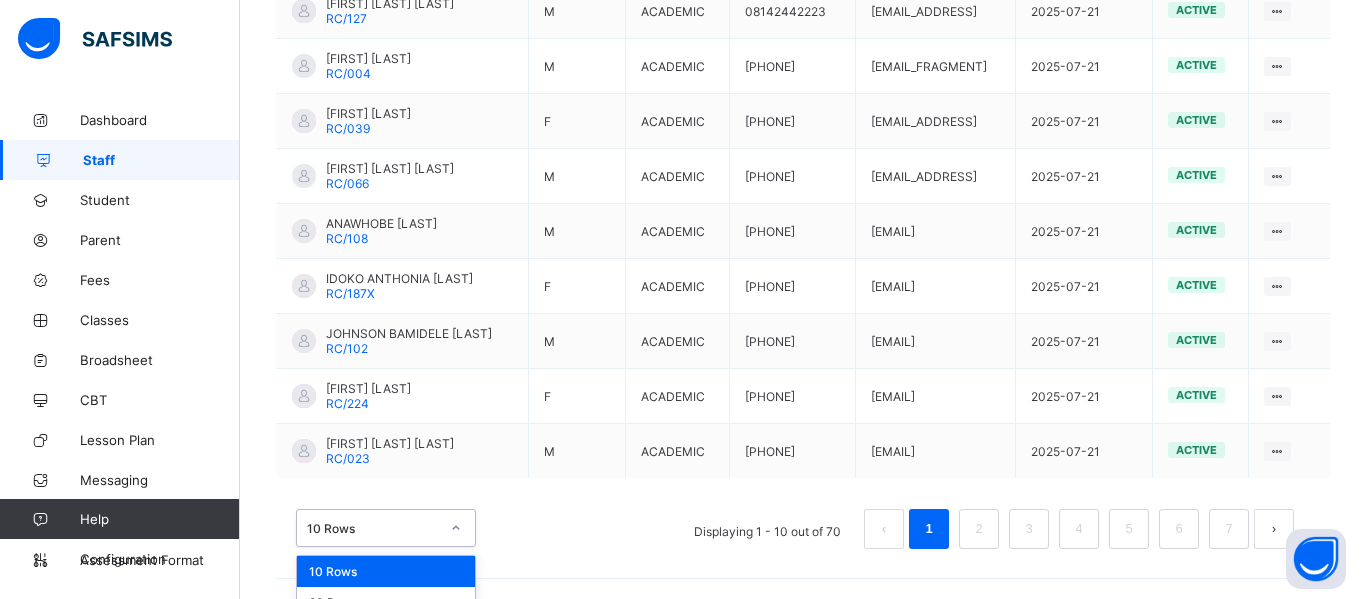 scroll, scrollTop: 751, scrollLeft: 0, axis: vertical 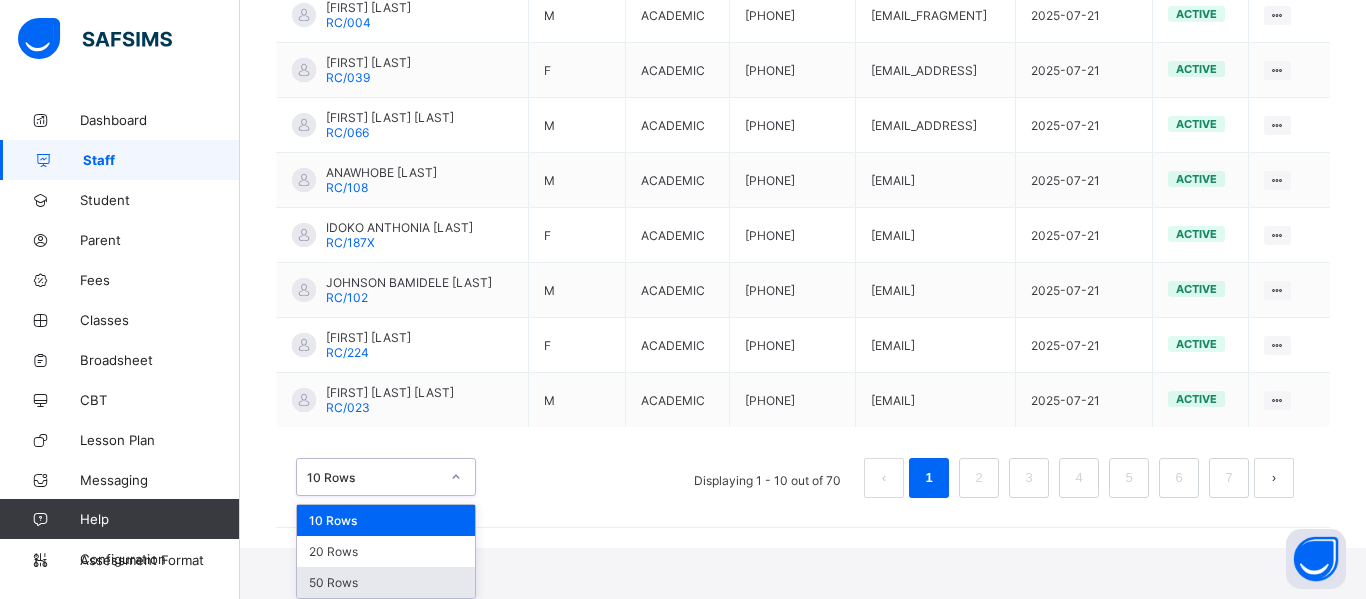 click on "50 Rows" at bounding box center (386, 582) 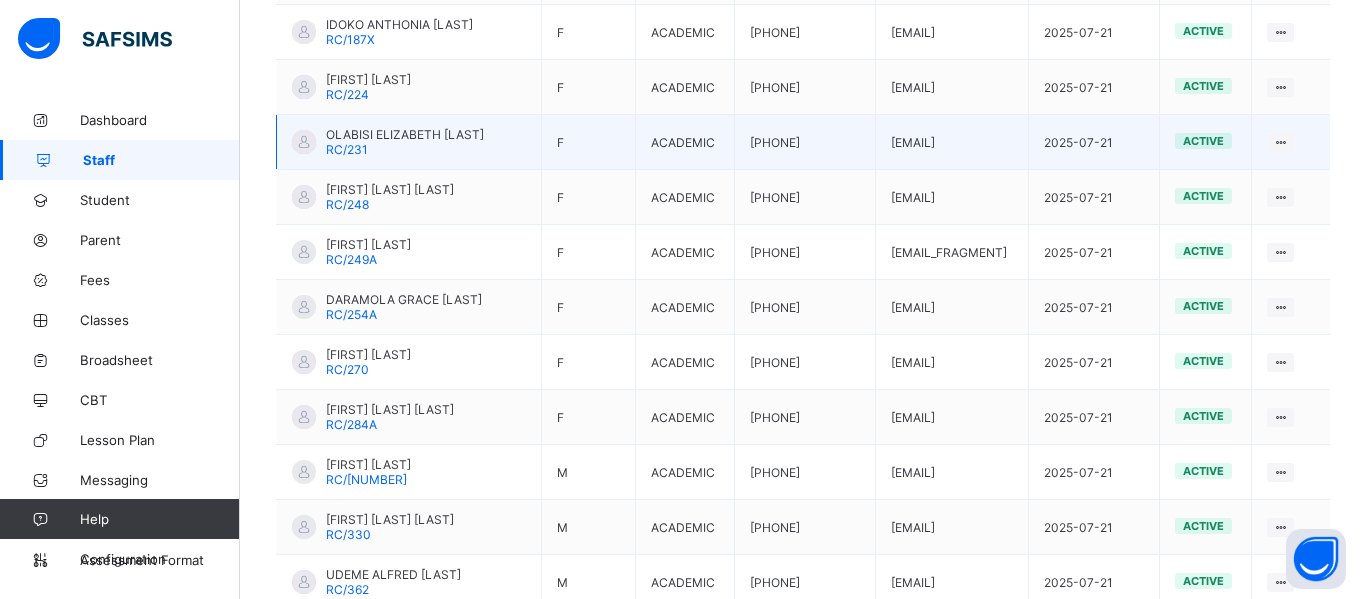 scroll, scrollTop: 1083, scrollLeft: 0, axis: vertical 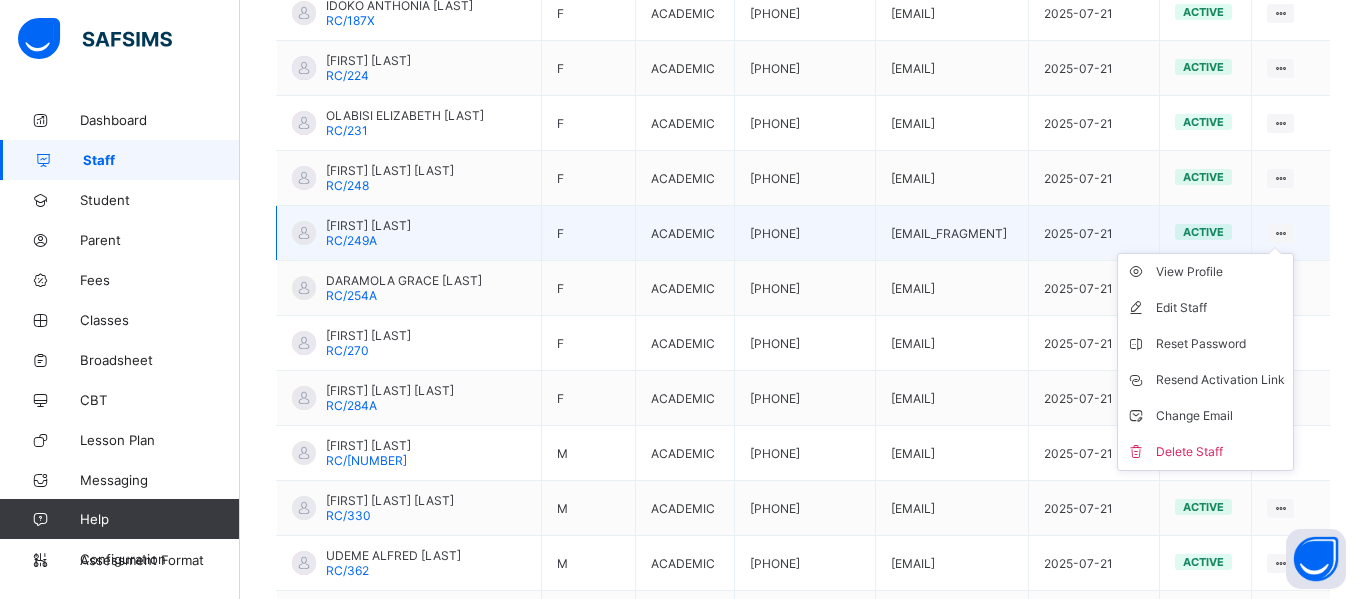 click on "View Profile Edit Staff Reset Password Resend Activation Link Change Email Delete Staff" at bounding box center [1205, 362] 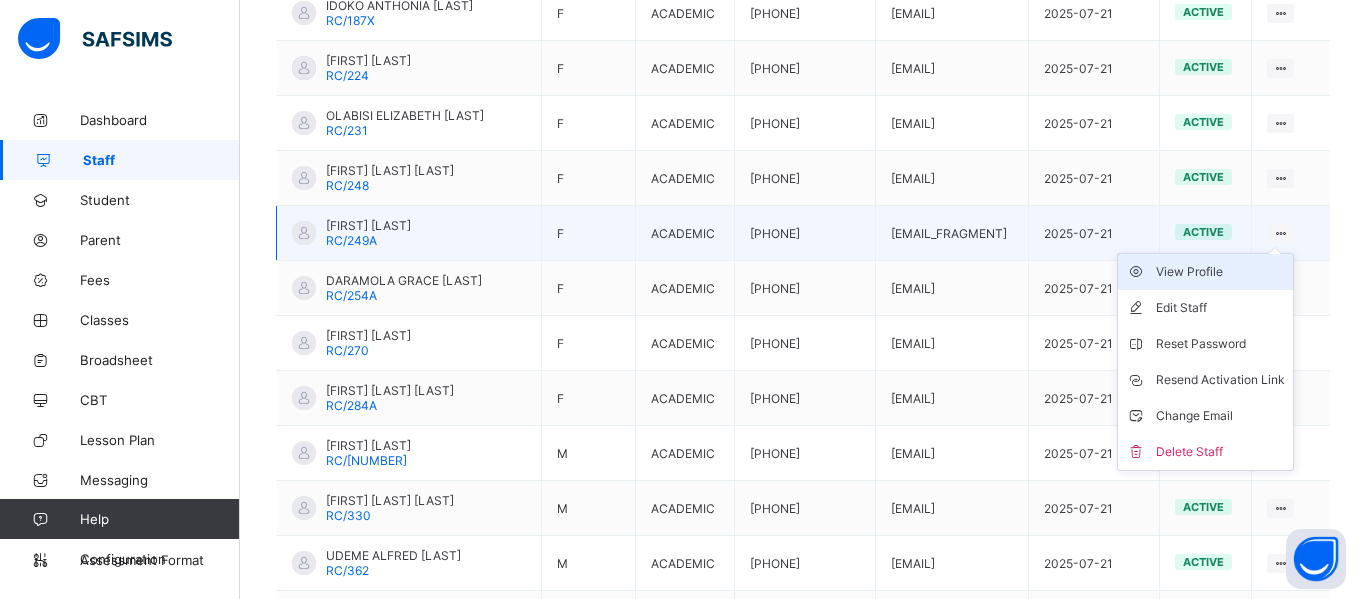 click on "View Profile" at bounding box center (1220, 272) 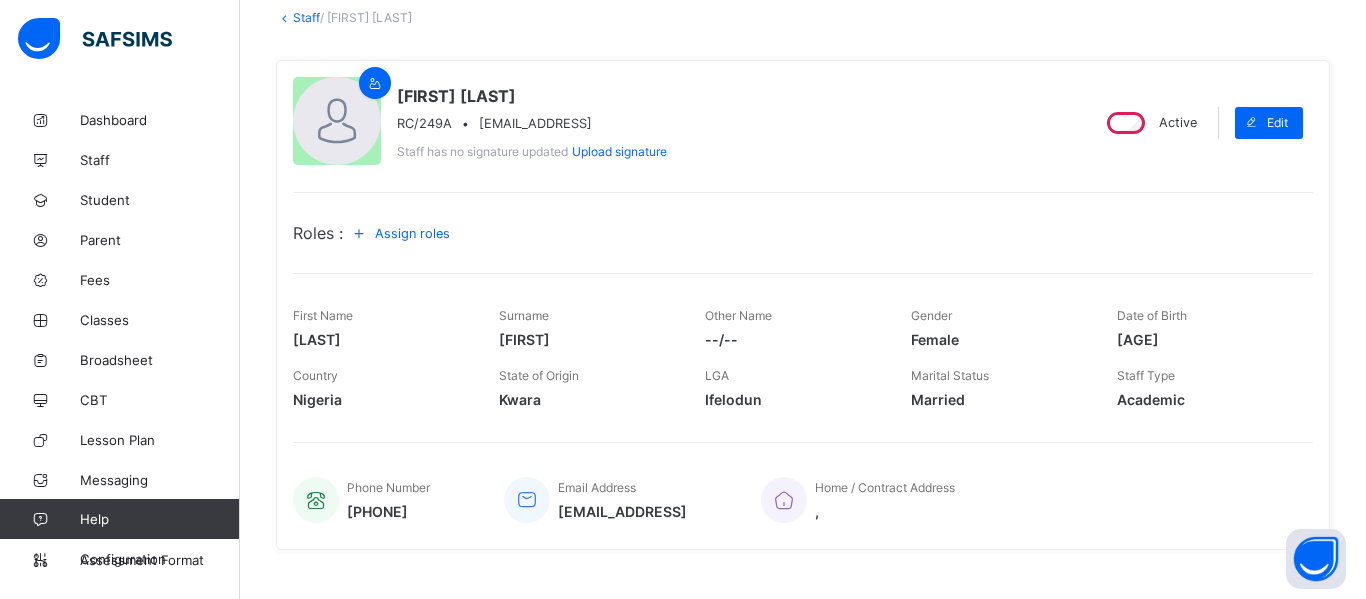 scroll, scrollTop: 113, scrollLeft: 0, axis: vertical 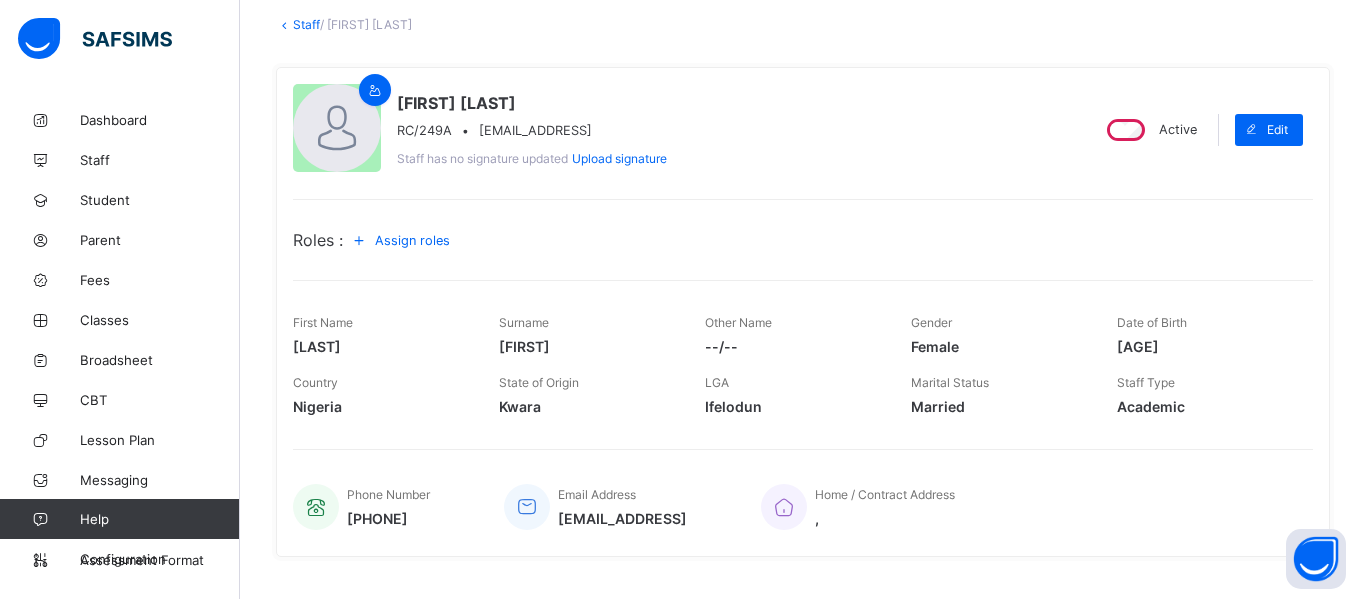 click on "Staff" at bounding box center [306, 24] 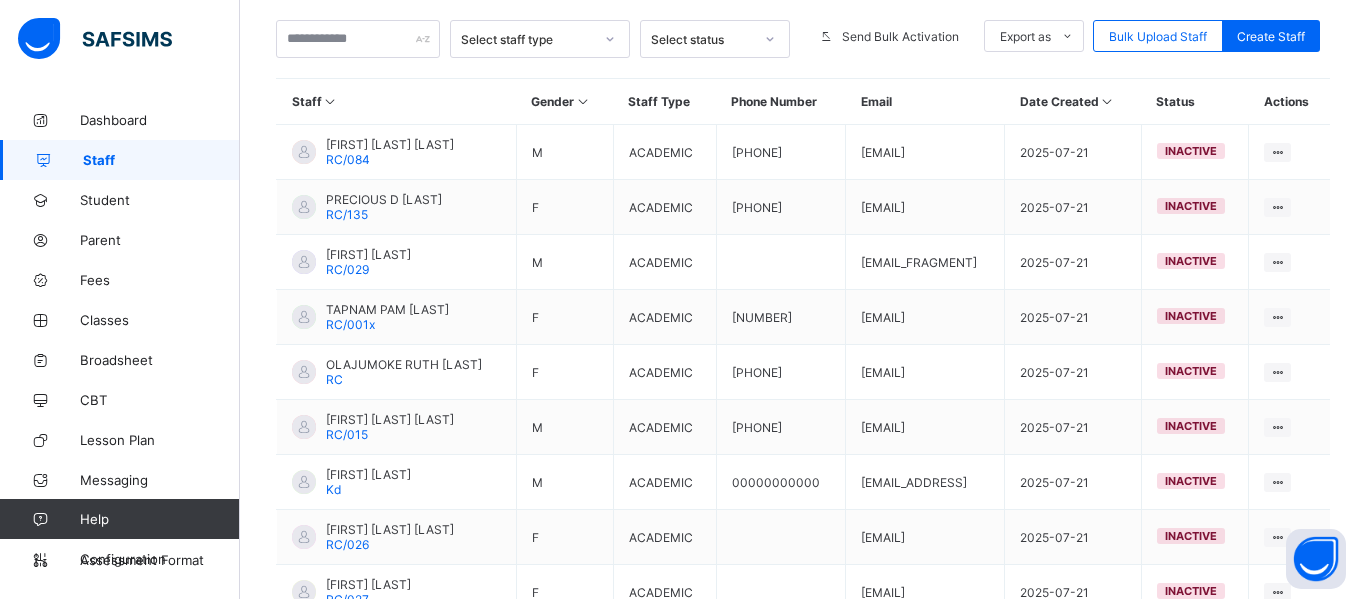 scroll, scrollTop: 612, scrollLeft: 0, axis: vertical 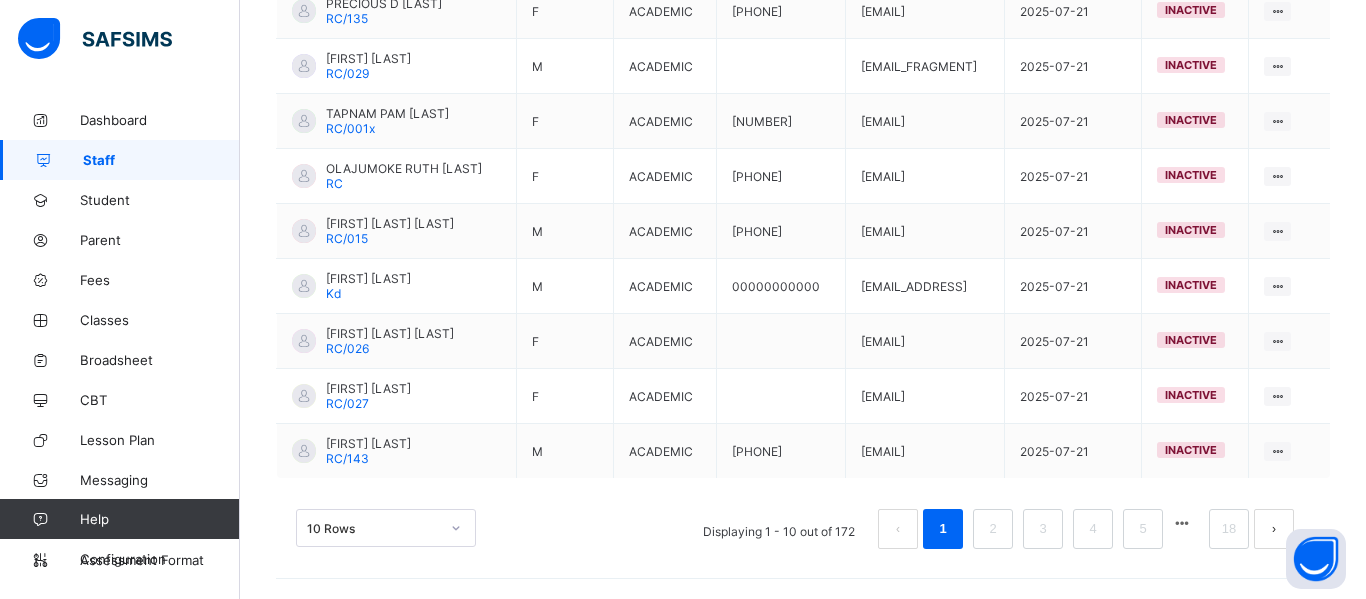 click on "10 Rows" at bounding box center (386, 528) 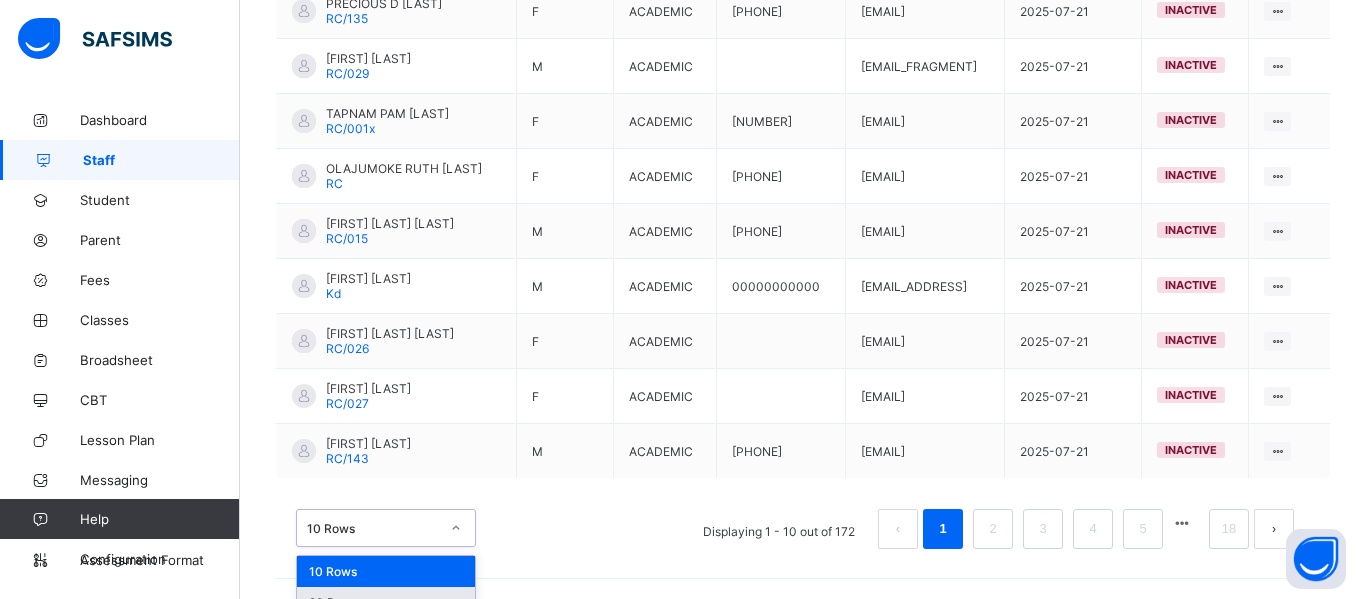 scroll, scrollTop: 663, scrollLeft: 0, axis: vertical 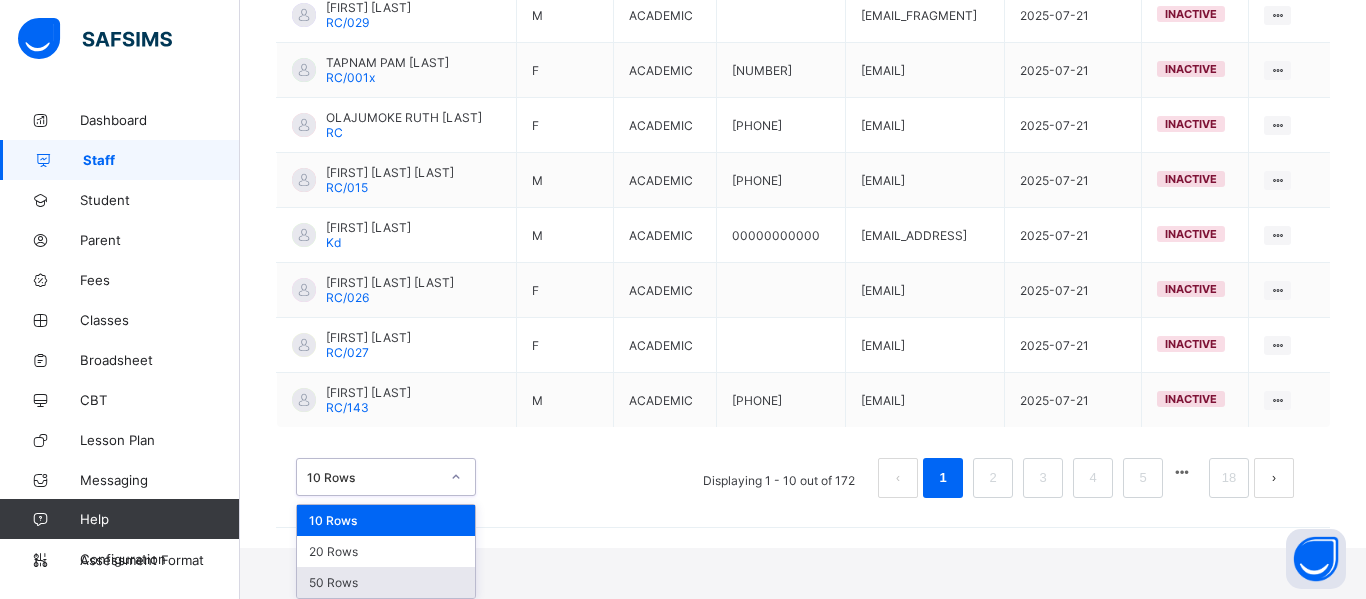 click on "50 Rows" at bounding box center [386, 582] 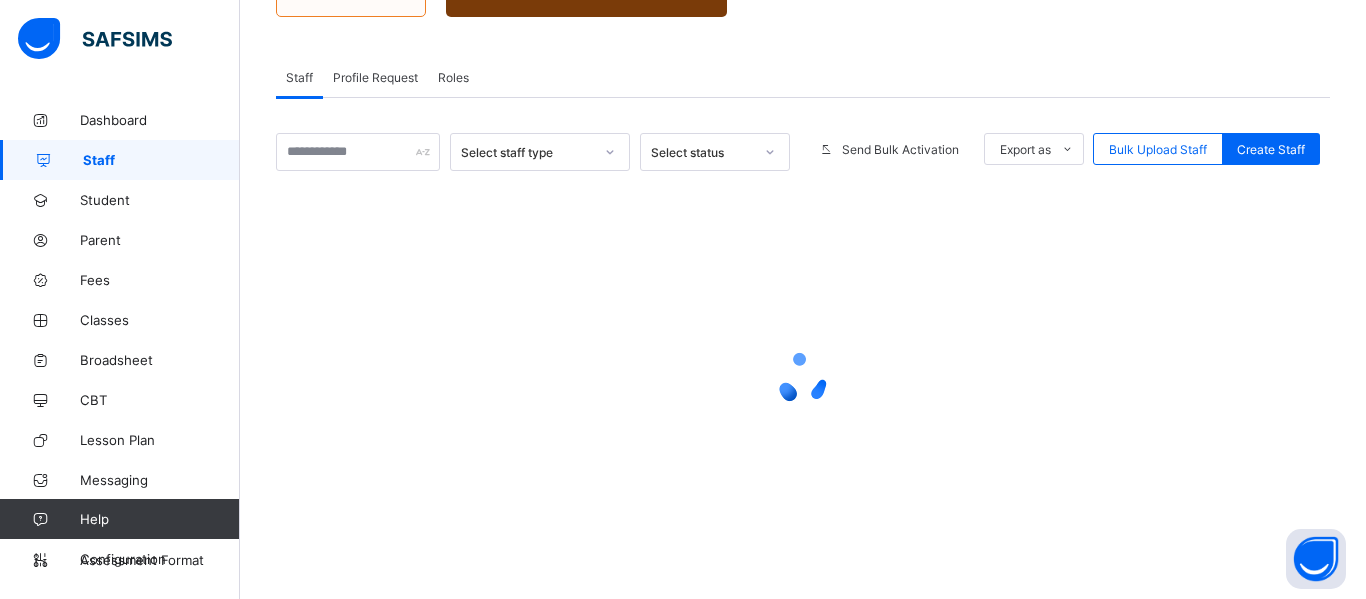 scroll, scrollTop: 612, scrollLeft: 0, axis: vertical 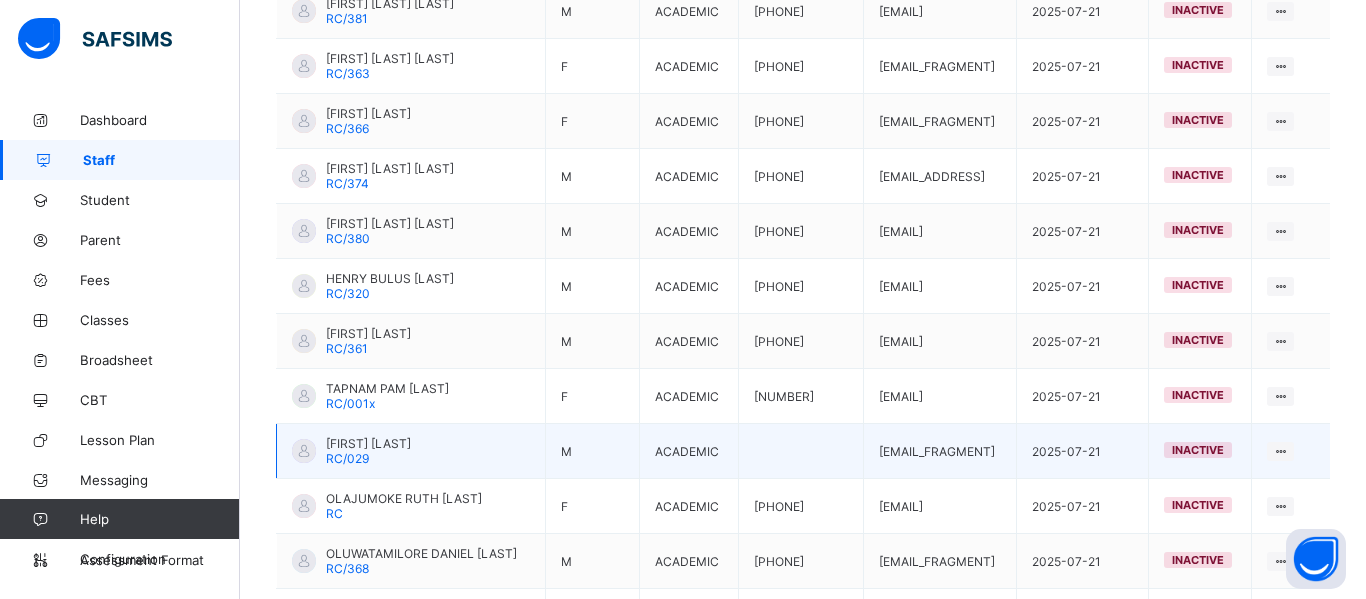 click on "MBANG [FIRST] RC/029" at bounding box center [411, 451] 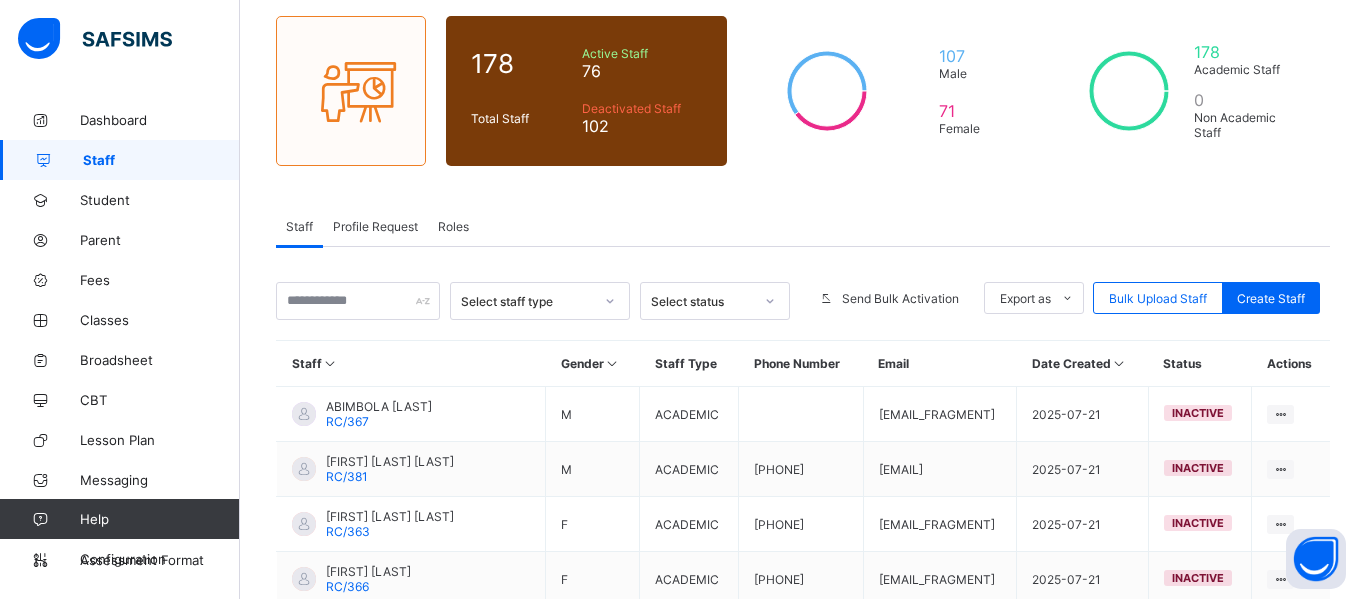 scroll, scrollTop: 150, scrollLeft: 0, axis: vertical 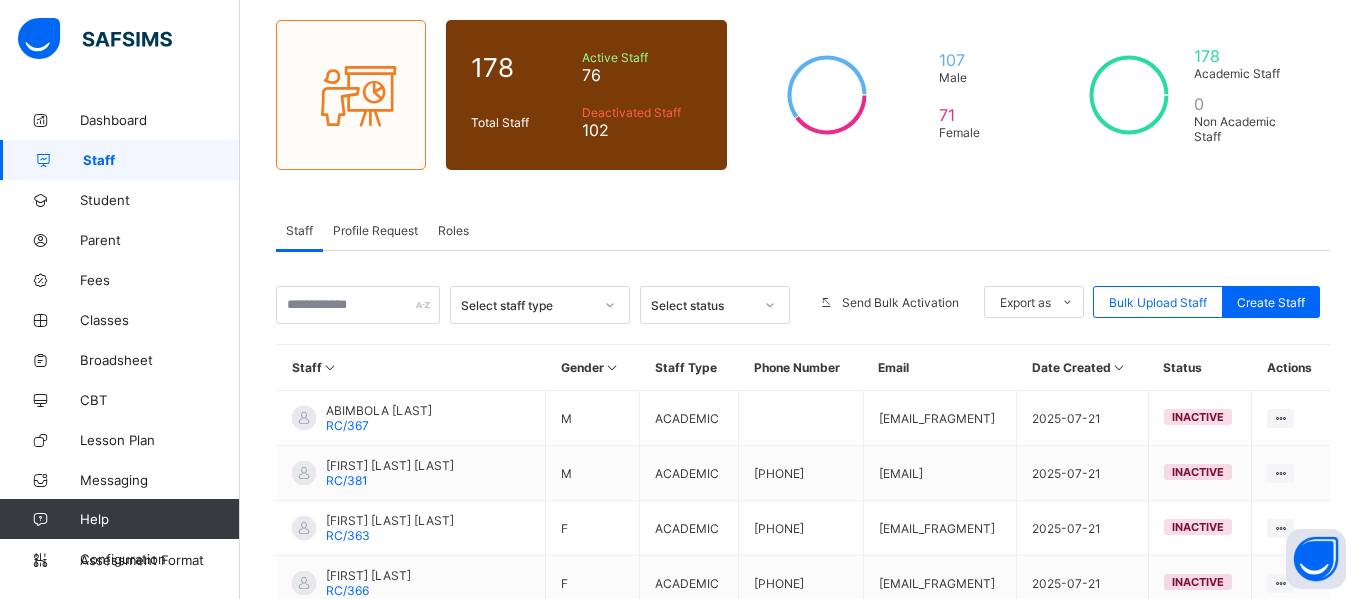 click on "Select status" at bounding box center [702, 305] 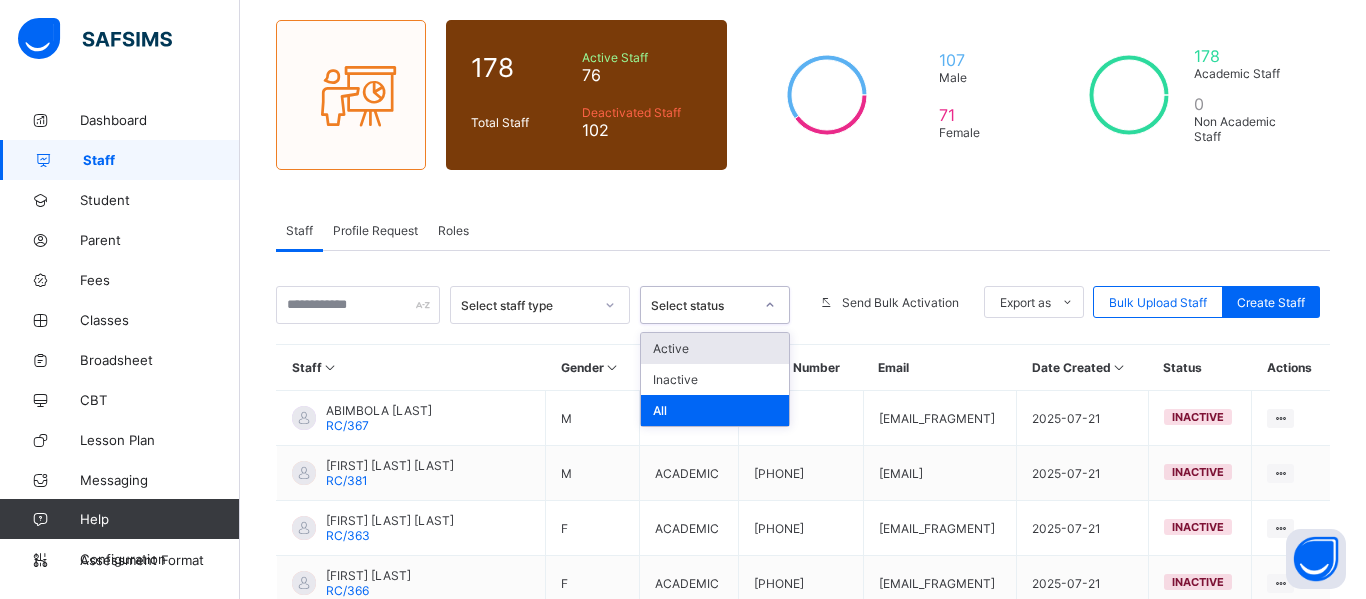 click on "Active" at bounding box center (715, 348) 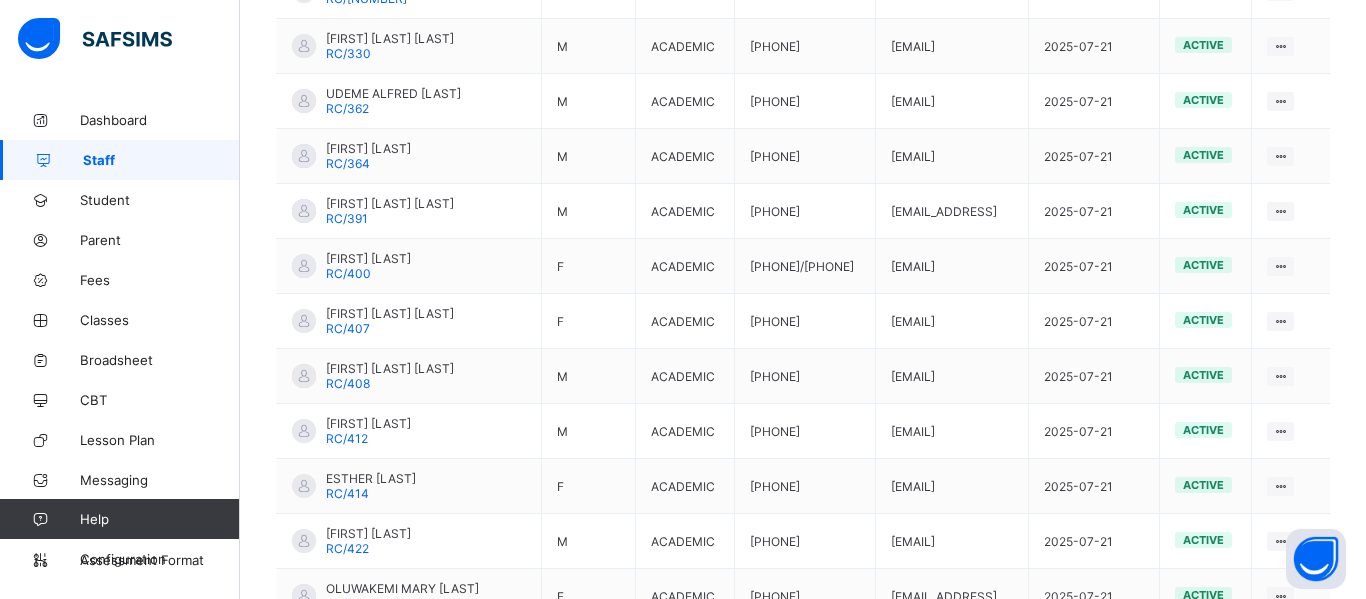 scroll, scrollTop: 1550, scrollLeft: 0, axis: vertical 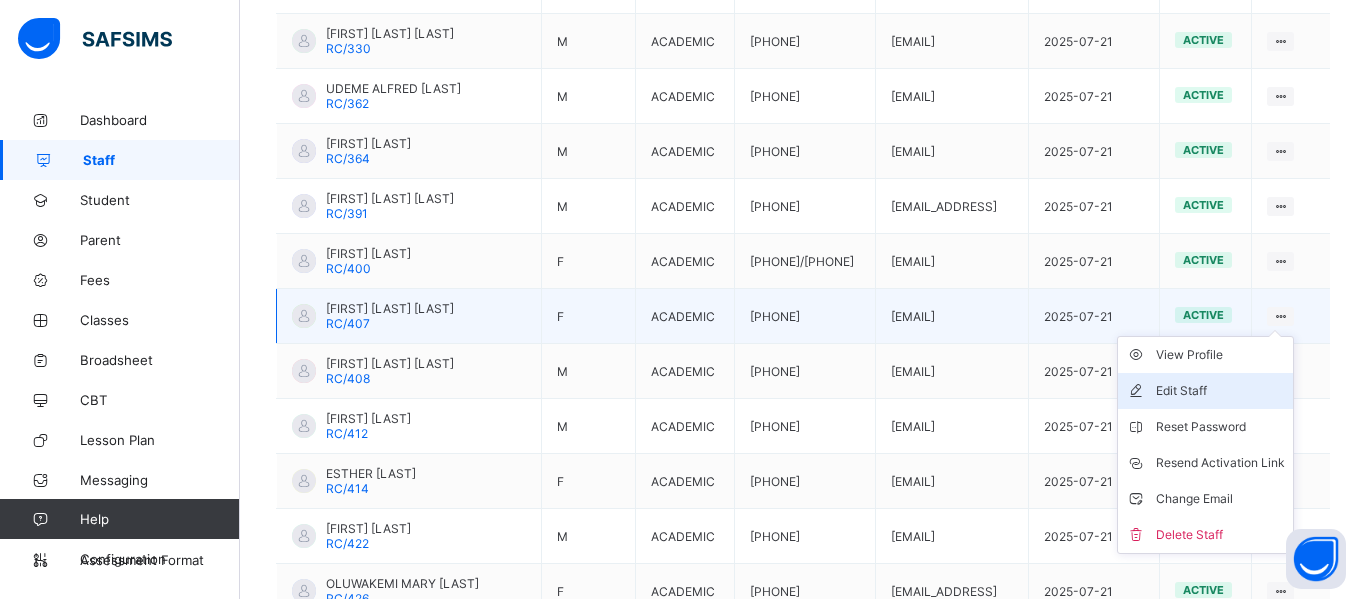 click on "Edit Staff" at bounding box center [1220, 391] 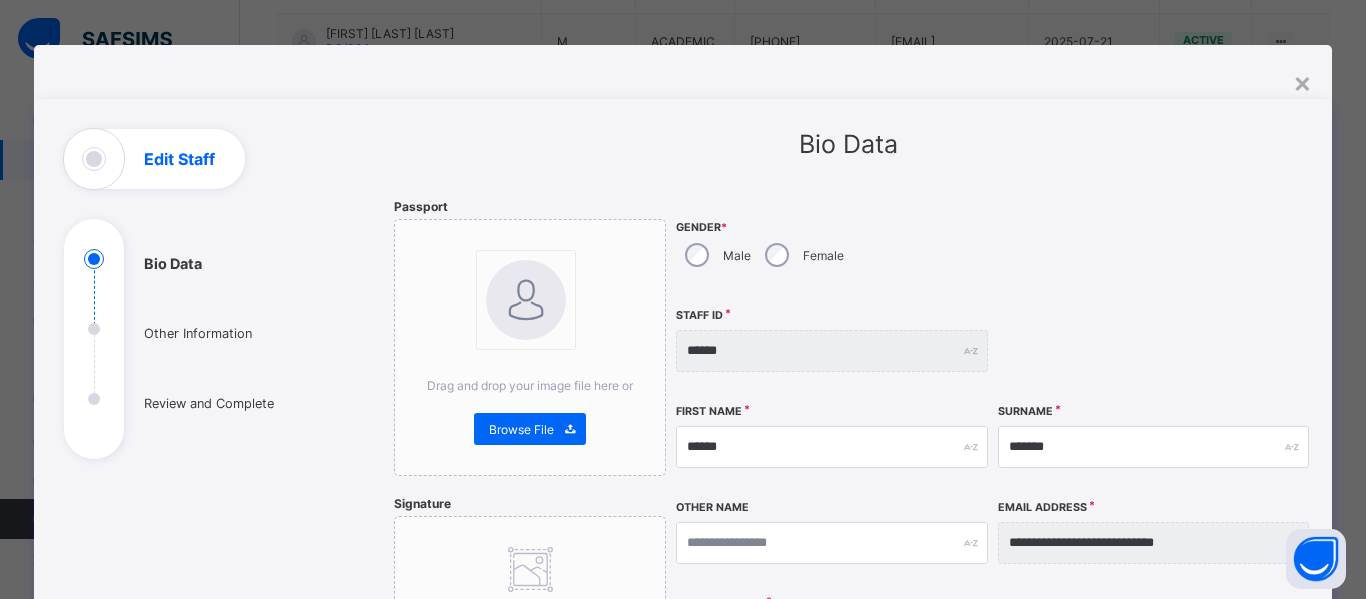 scroll, scrollTop: 0, scrollLeft: 0, axis: both 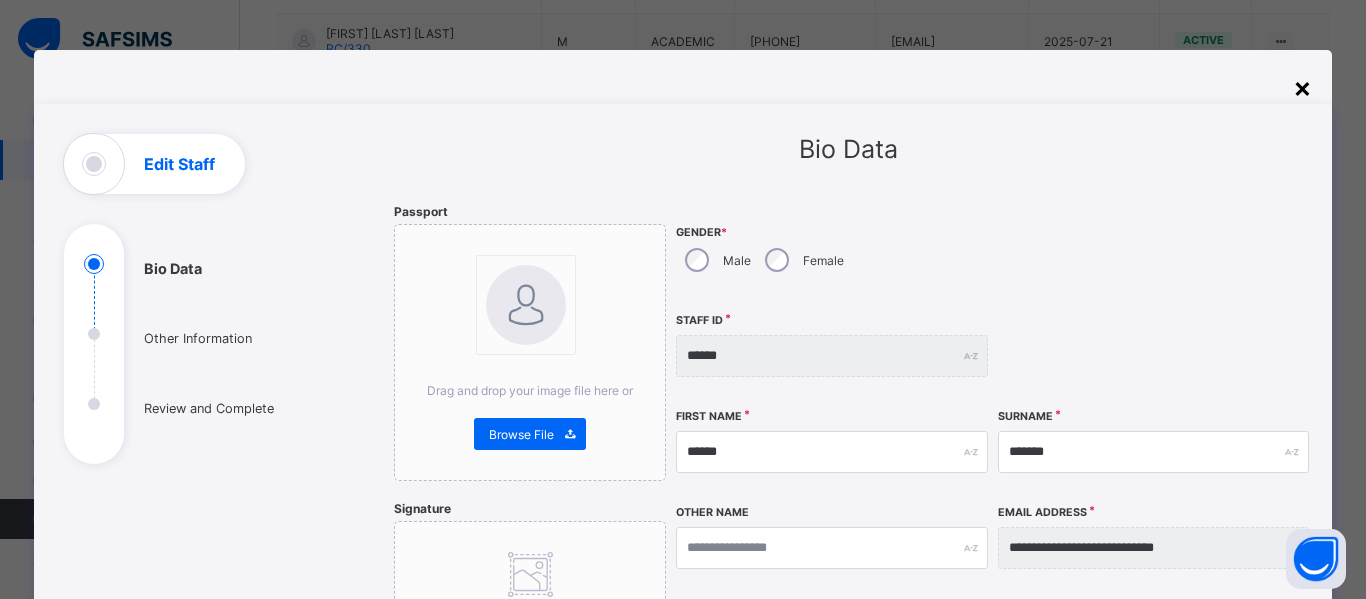 click on "×" at bounding box center [1302, 87] 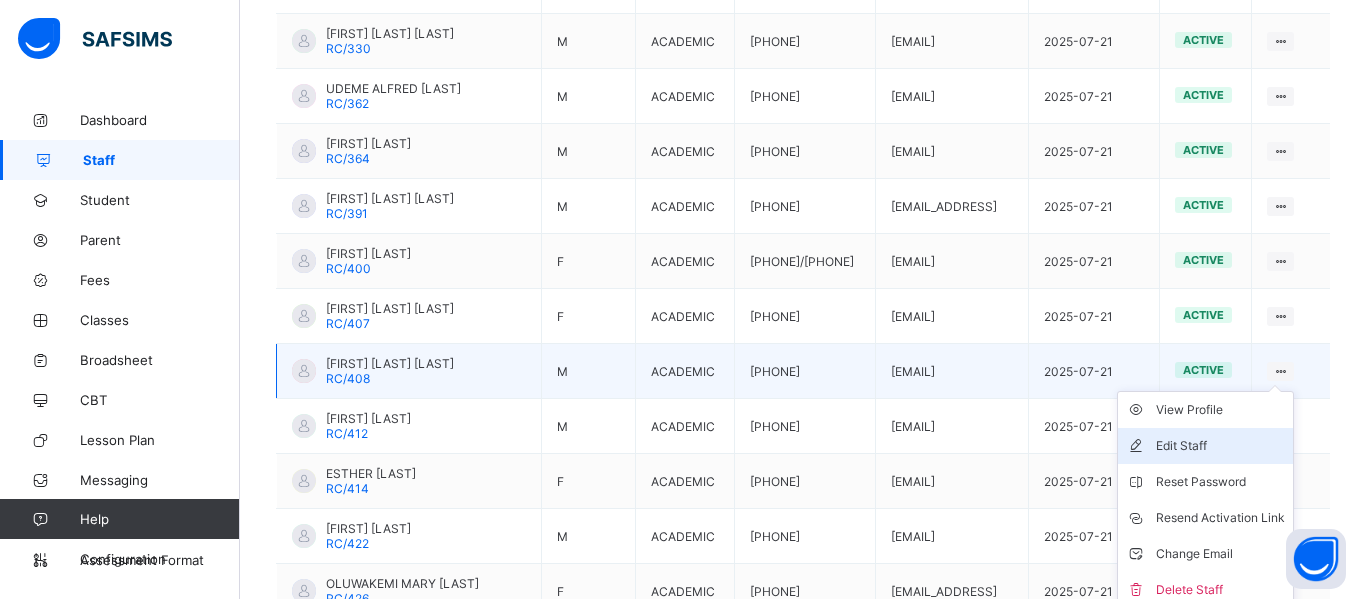 click on "Edit Staff" at bounding box center [1220, 446] 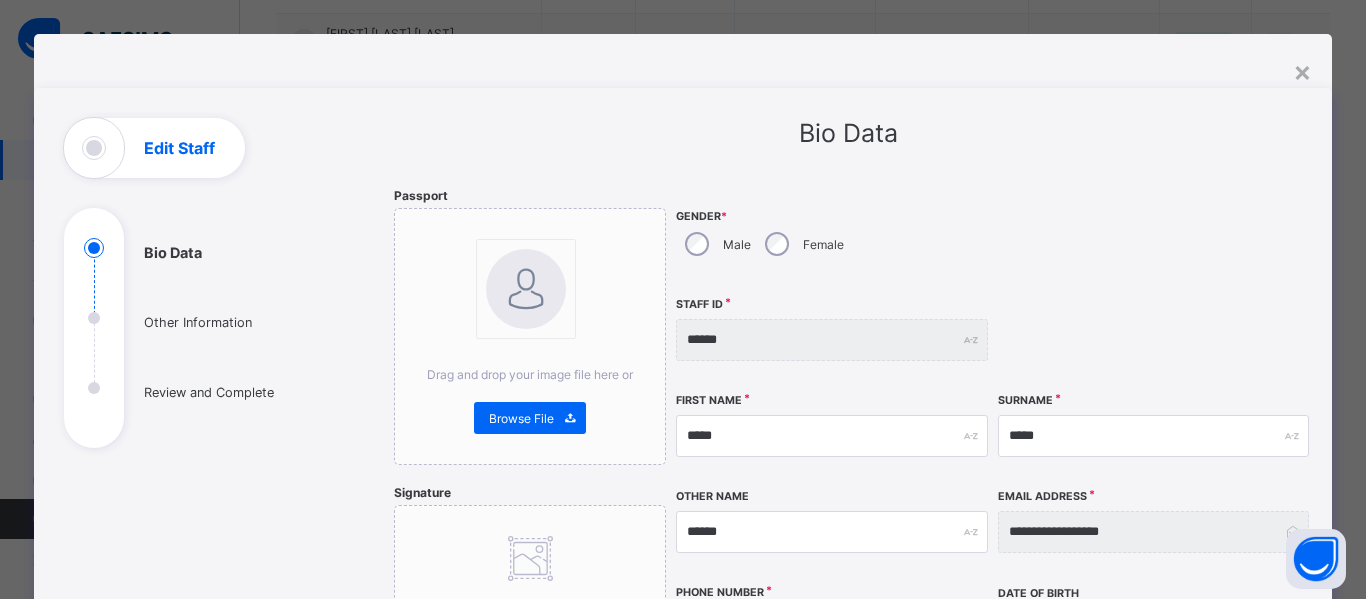 scroll, scrollTop: 0, scrollLeft: 0, axis: both 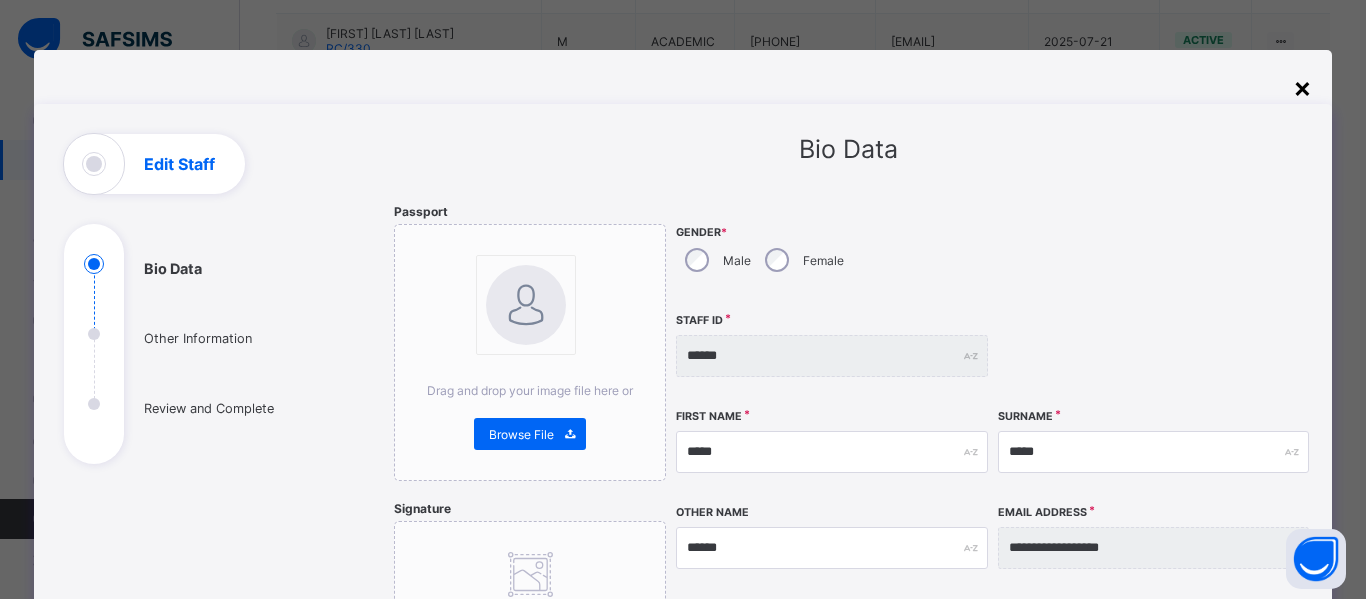 click on "×" at bounding box center [1302, 87] 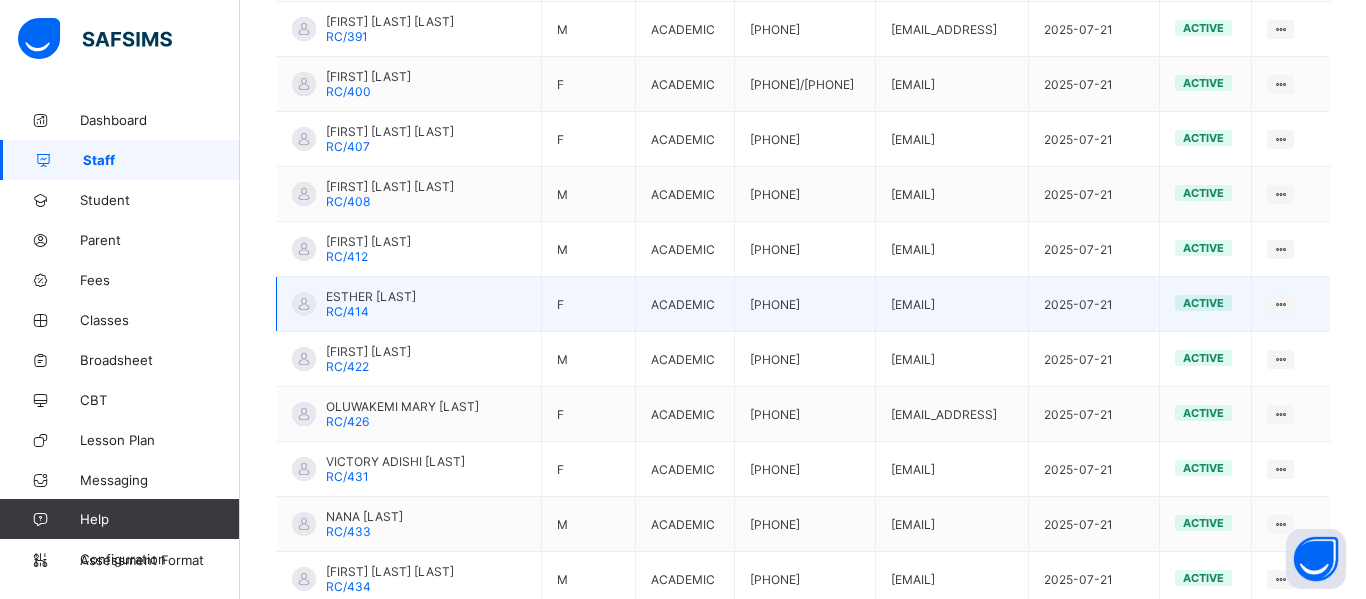 scroll, scrollTop: 1728, scrollLeft: 0, axis: vertical 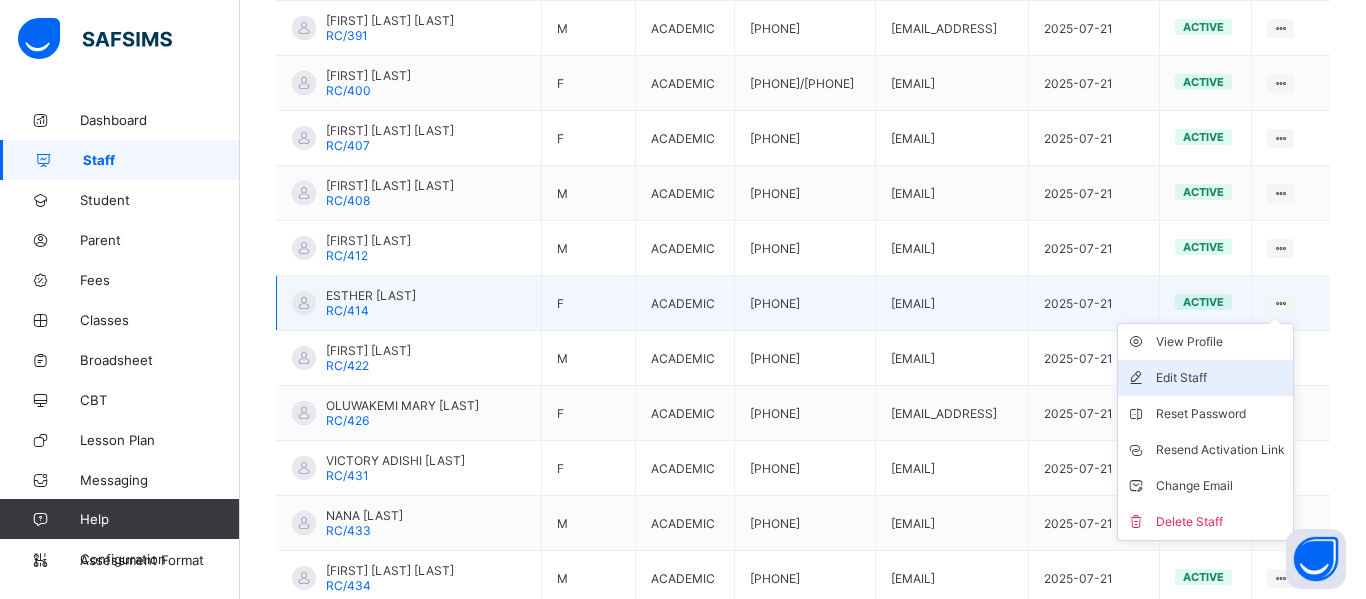 click on "Edit Staff" at bounding box center [1220, 378] 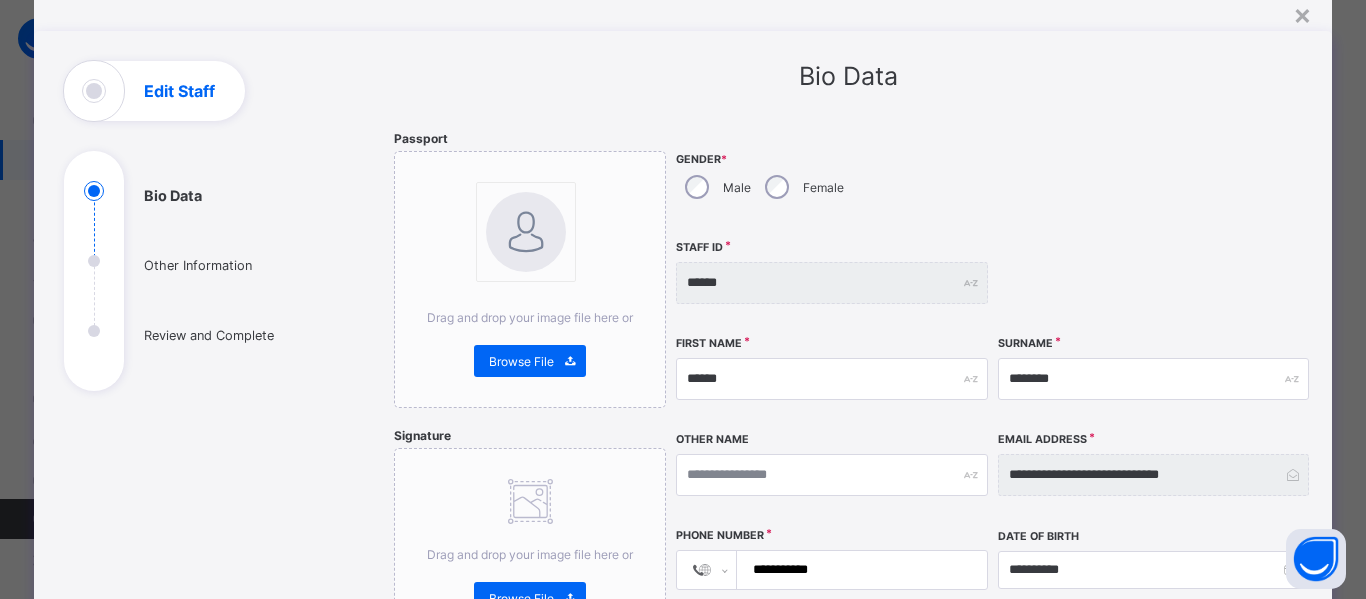 scroll, scrollTop: 0, scrollLeft: 0, axis: both 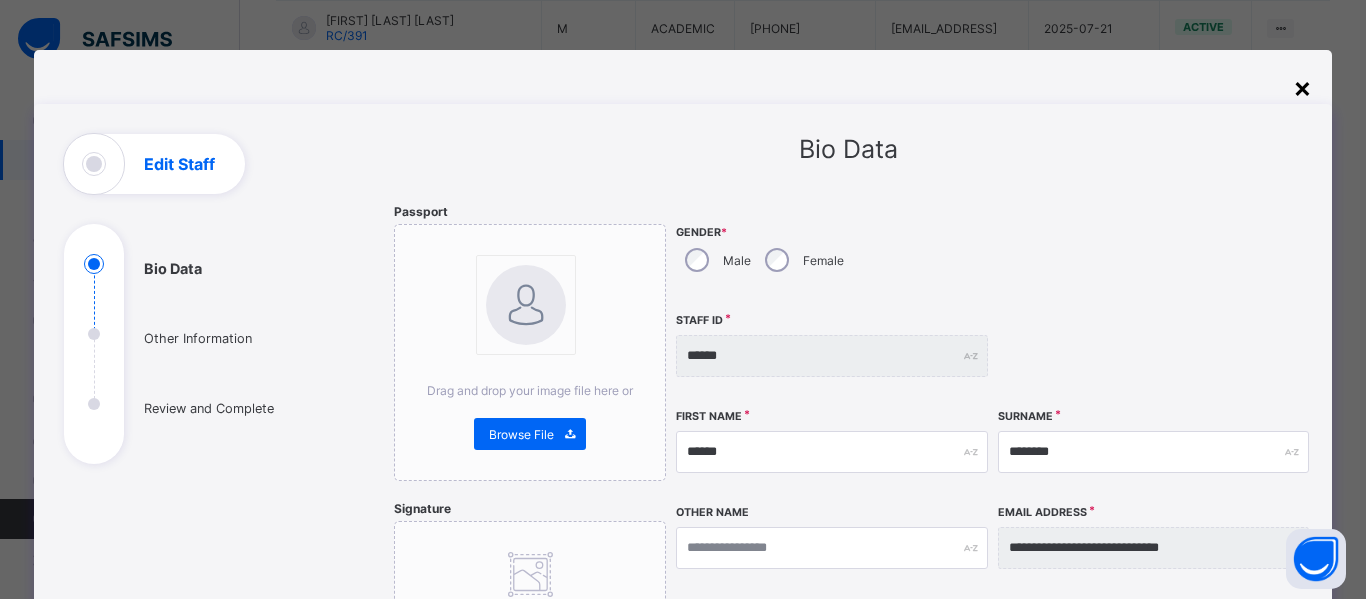 click on "×" at bounding box center (1302, 87) 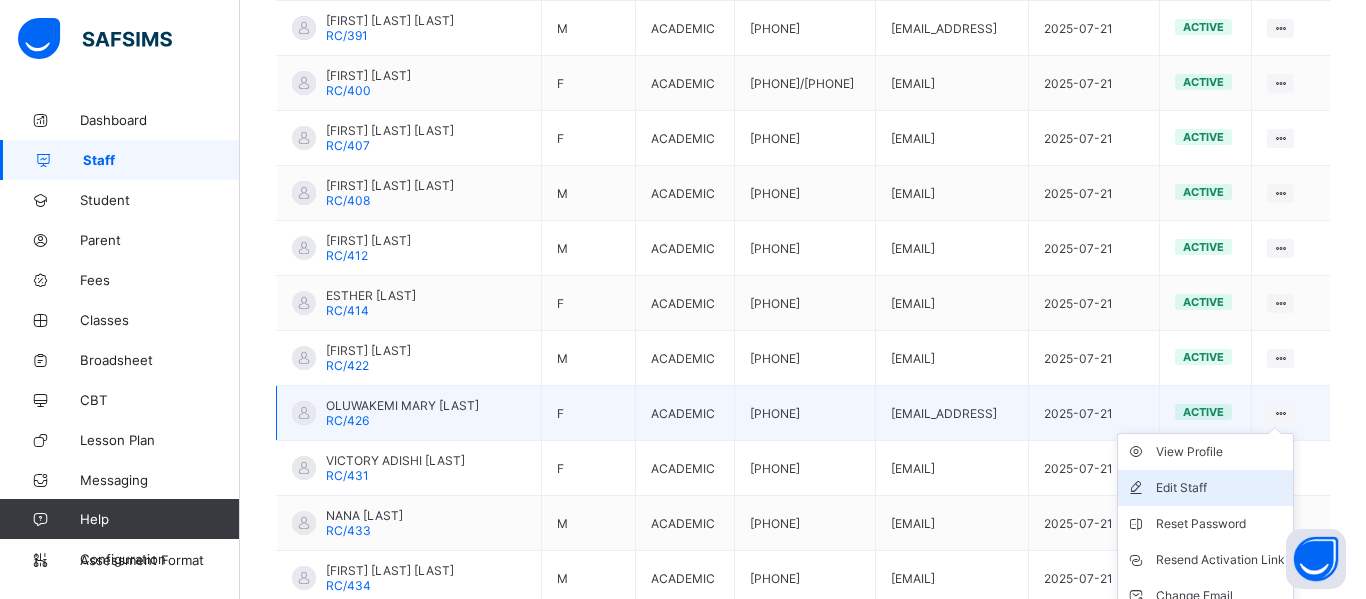 click on "Edit Staff" at bounding box center [1220, 488] 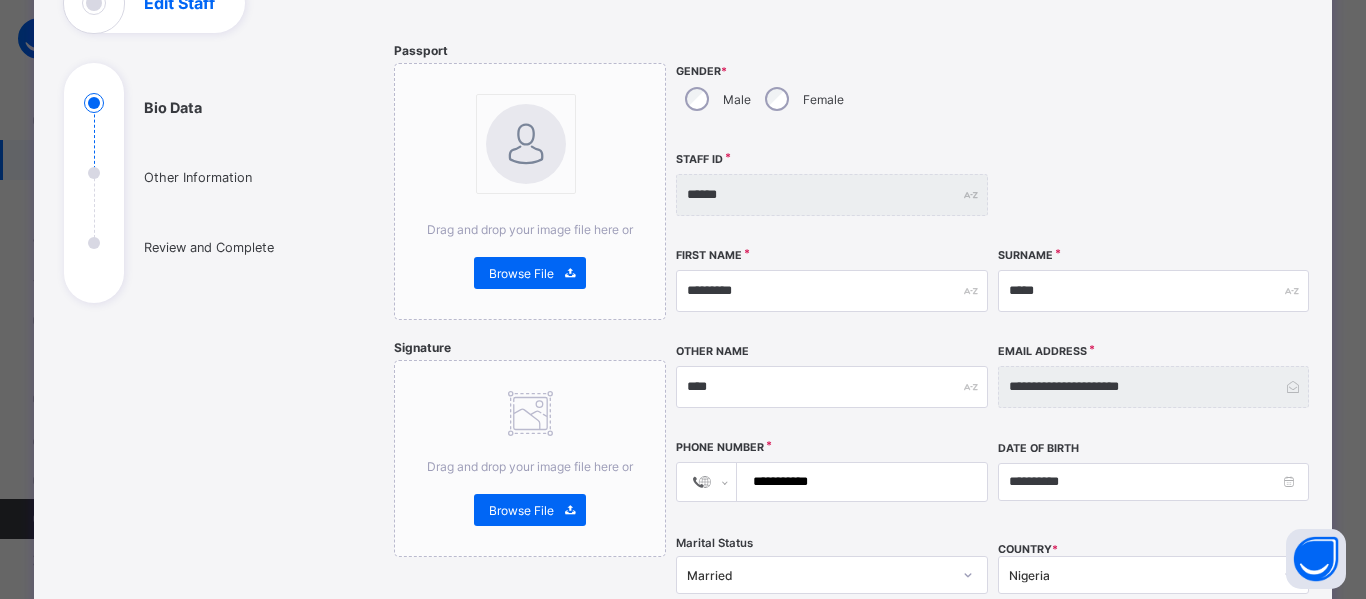 scroll, scrollTop: 0, scrollLeft: 0, axis: both 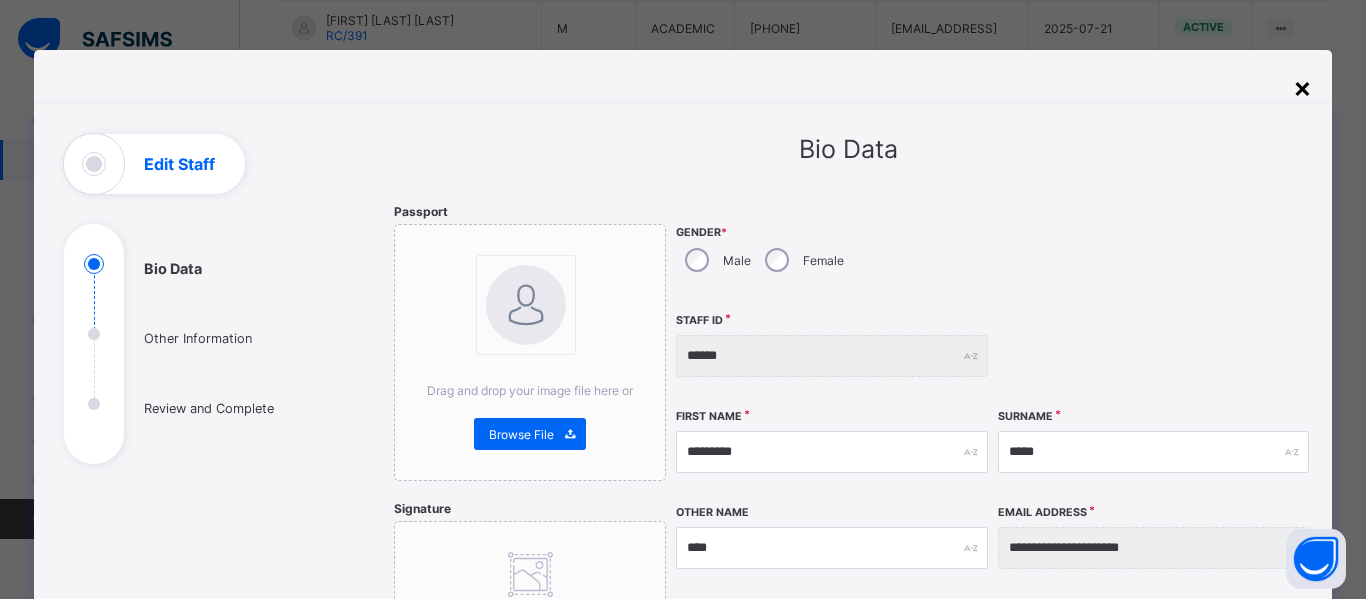 click on "×" at bounding box center (1302, 87) 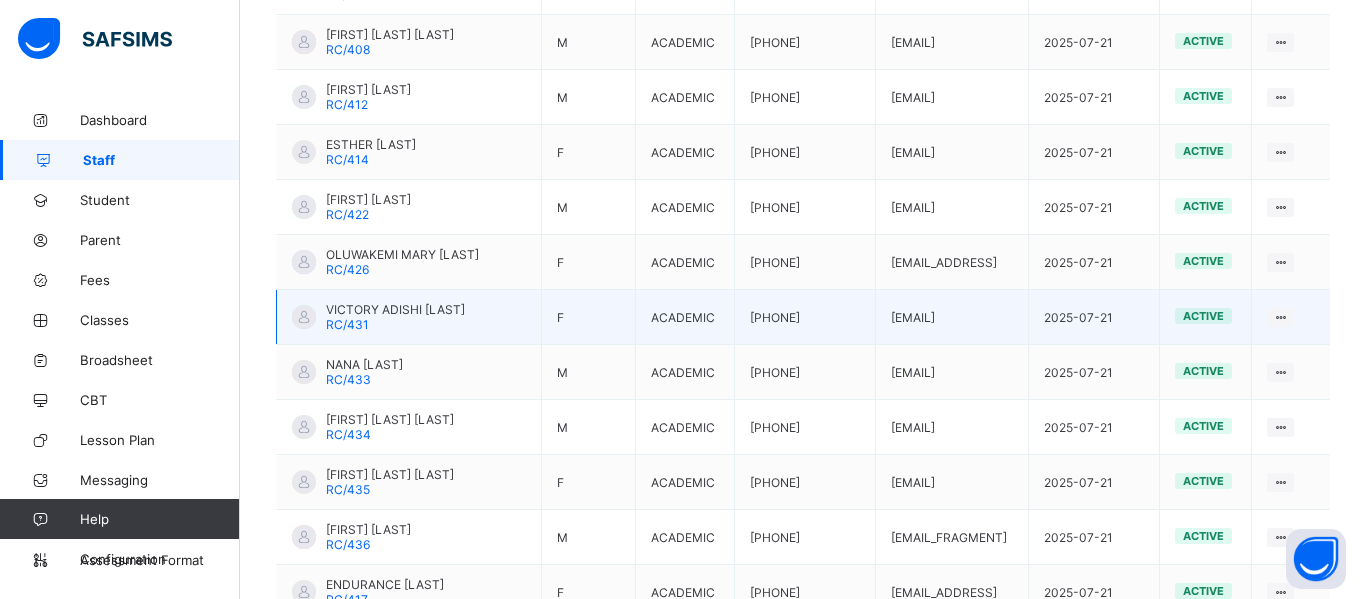 scroll, scrollTop: 1881, scrollLeft: 0, axis: vertical 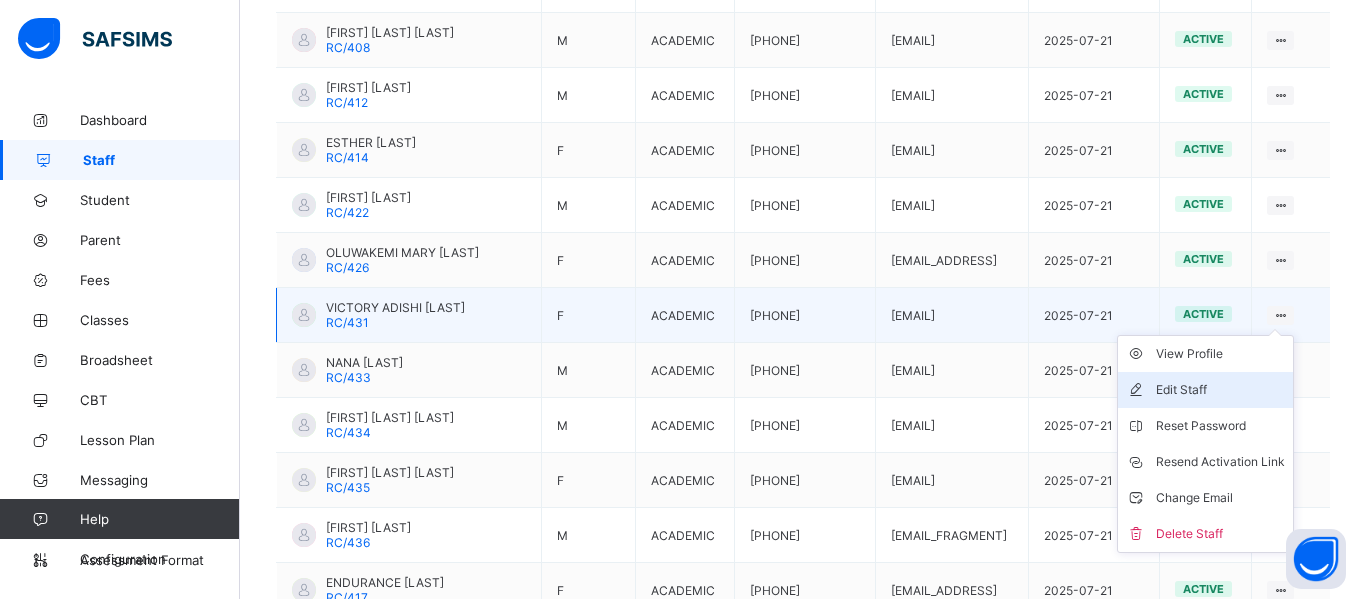 click on "Edit Staff" at bounding box center [1220, 390] 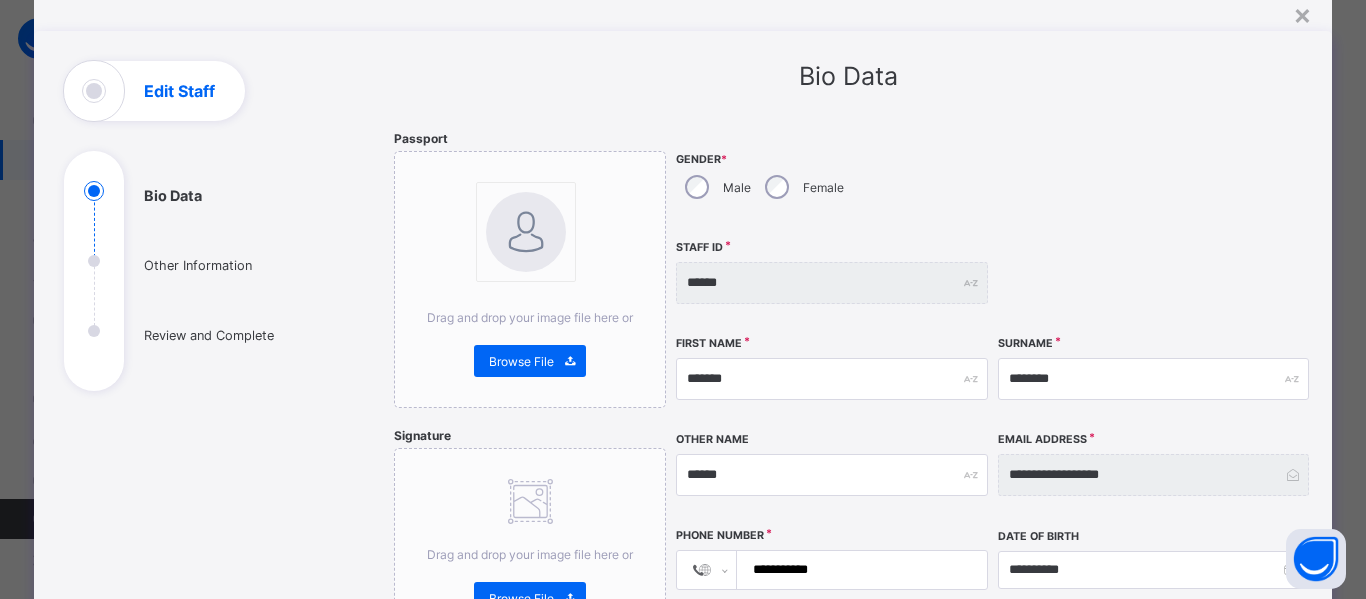 scroll, scrollTop: 0, scrollLeft: 0, axis: both 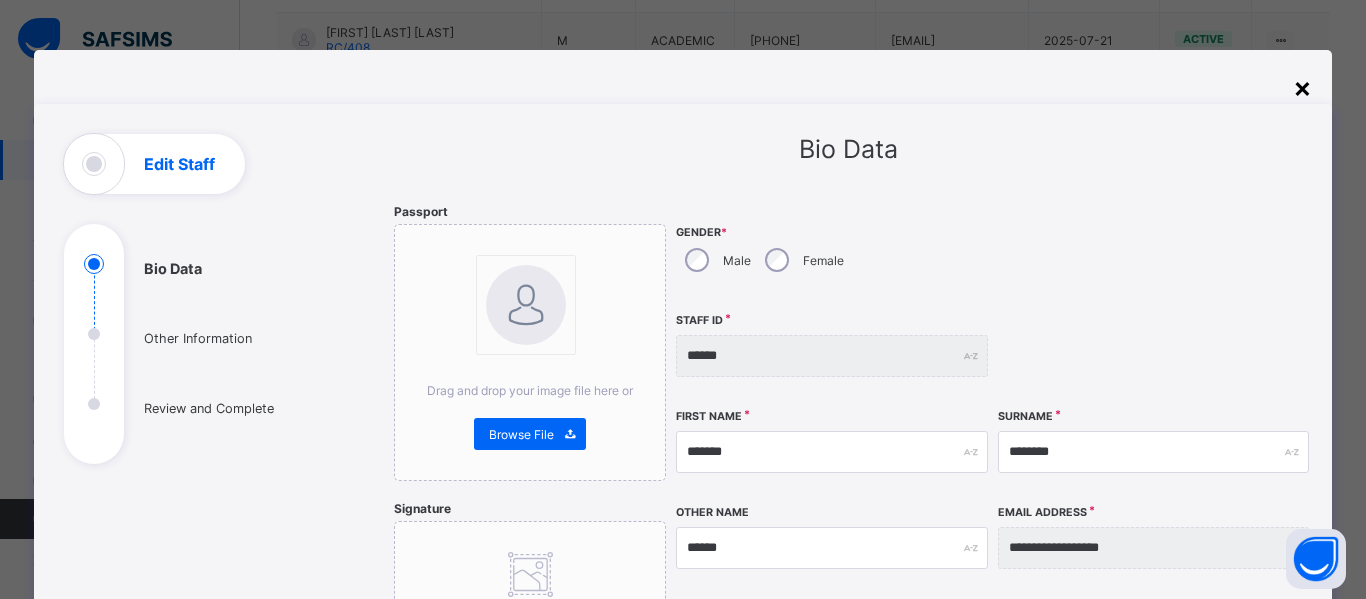 click on "×" at bounding box center (1302, 87) 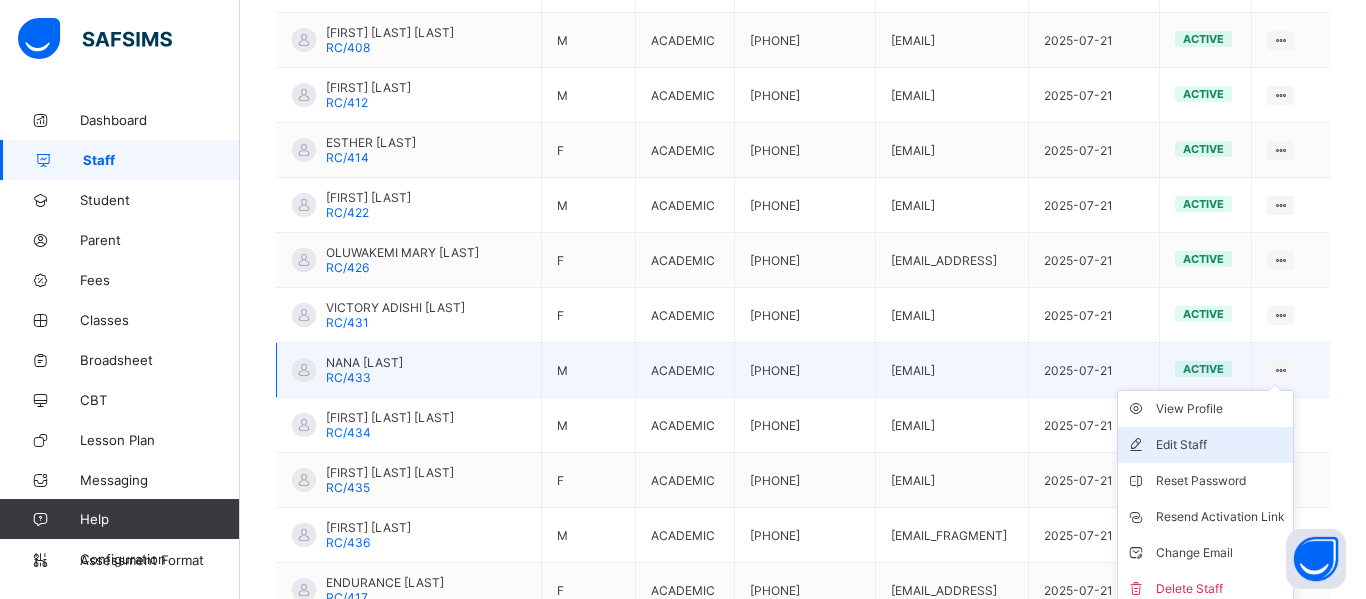 click on "Edit Staff" at bounding box center [1220, 445] 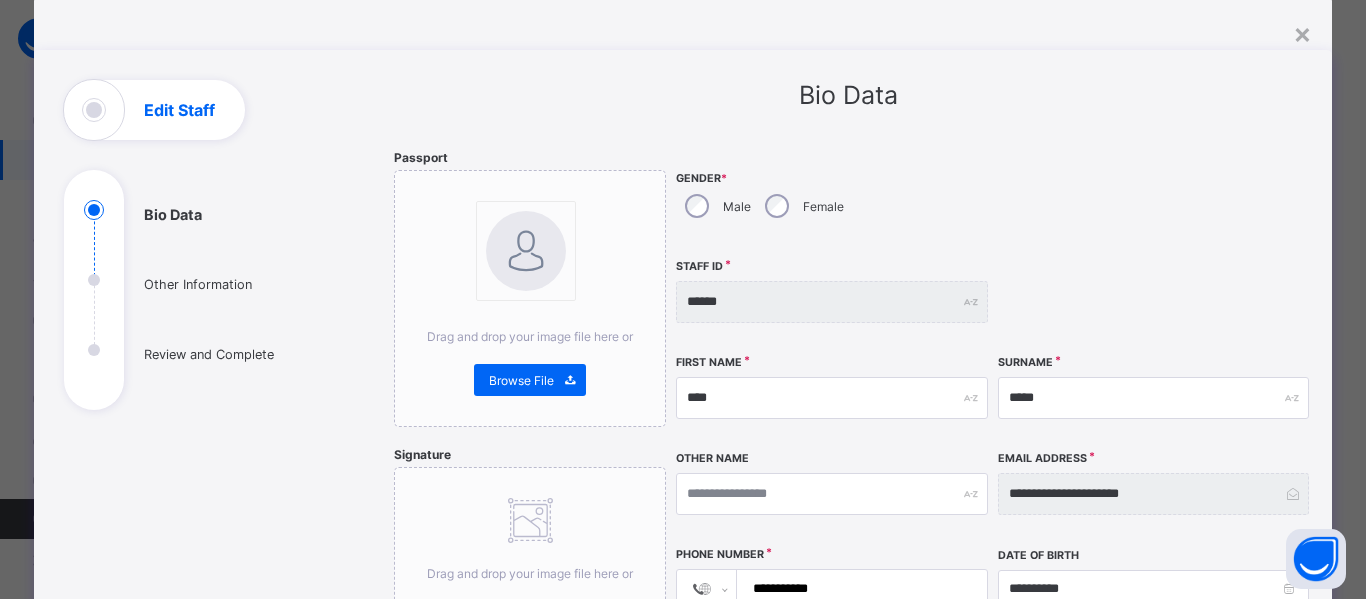 scroll, scrollTop: 0, scrollLeft: 0, axis: both 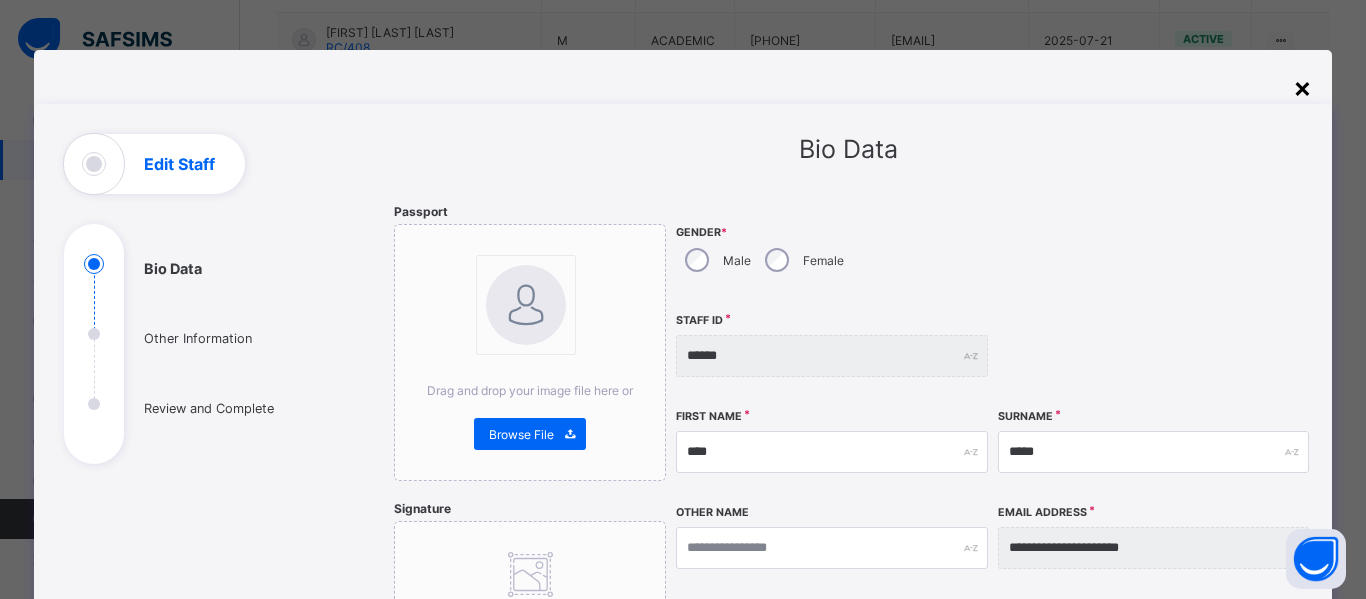 click on "×" at bounding box center (1302, 87) 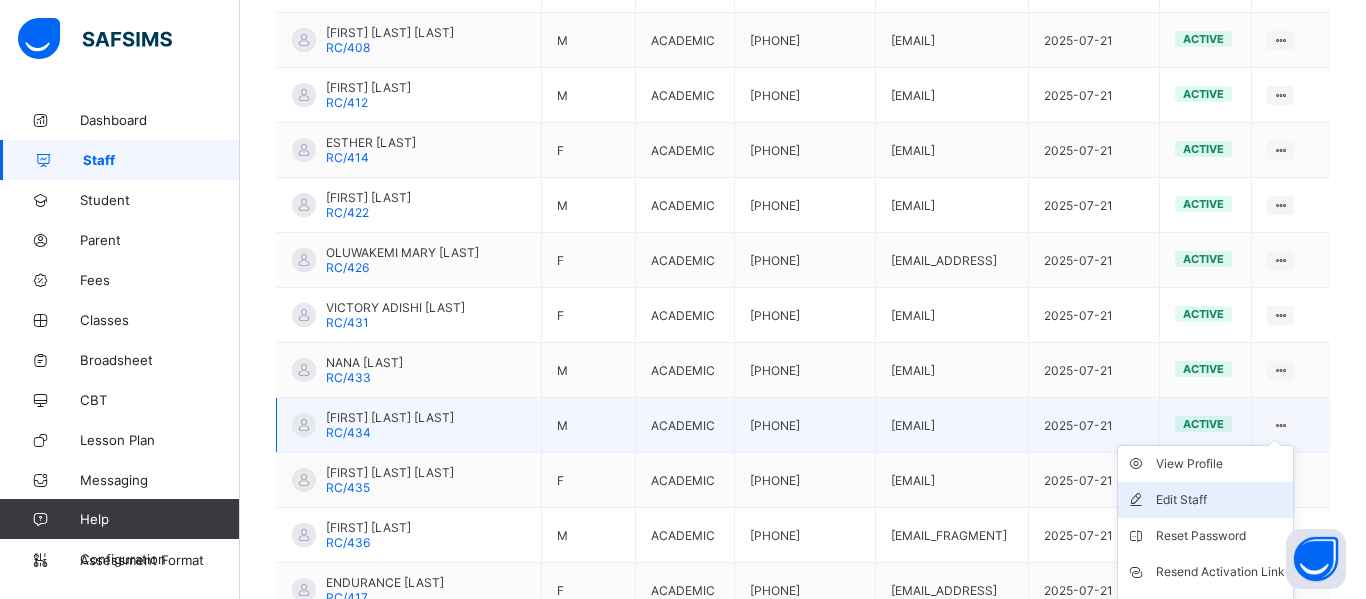 click on "Edit Staff" at bounding box center (1220, 500) 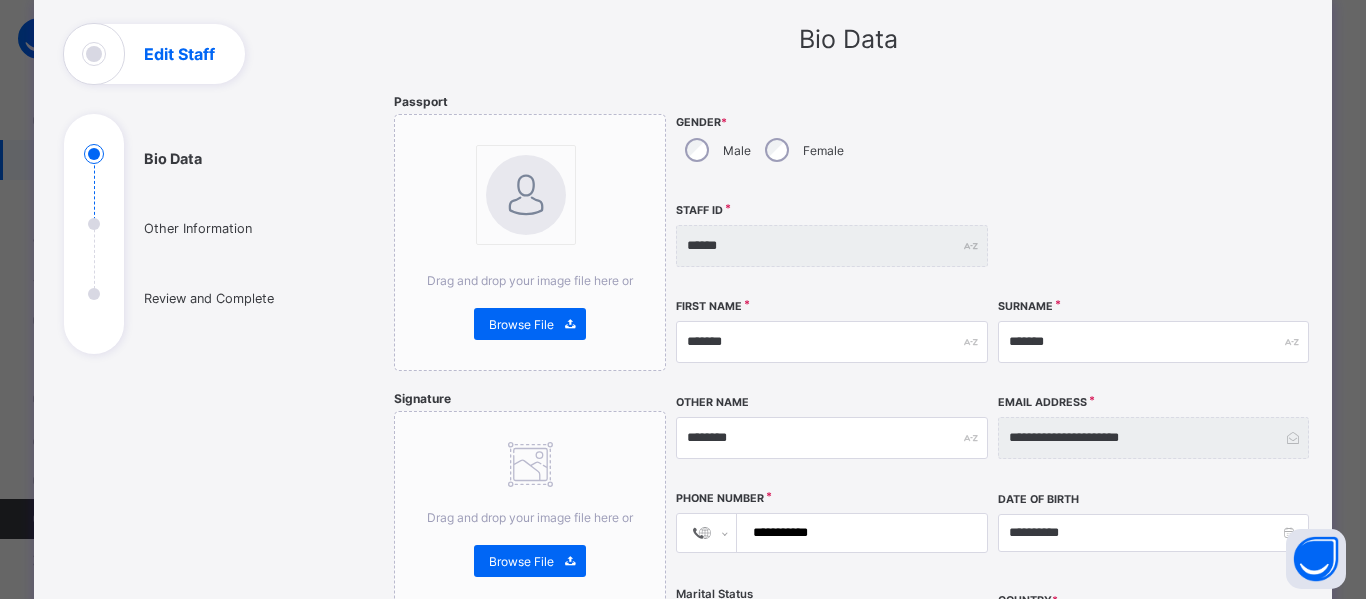 scroll, scrollTop: 0, scrollLeft: 0, axis: both 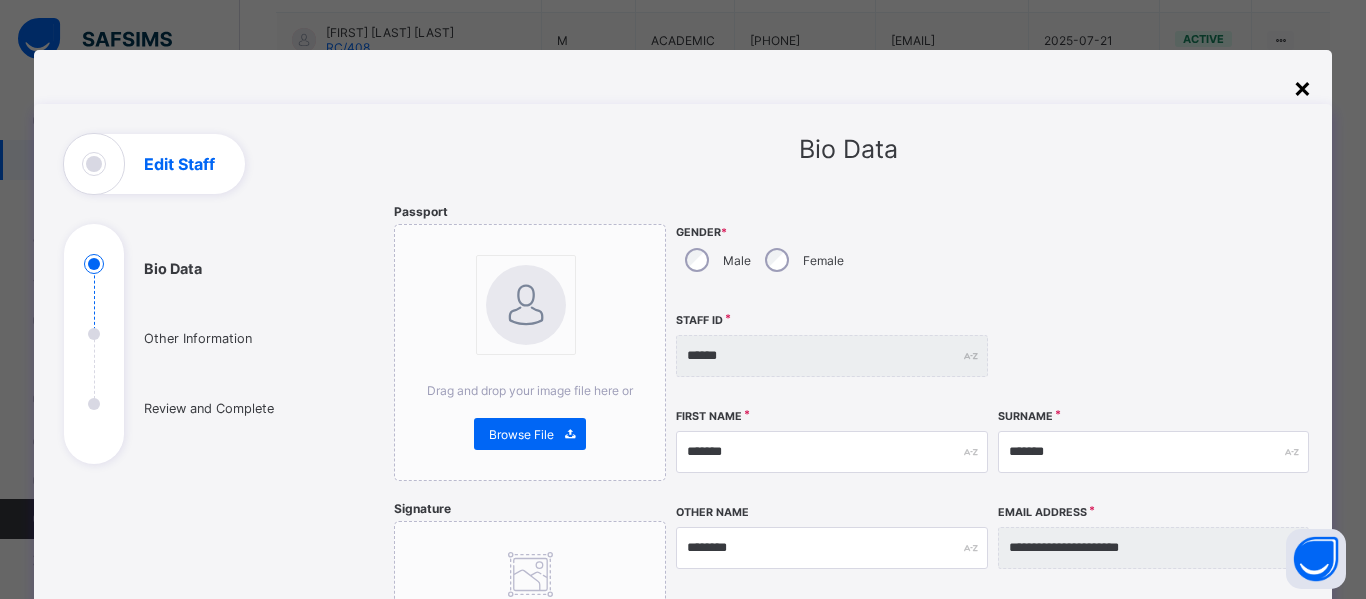 click on "×" at bounding box center (1302, 87) 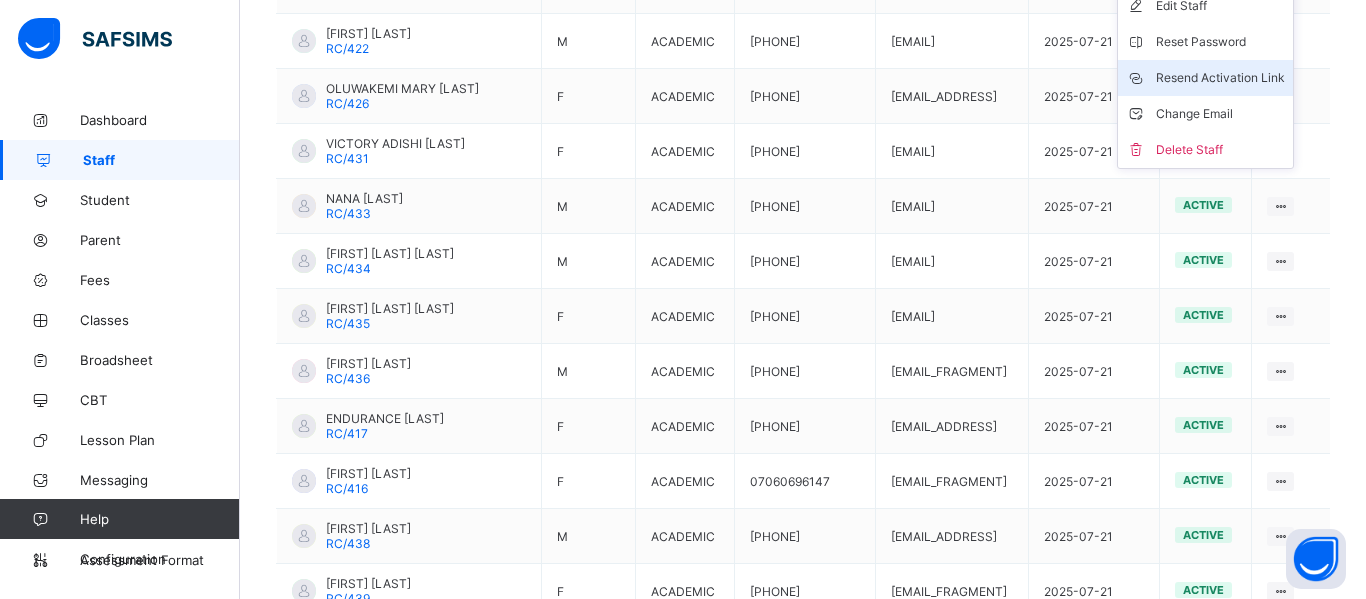 scroll, scrollTop: 2054, scrollLeft: 0, axis: vertical 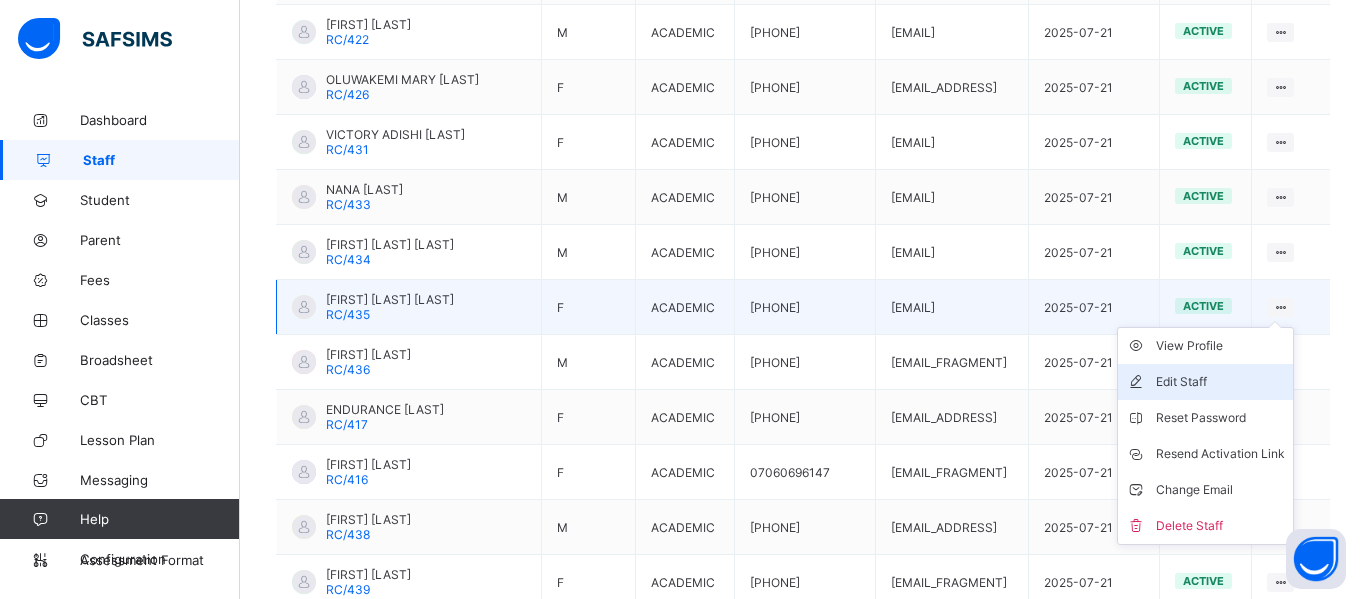 click on "Edit Staff" at bounding box center [1220, 382] 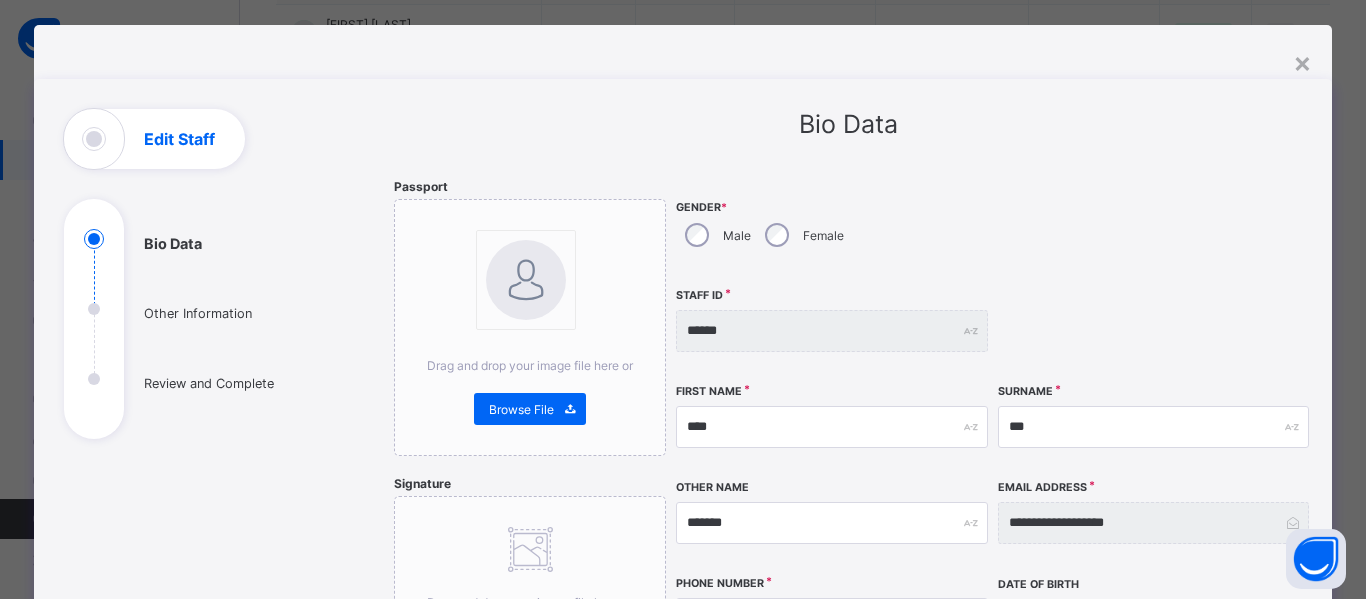 scroll, scrollTop: 0, scrollLeft: 0, axis: both 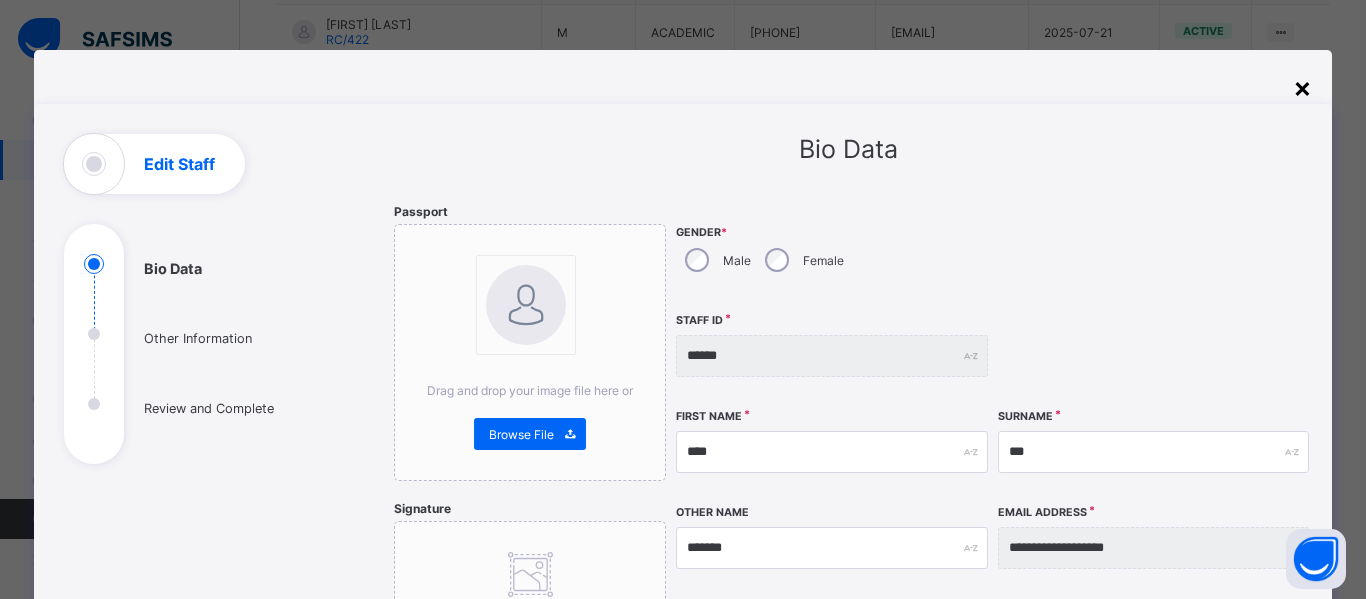click on "×" at bounding box center (1302, 87) 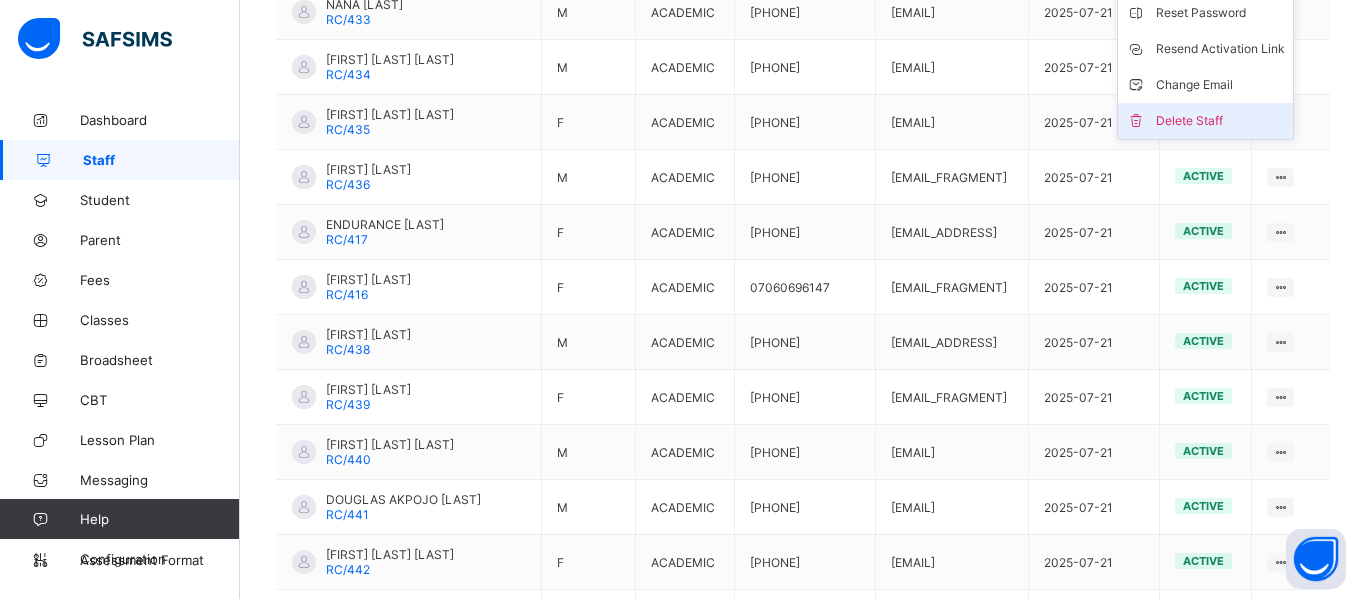 scroll, scrollTop: 2248, scrollLeft: 0, axis: vertical 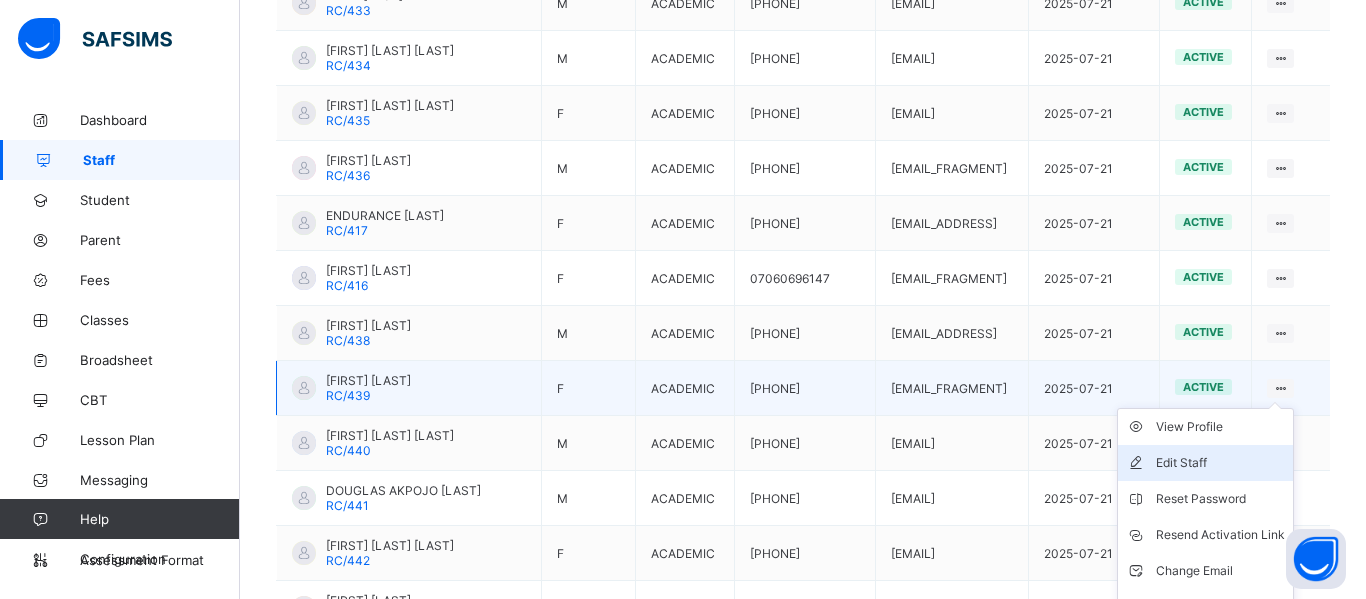 click on "Edit Staff" at bounding box center (1220, 463) 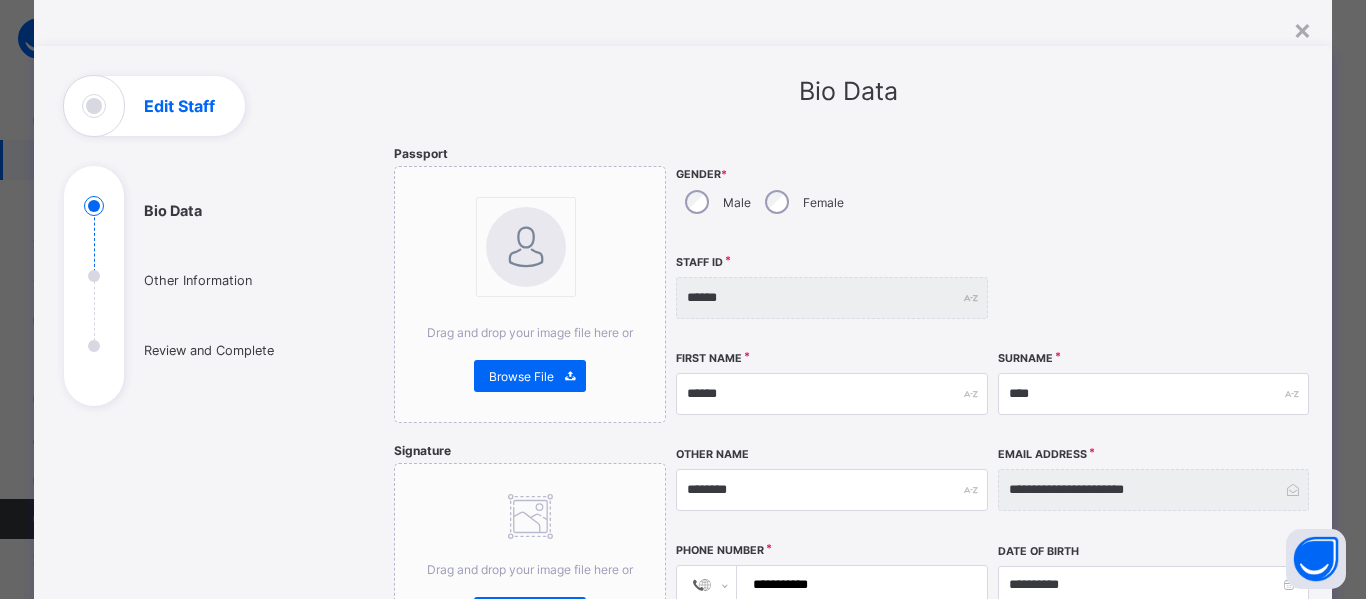 scroll, scrollTop: 52, scrollLeft: 0, axis: vertical 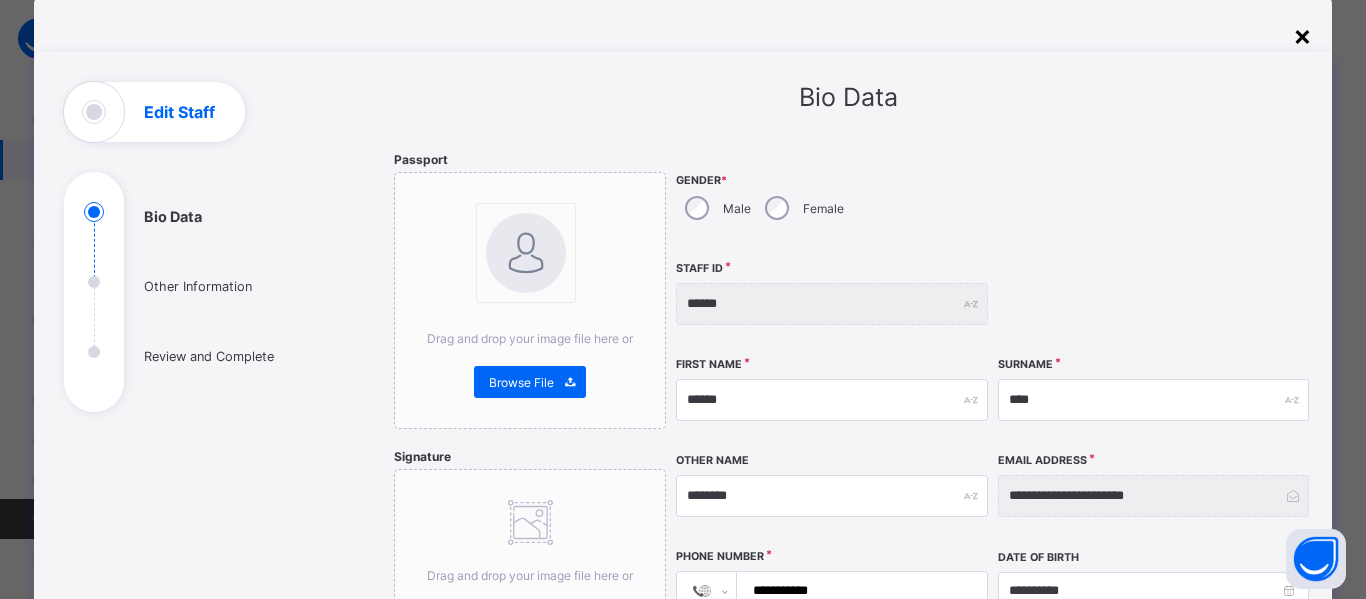 click on "×" at bounding box center [1302, 35] 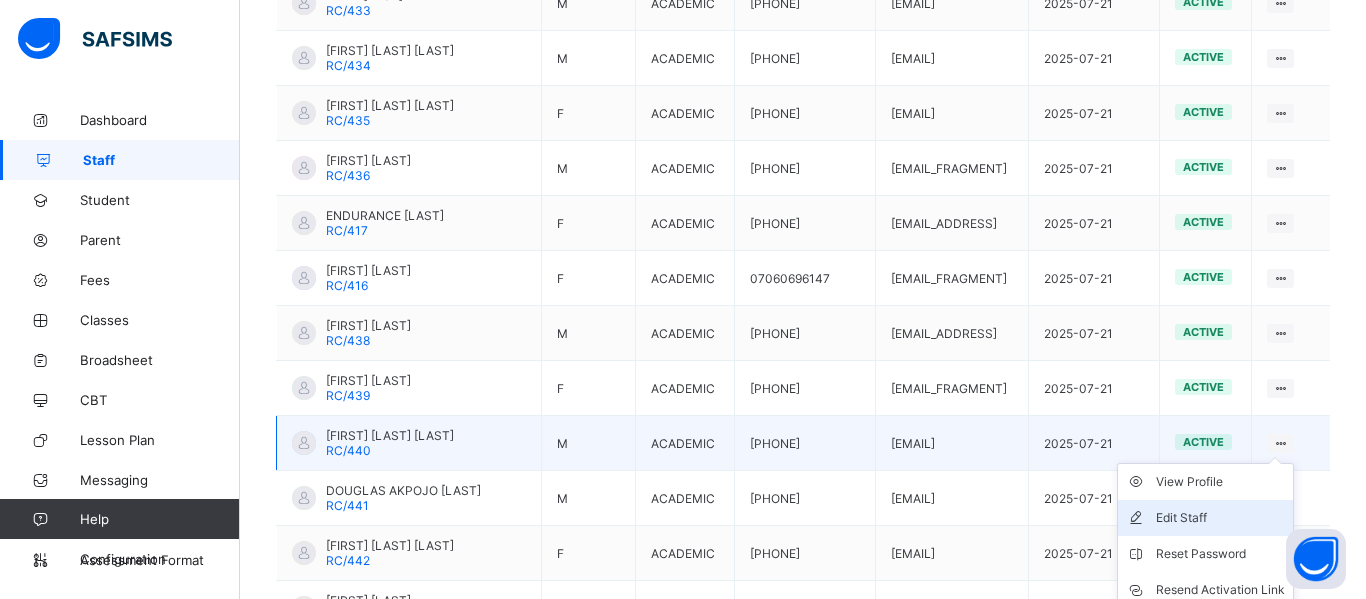 click on "Edit Staff" at bounding box center (1220, 518) 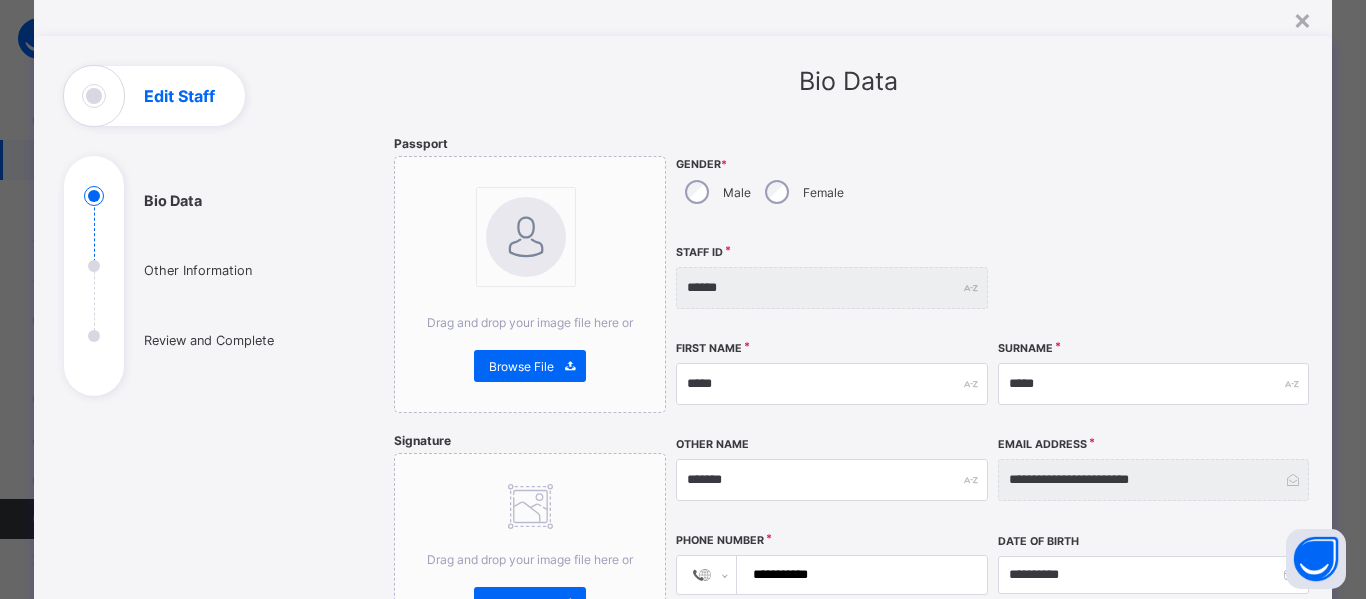 scroll, scrollTop: 60, scrollLeft: 0, axis: vertical 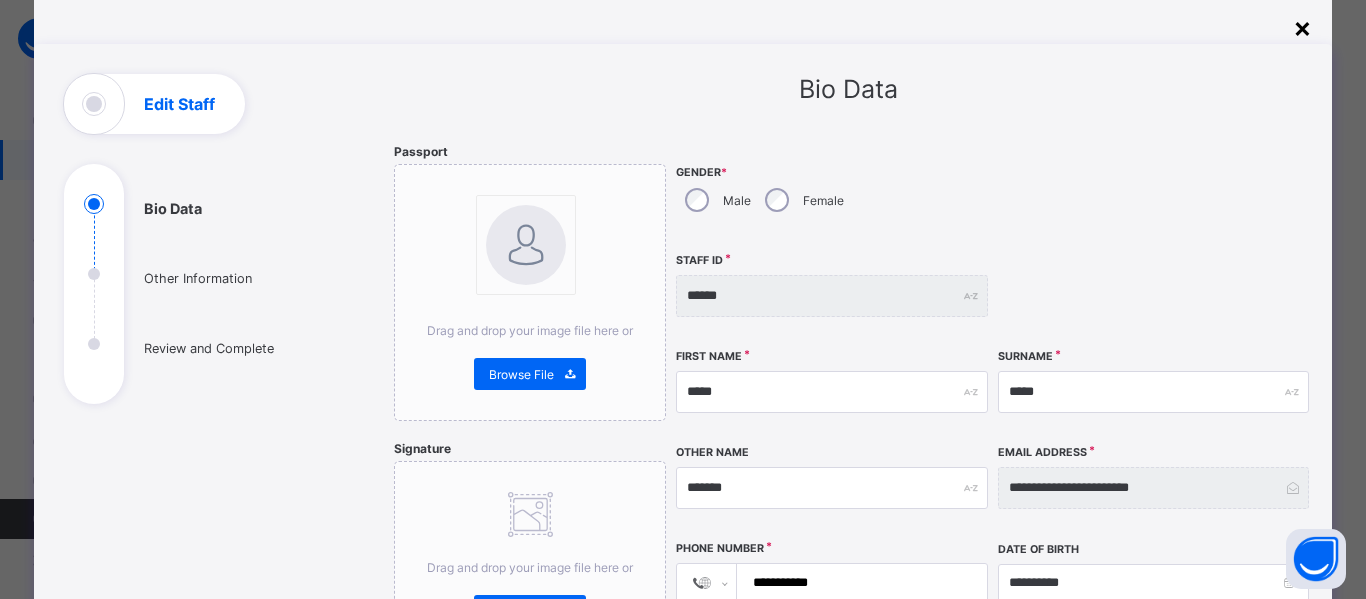 click on "×" at bounding box center [1302, 27] 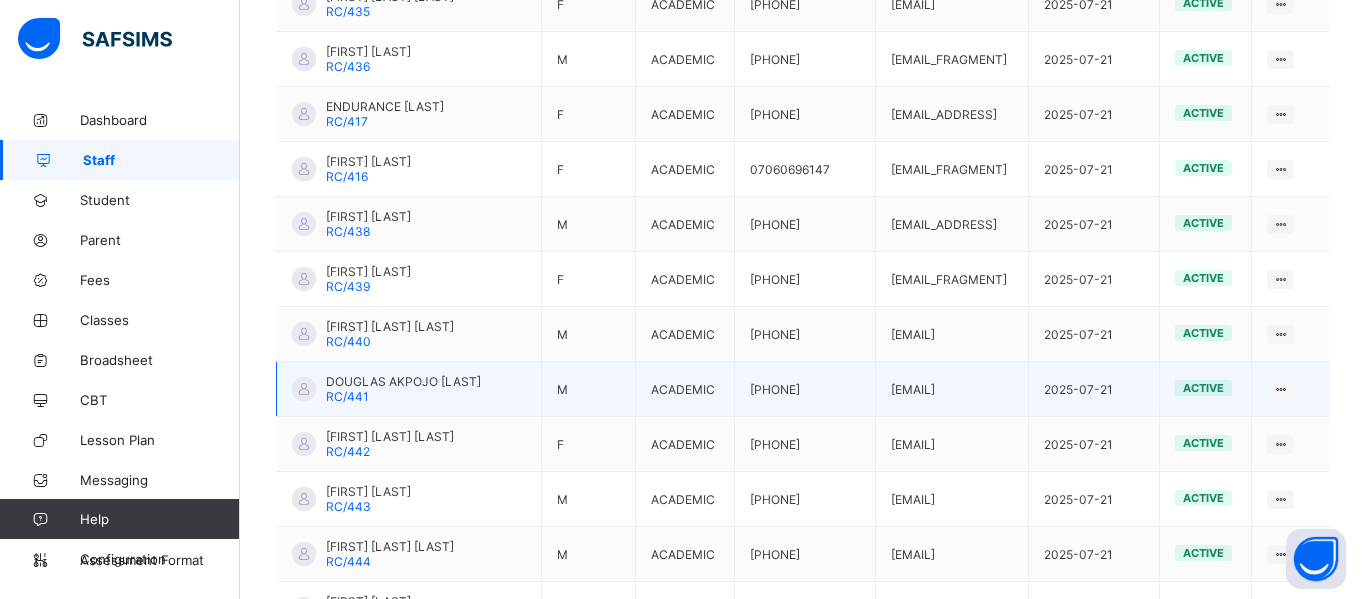 scroll, scrollTop: 2356, scrollLeft: 0, axis: vertical 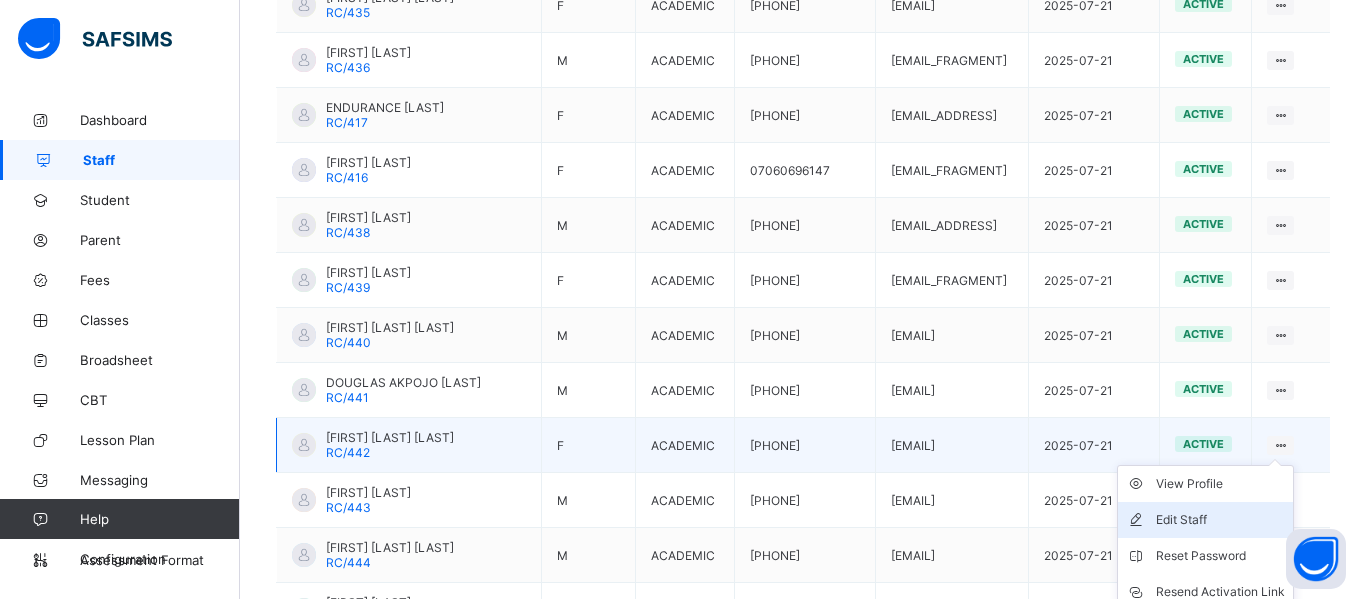 click on "Edit Staff" at bounding box center (1220, 520) 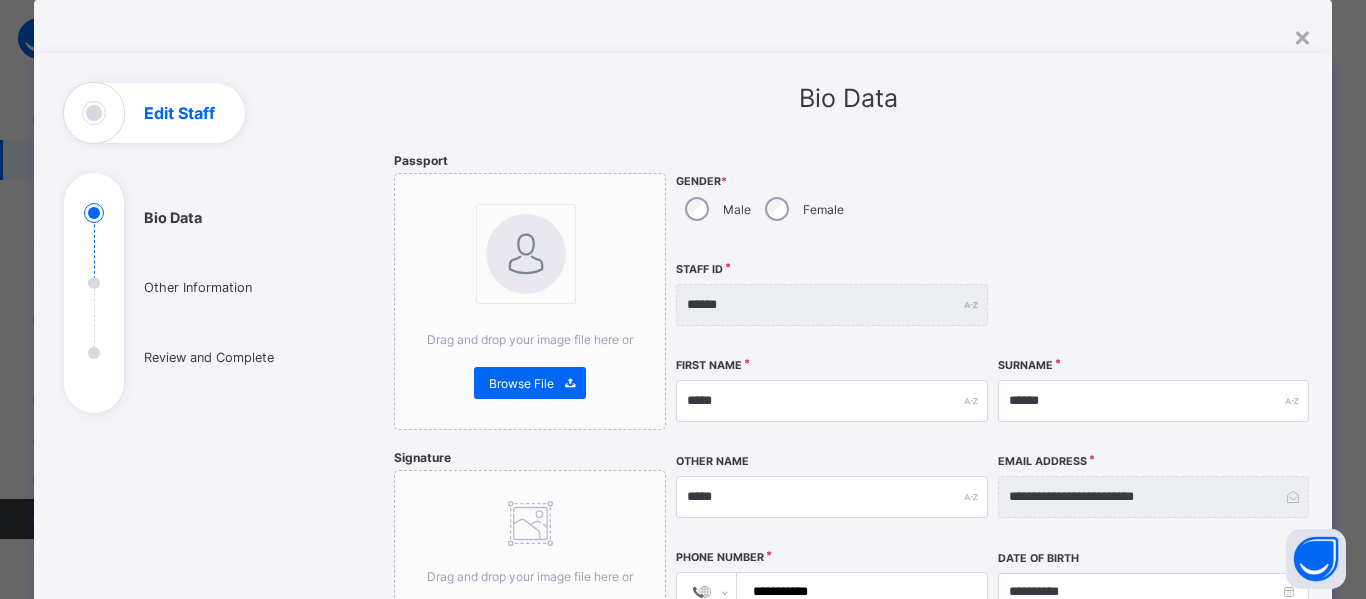 scroll, scrollTop: 0, scrollLeft: 0, axis: both 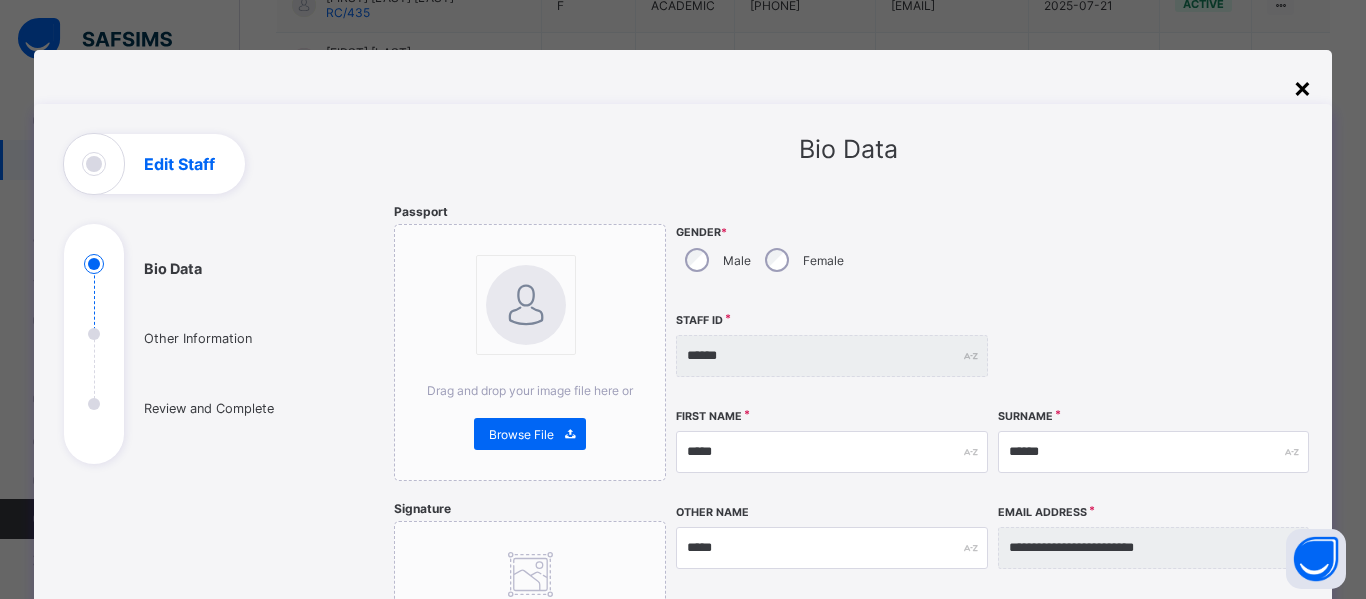 click on "×" at bounding box center (1302, 87) 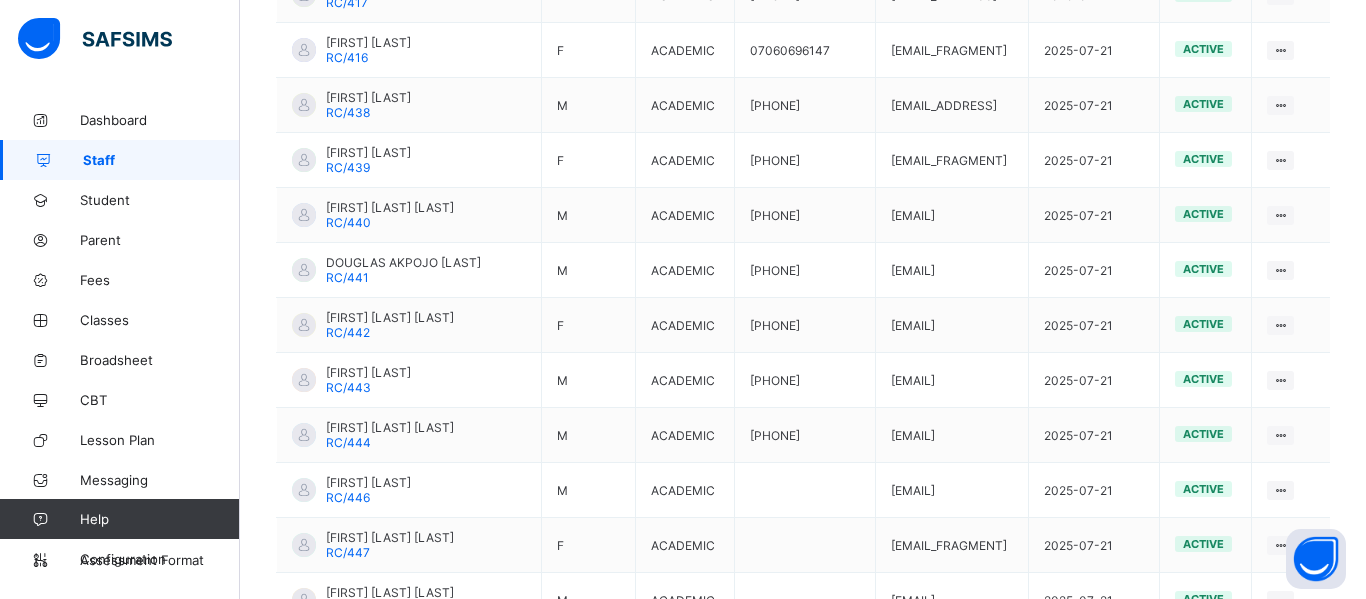 scroll, scrollTop: 2479, scrollLeft: 0, axis: vertical 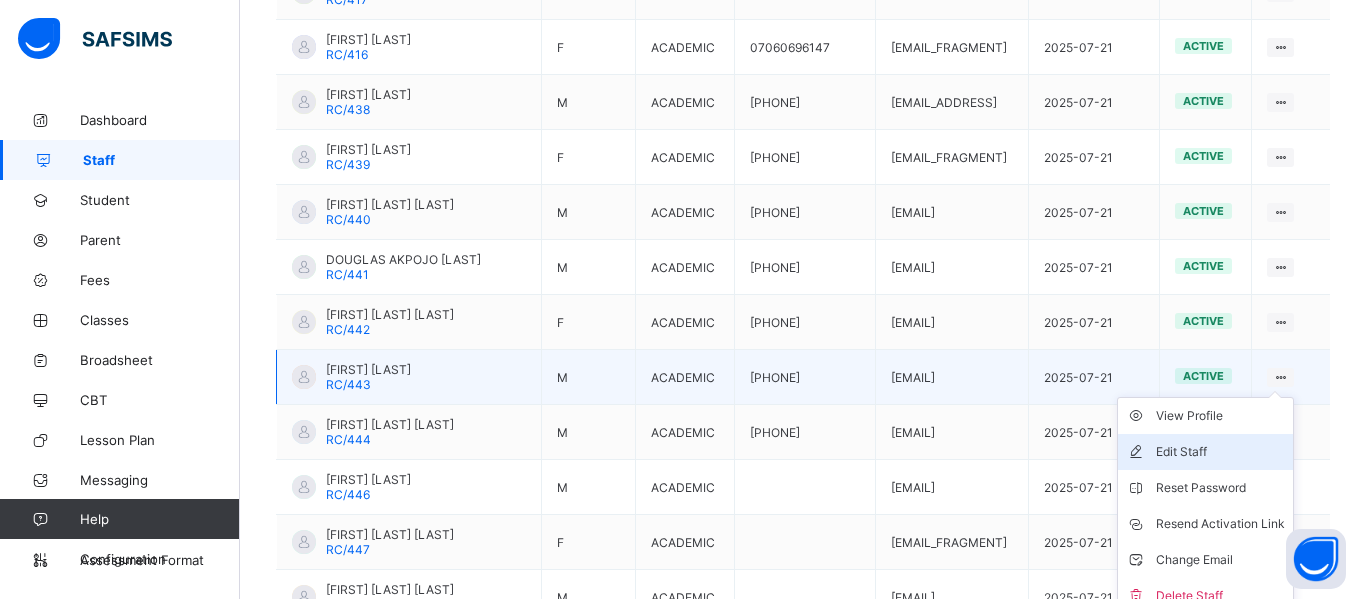 click on "Edit Staff" at bounding box center [1220, 452] 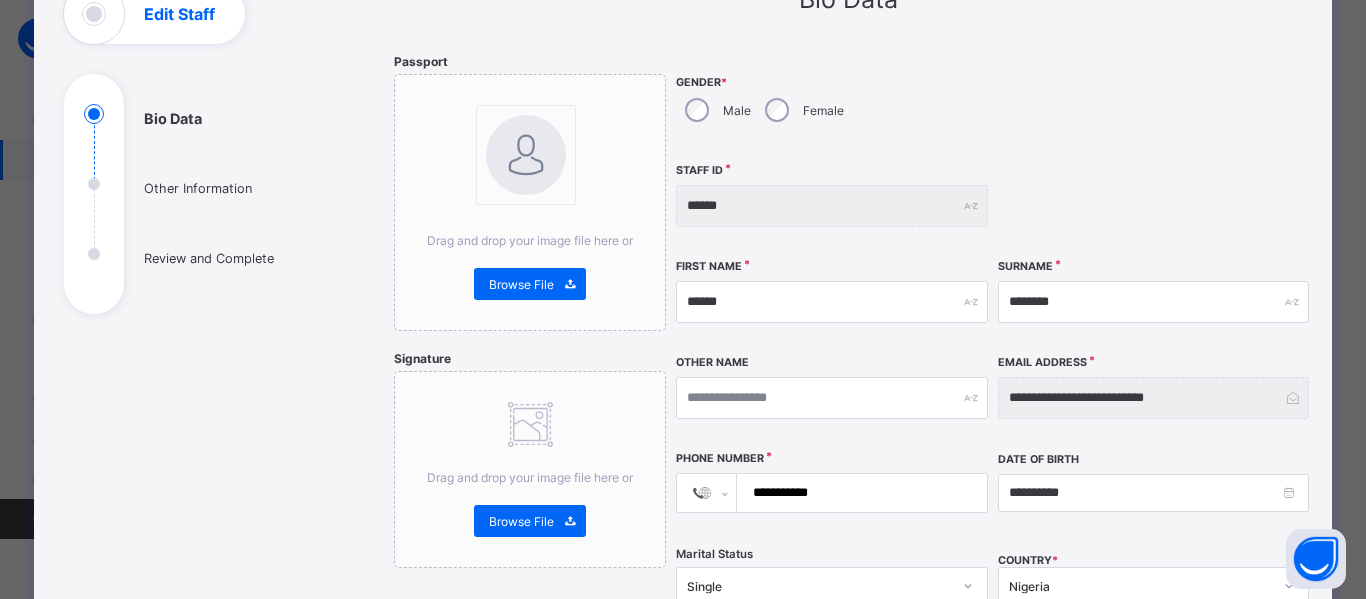 scroll, scrollTop: 0, scrollLeft: 0, axis: both 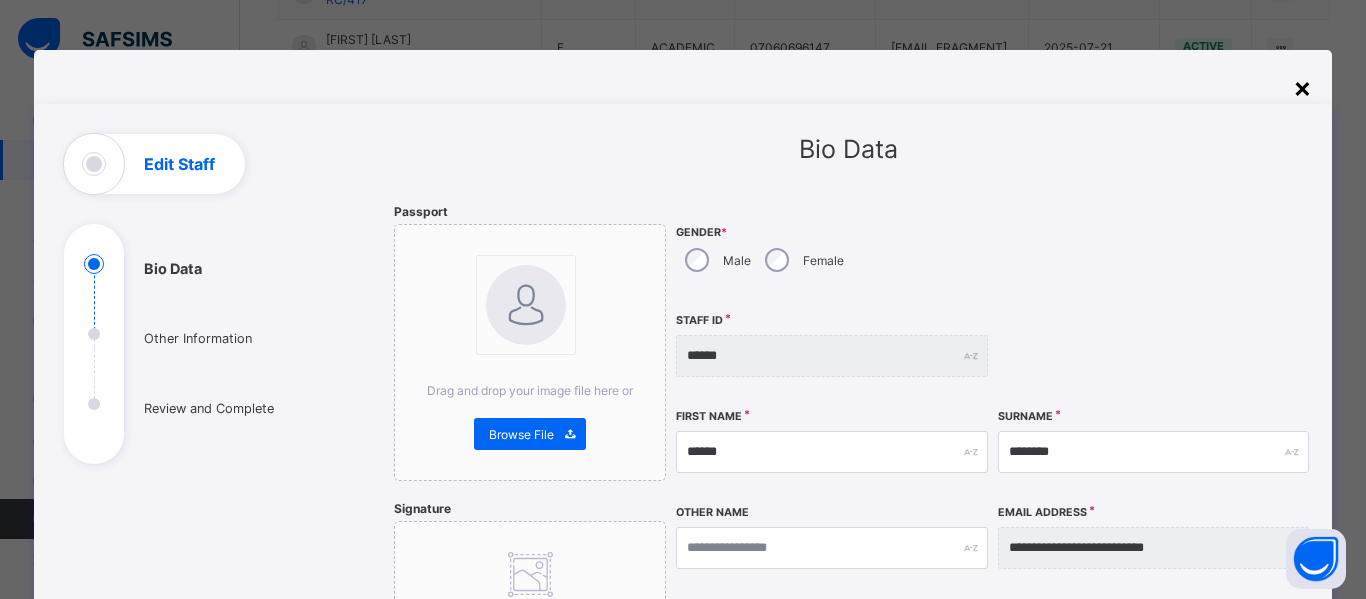 click on "×" at bounding box center [1302, 87] 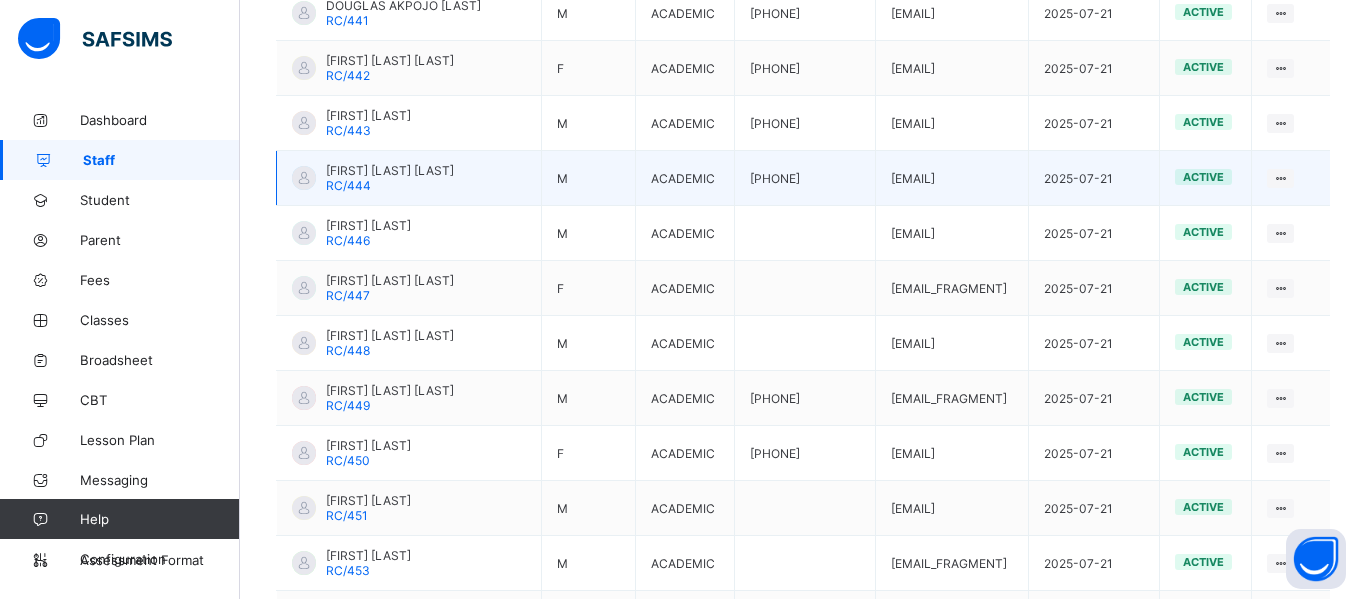 scroll, scrollTop: 2736, scrollLeft: 0, axis: vertical 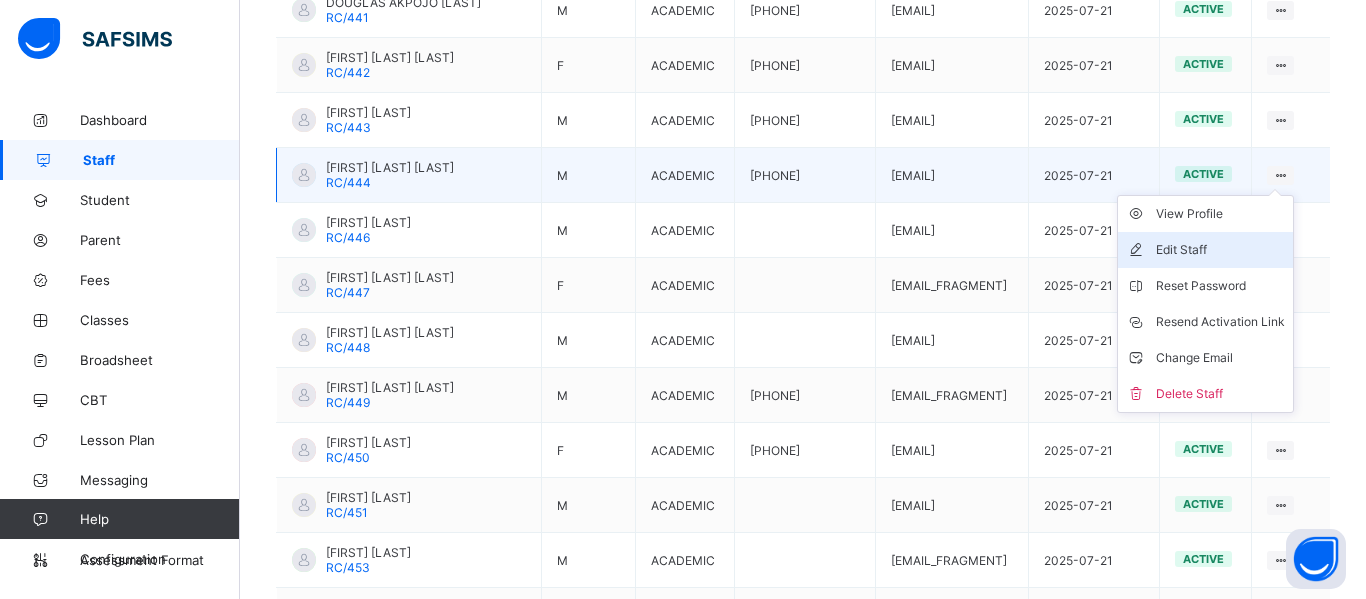 click on "Edit Staff" at bounding box center (1220, 250) 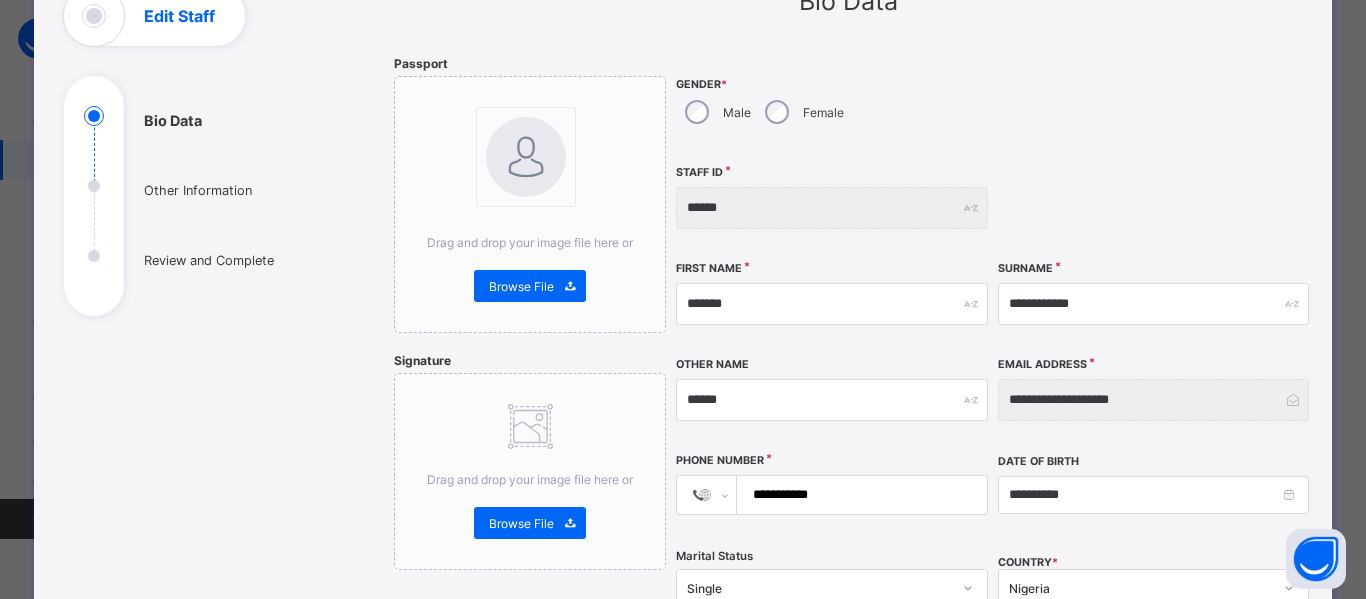 scroll, scrollTop: 0, scrollLeft: 0, axis: both 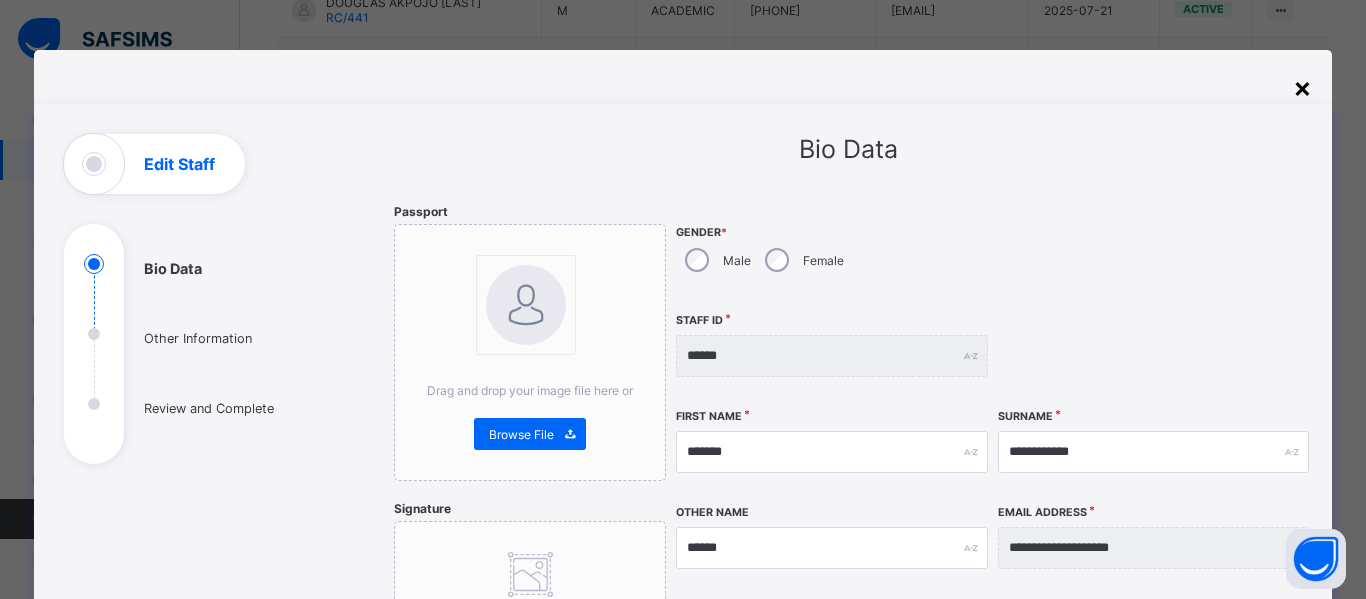click on "×" at bounding box center (1302, 87) 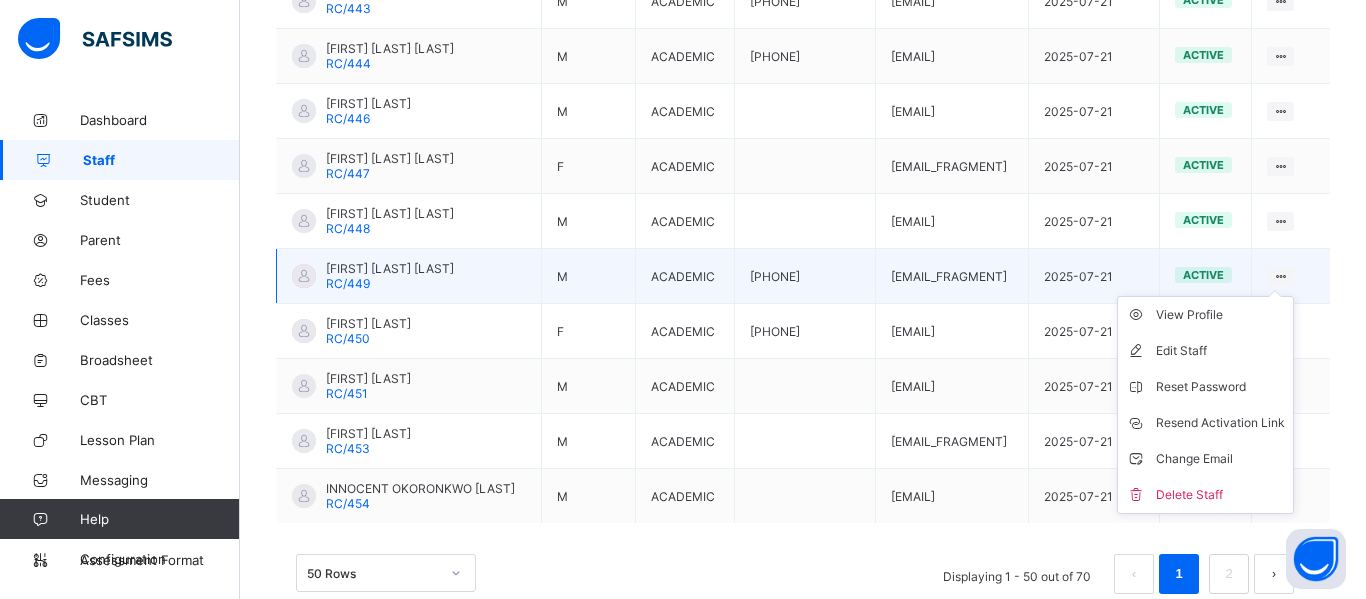 scroll, scrollTop: 2854, scrollLeft: 0, axis: vertical 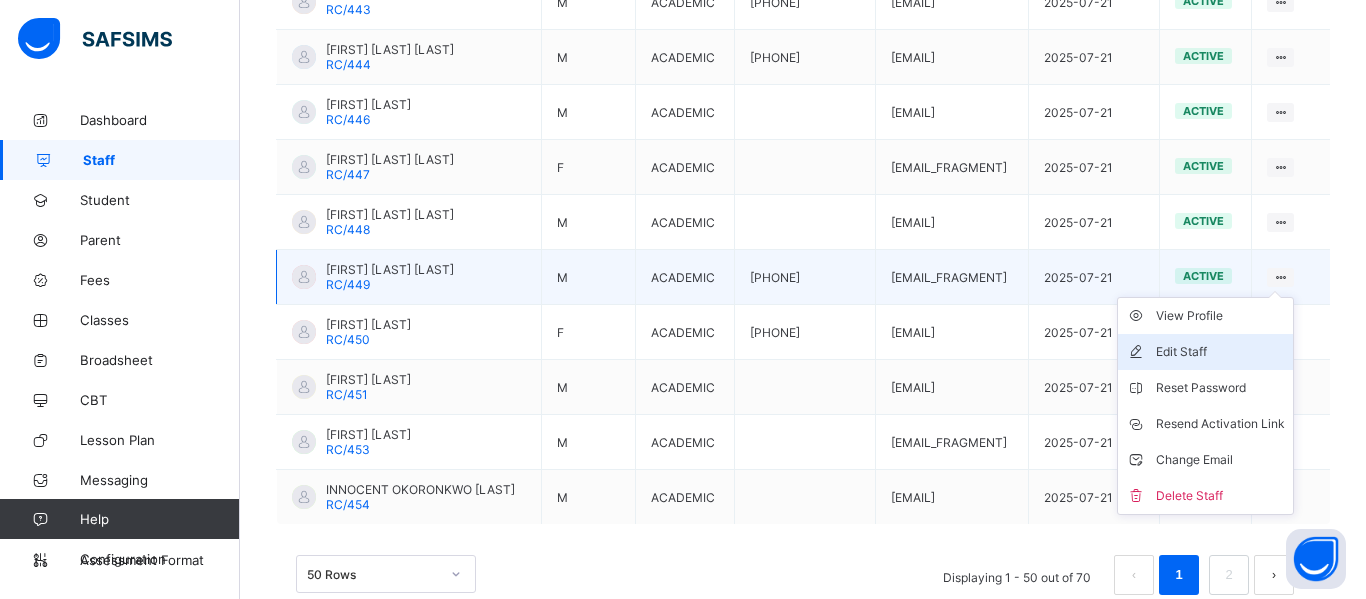 click on "Edit Staff" at bounding box center (1220, 352) 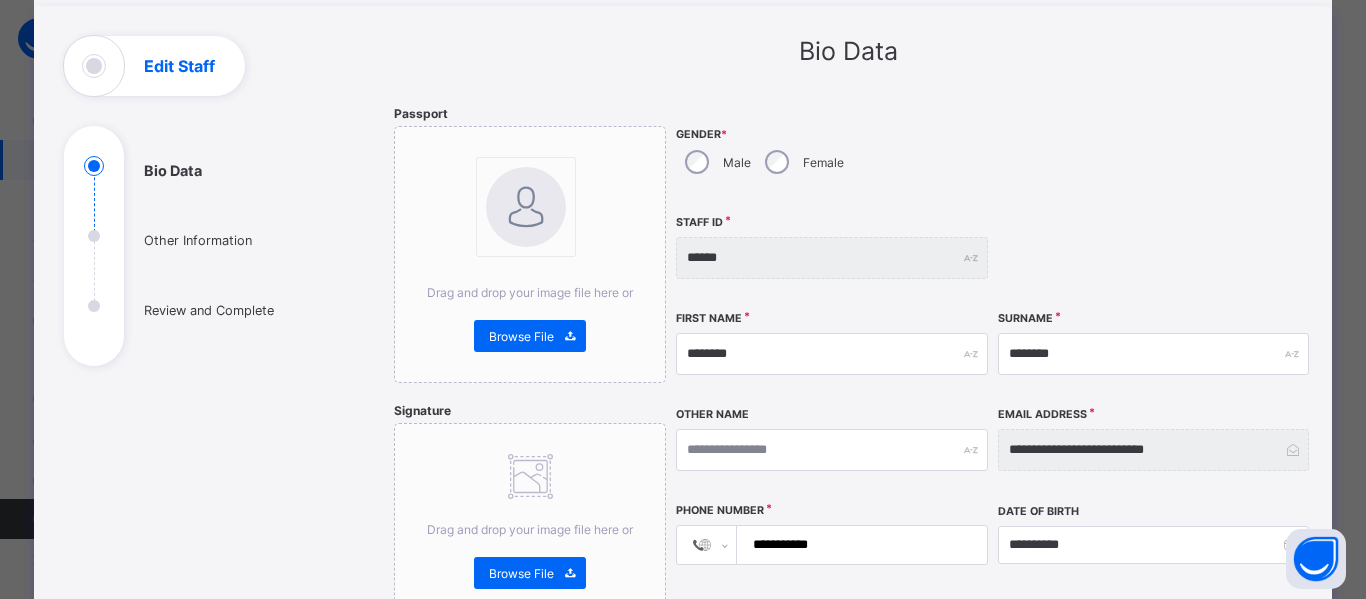 scroll, scrollTop: 0, scrollLeft: 0, axis: both 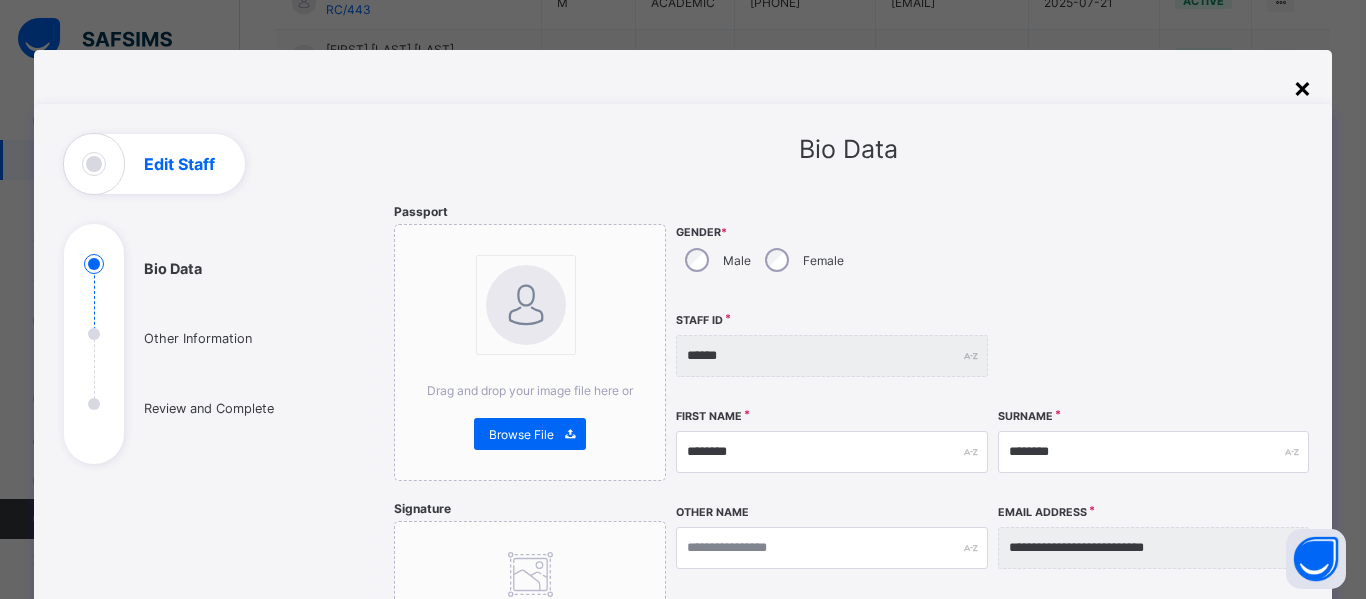 click on "×" at bounding box center [1302, 87] 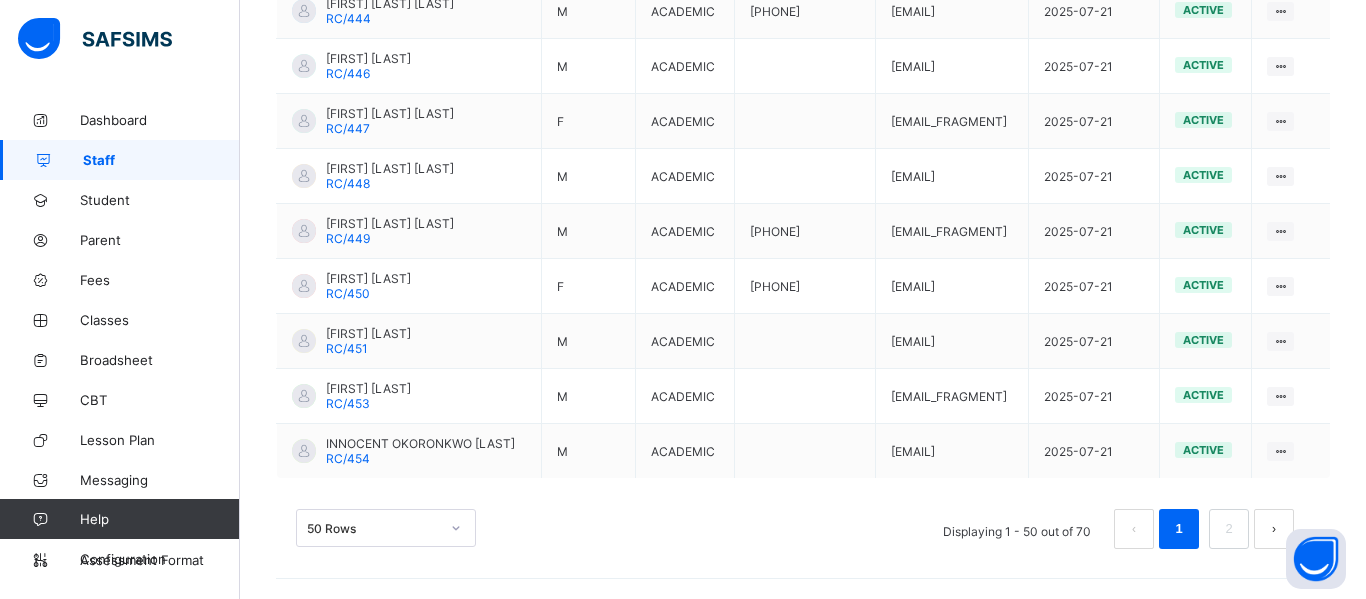 scroll, scrollTop: 2917, scrollLeft: 0, axis: vertical 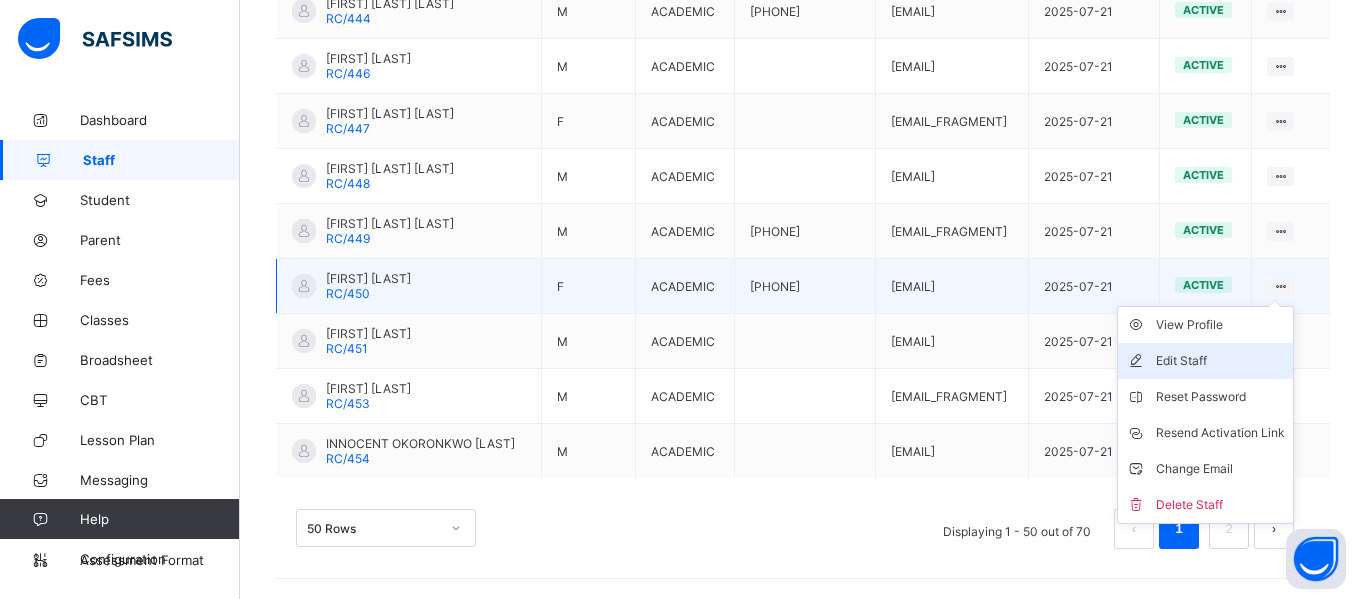 click on "Edit Staff" at bounding box center [1220, 361] 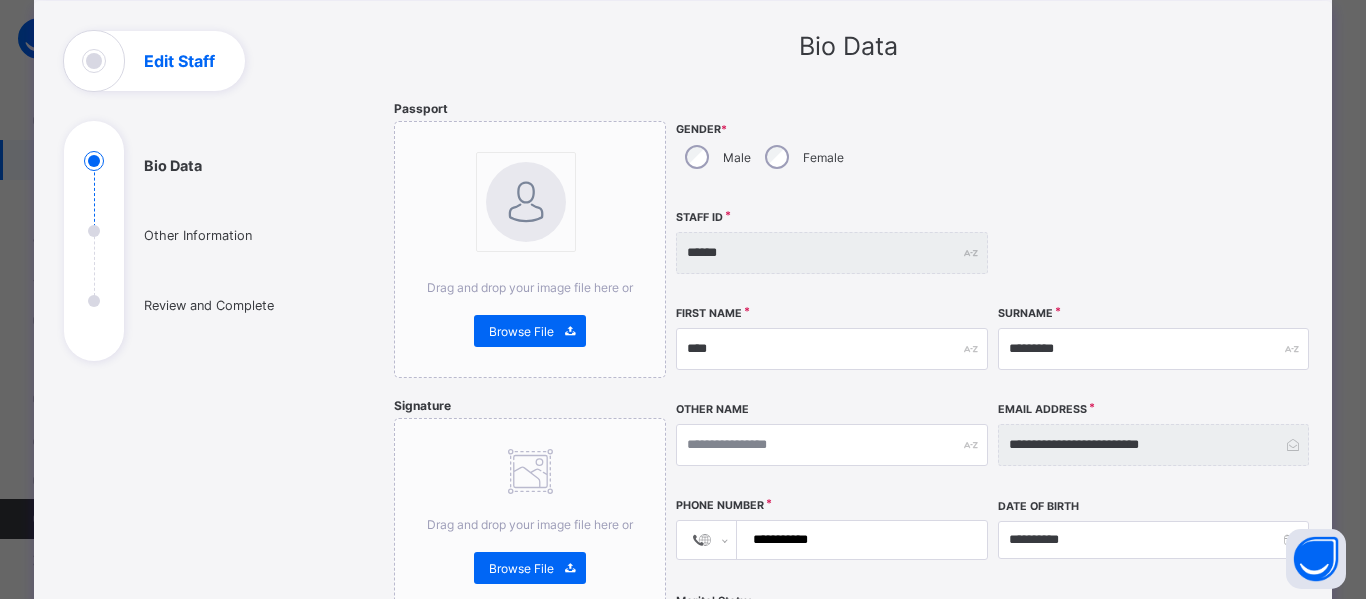 scroll, scrollTop: 0, scrollLeft: 0, axis: both 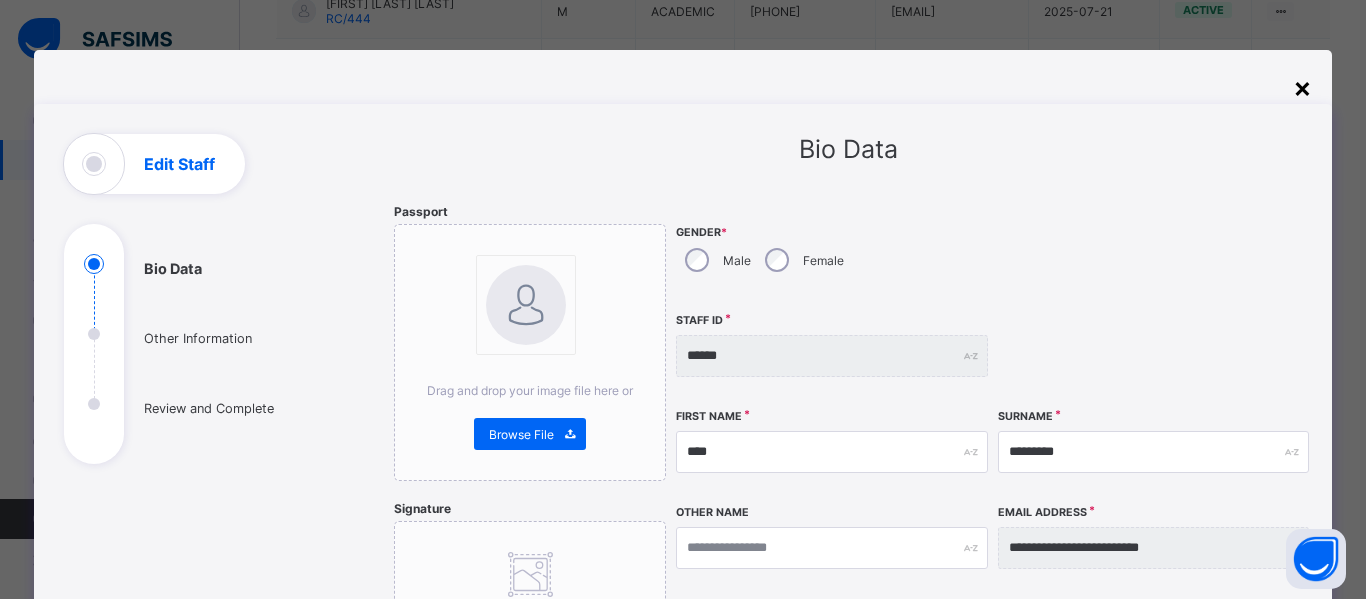 click on "×" at bounding box center [1302, 87] 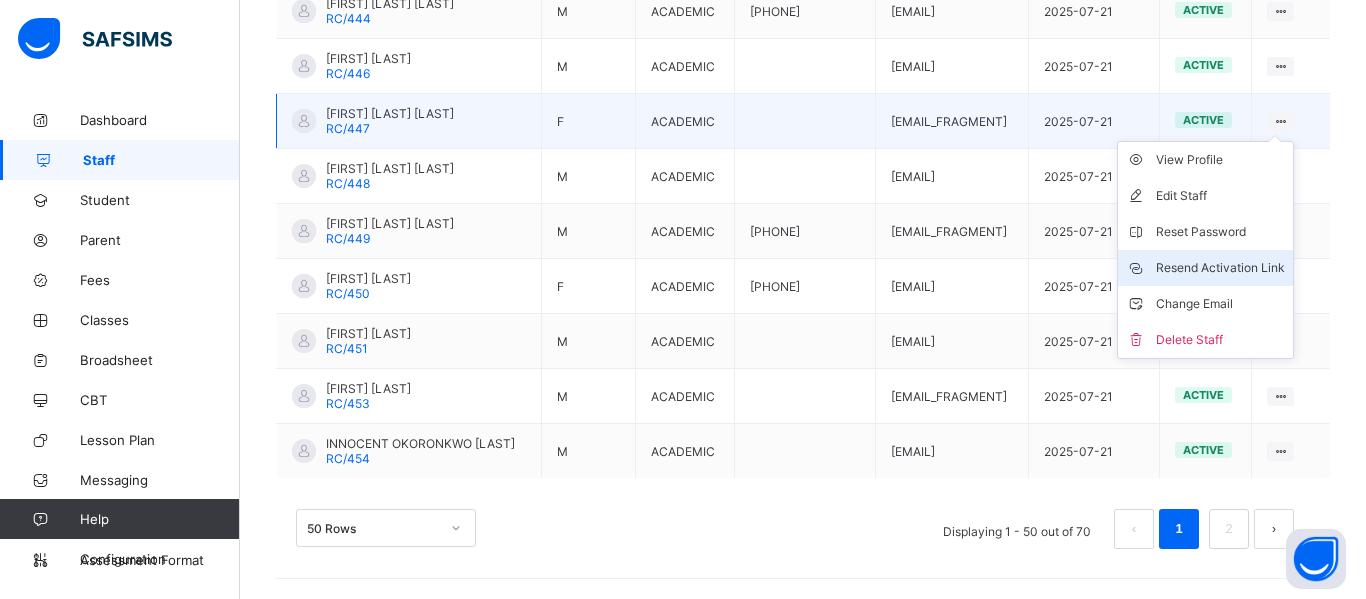 scroll, scrollTop: 2930, scrollLeft: 0, axis: vertical 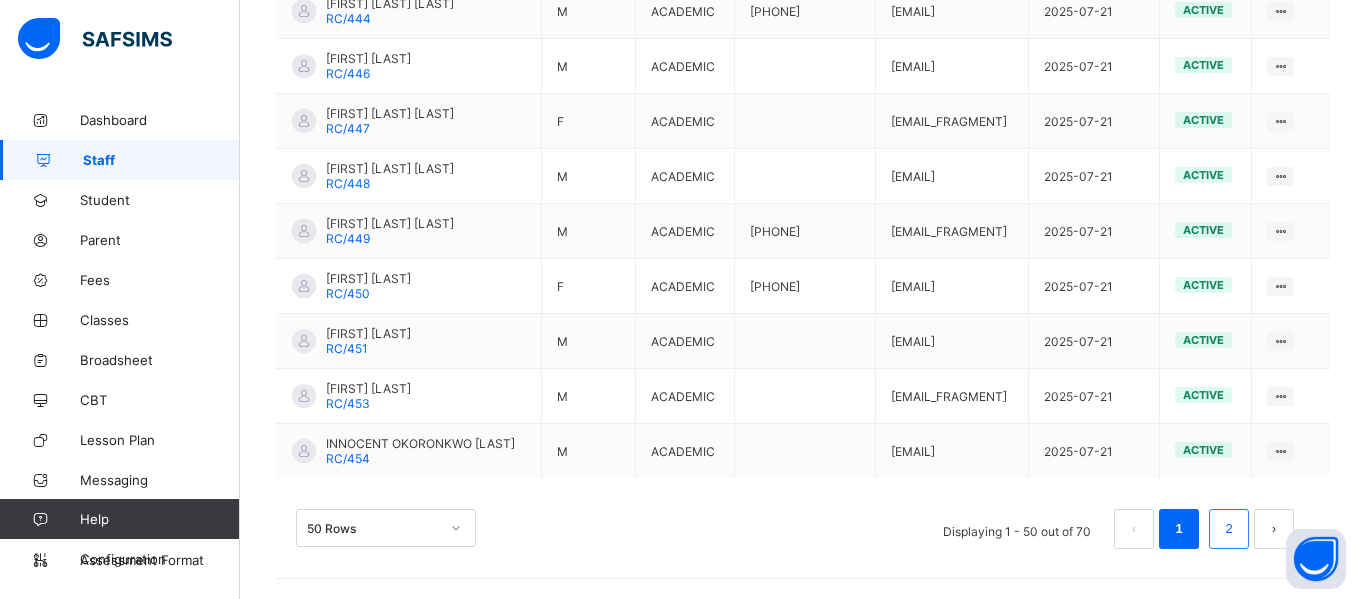 click on "2" at bounding box center [1228, 529] 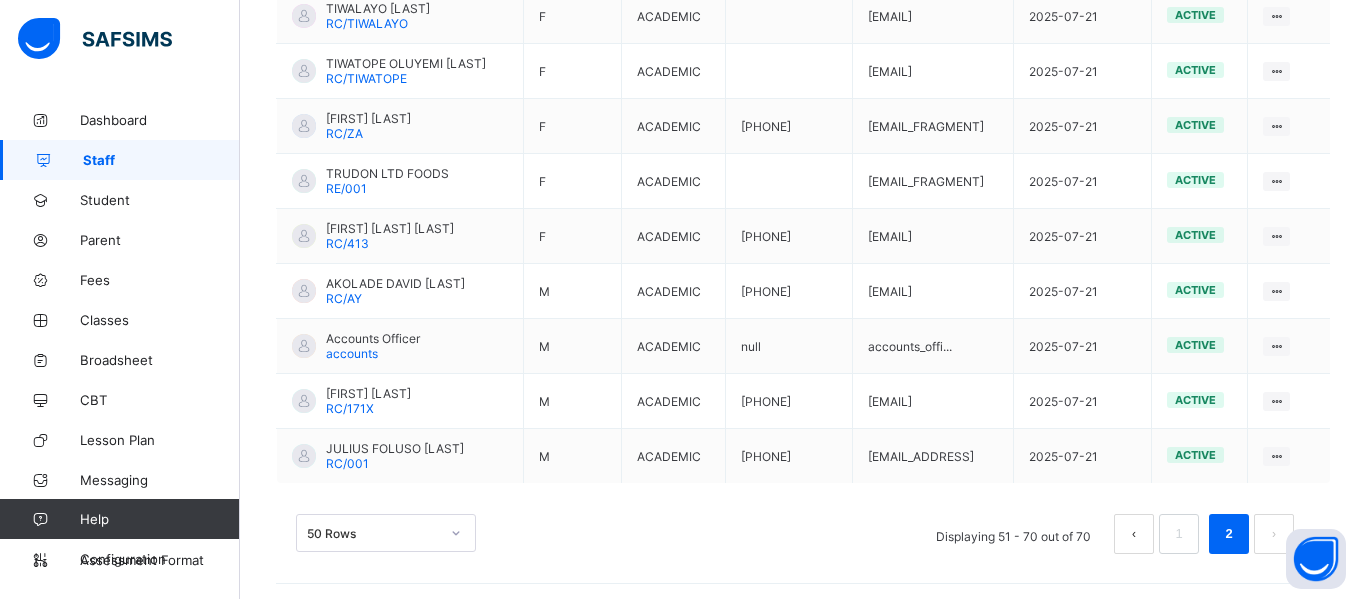 scroll, scrollTop: 1250, scrollLeft: 0, axis: vertical 